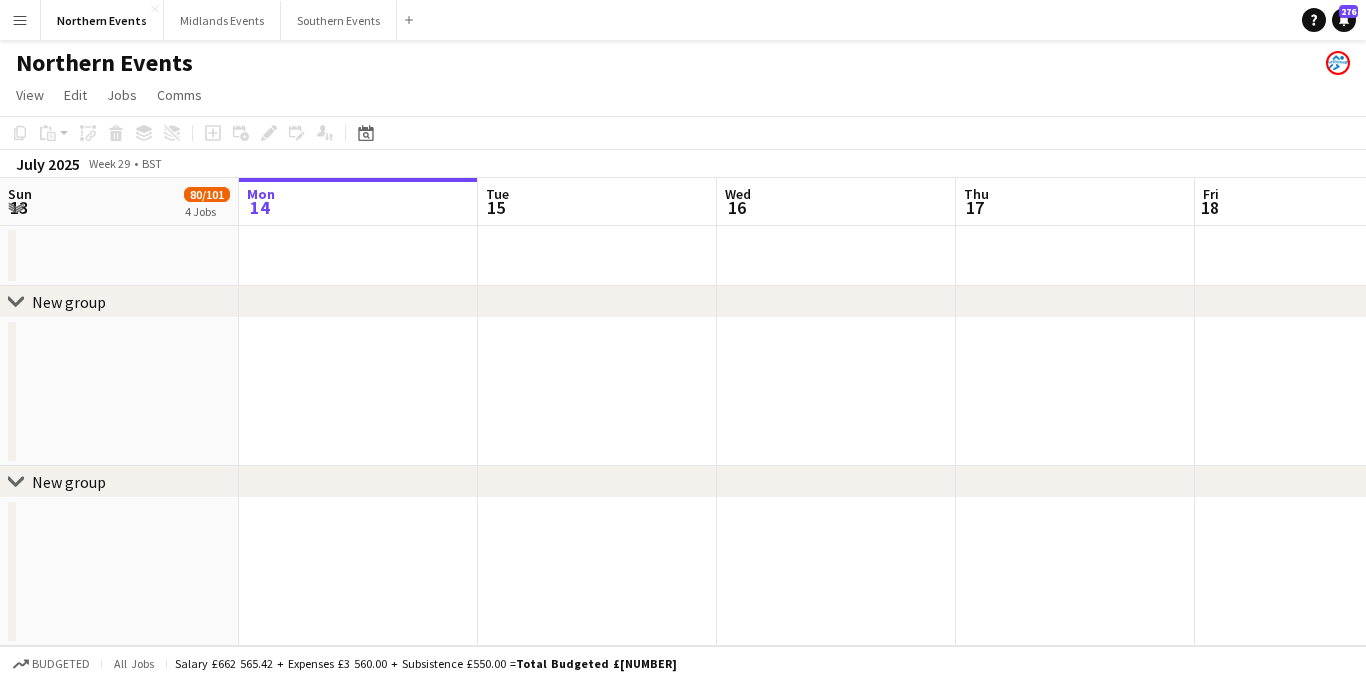 scroll, scrollTop: 0, scrollLeft: 0, axis: both 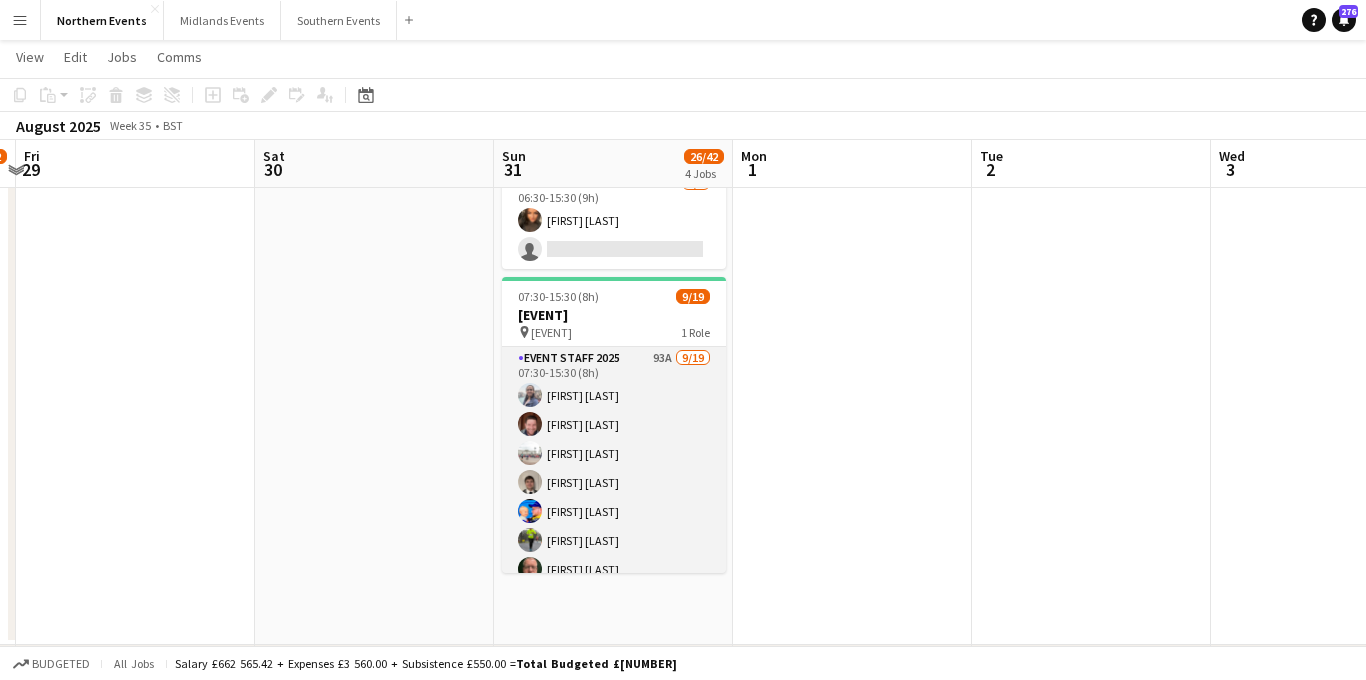 click on "Event Staff 2025   93A   9/19   [TIME]-[TIME] ([HOURS])
[FIRST] [LAST] [FIRST] [LAST] [FIRST] [LAST] [FIRST] [LAST] [FIRST] [LAST] [FIRST] [LAST] [FIRST] [LAST] [FIRST] [LAST]
single-neutral-actions
single-neutral-actions
single-neutral-actions
single-neutral-actions
single-neutral-actions
single-neutral-actions
single-neutral-actions
single-neutral-actions" at bounding box center (614, 642) 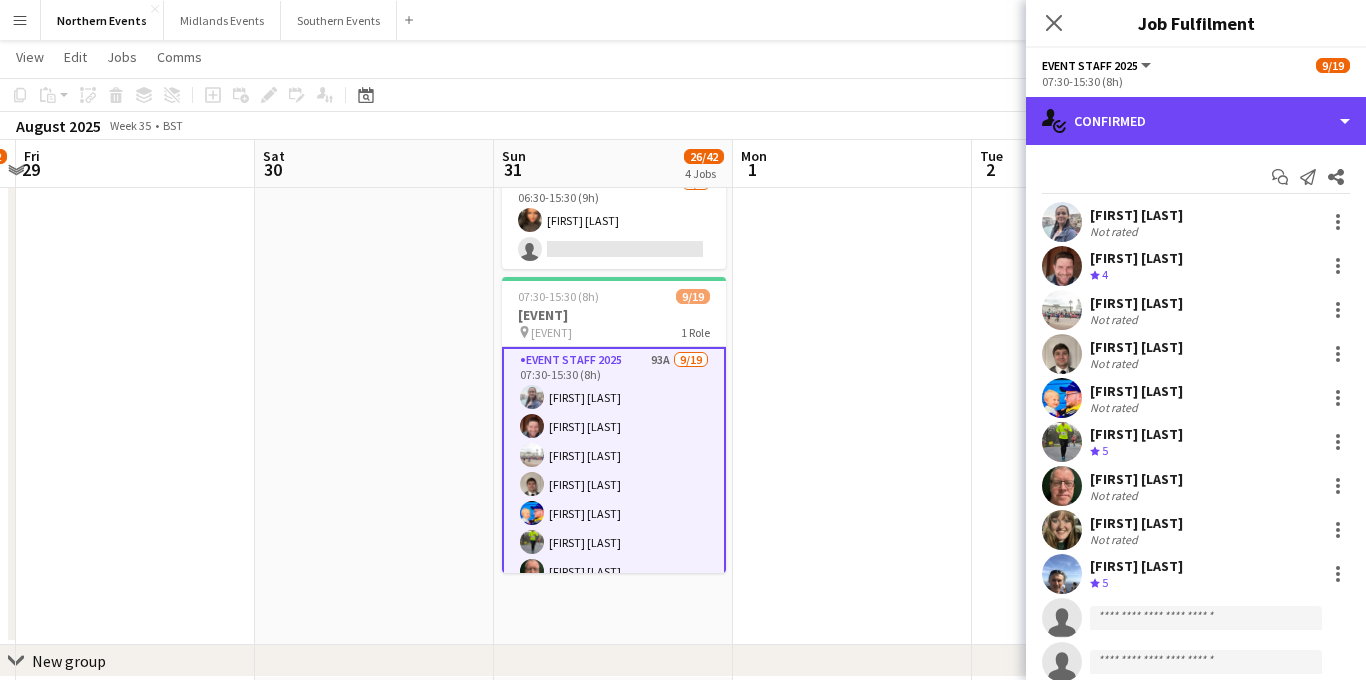 click on "single-neutral-actions-check-2
Confirmed" 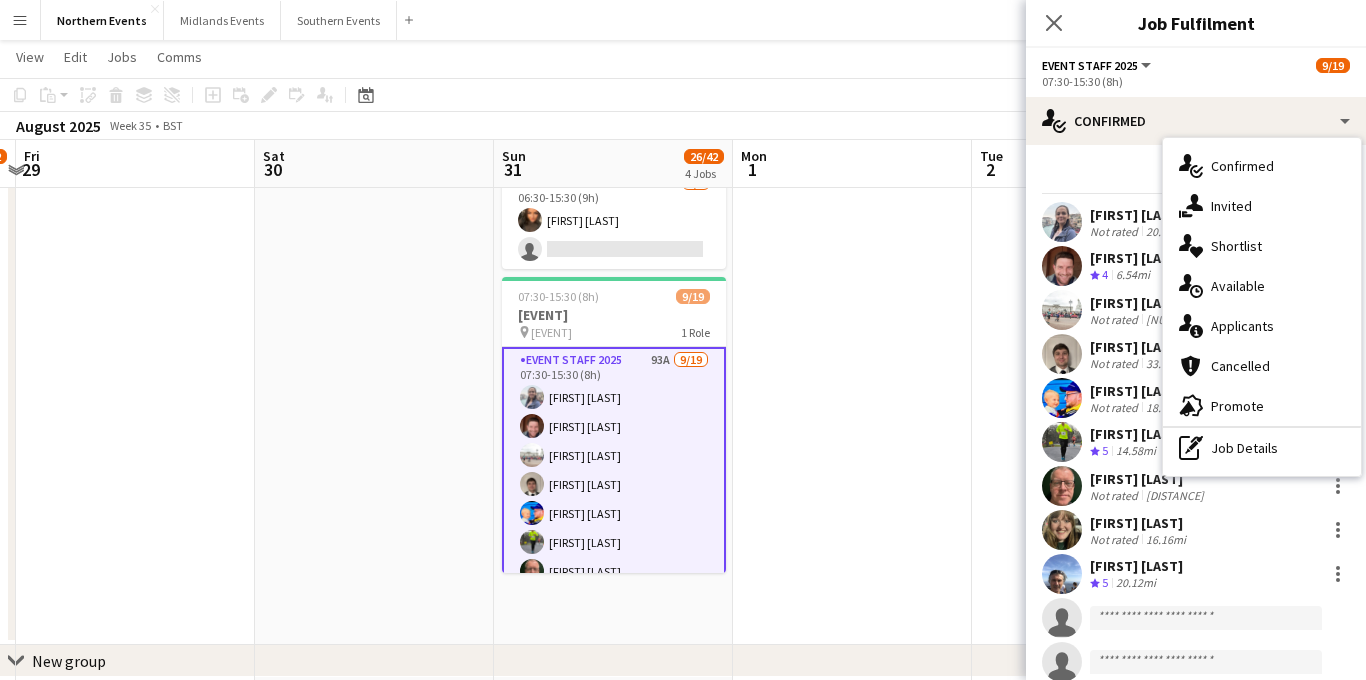 click on "single-neutral-actions-information
Applicants" at bounding box center [1262, 326] 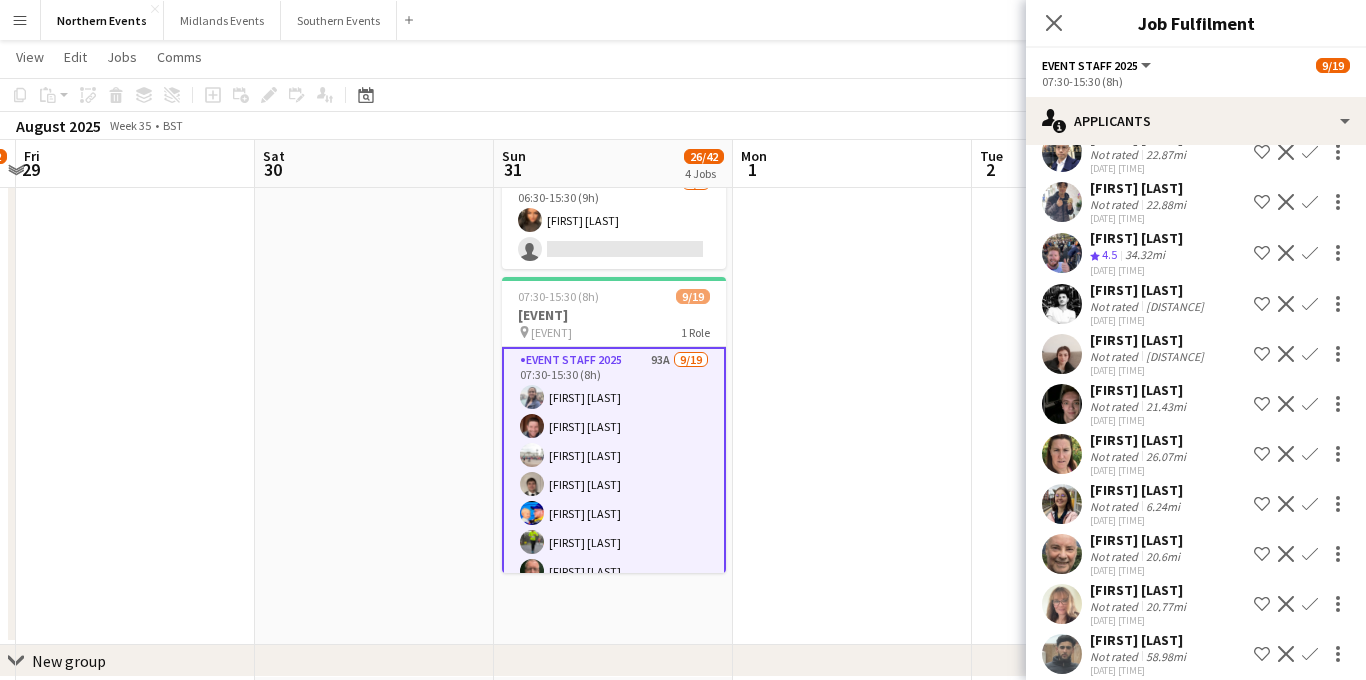 scroll, scrollTop: 3679, scrollLeft: 0, axis: vertical 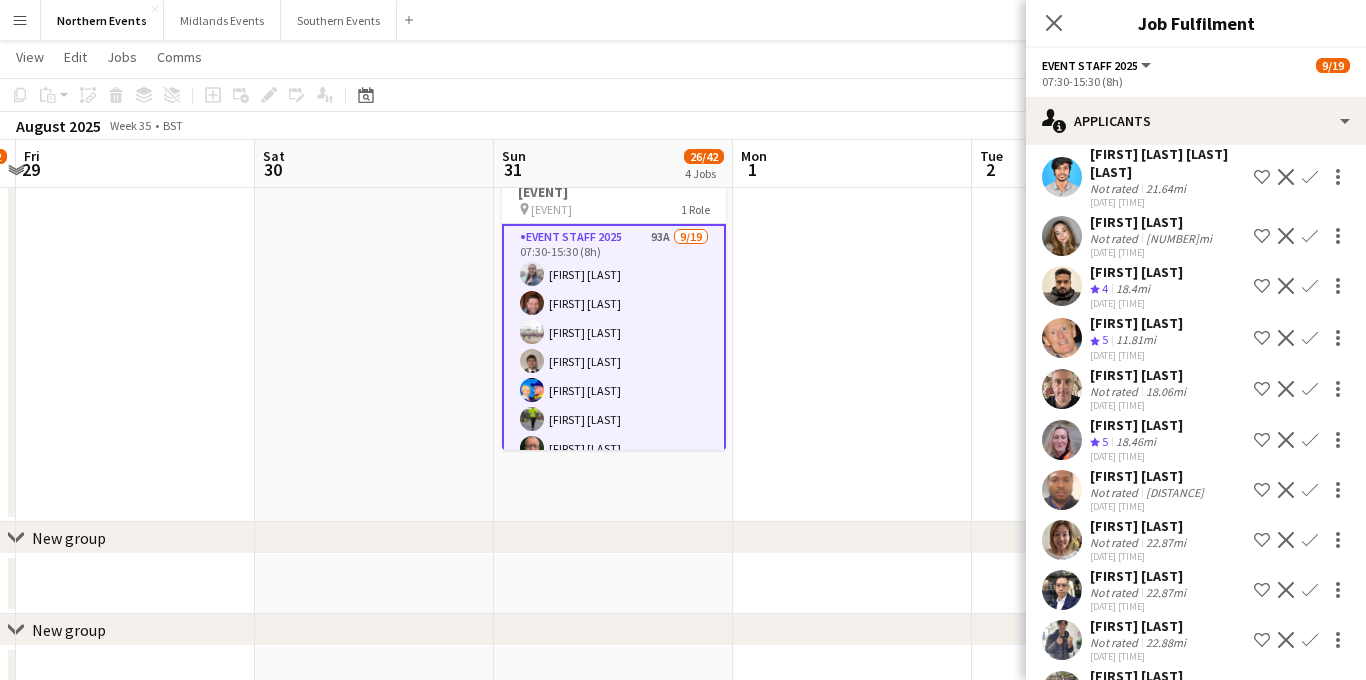 click on "Confirm" at bounding box center [1310, 389] 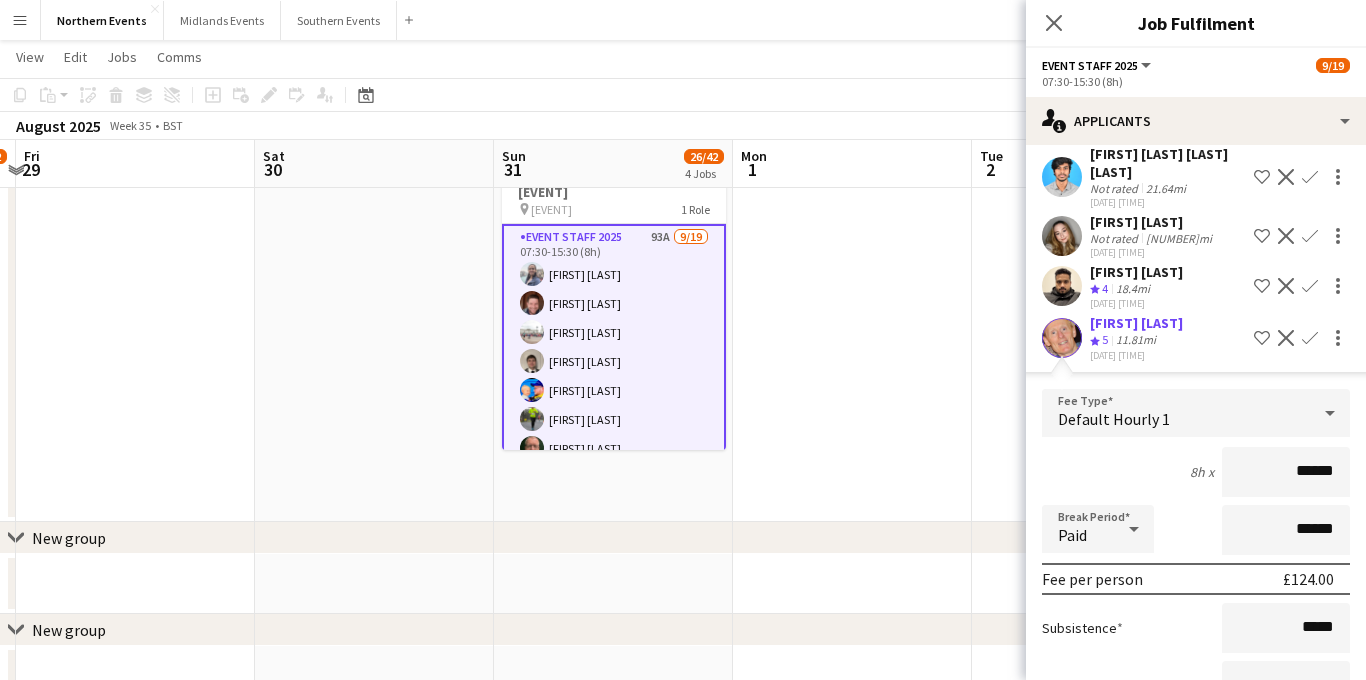 scroll, scrollTop: 3446, scrollLeft: 0, axis: vertical 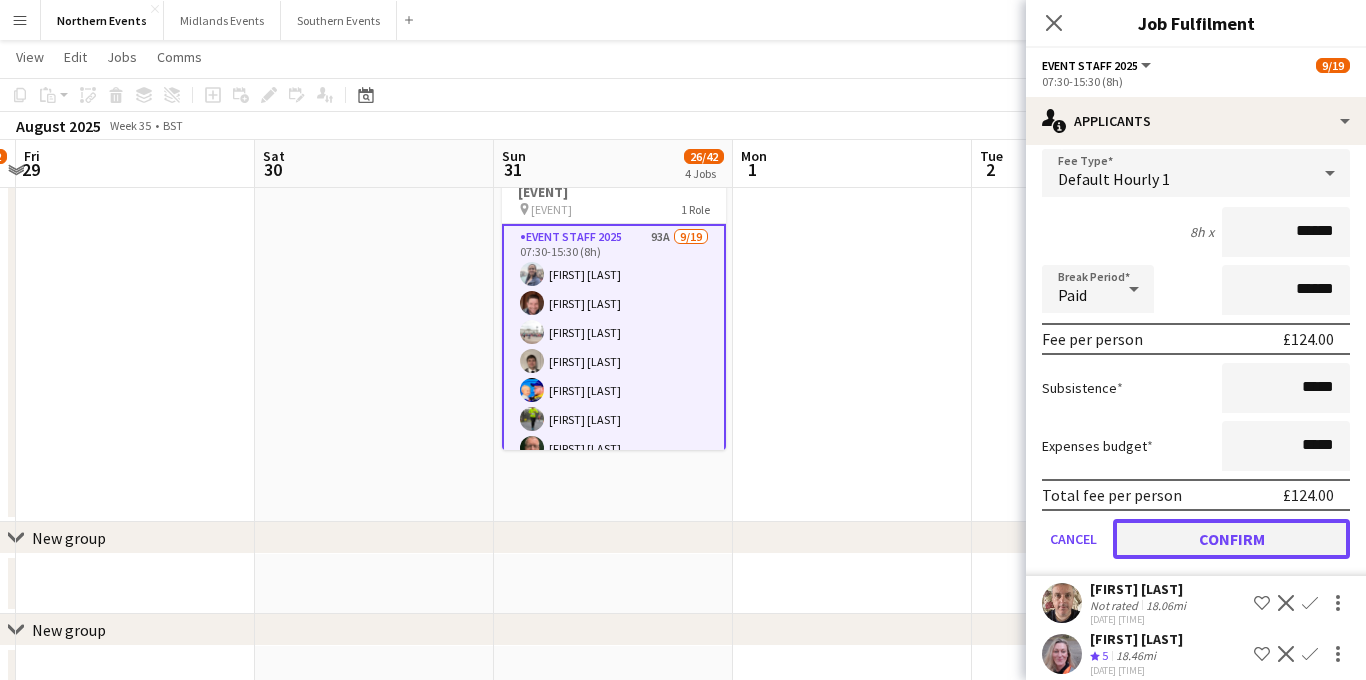 click on "Confirm" 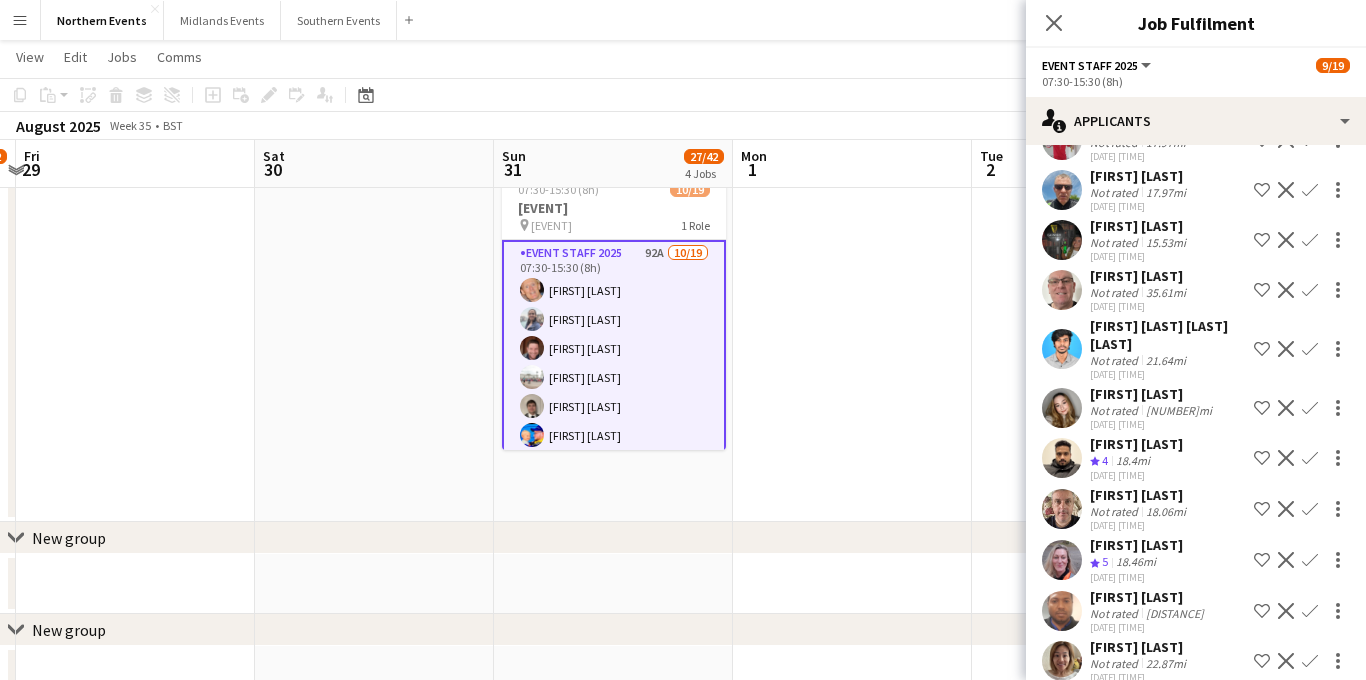 scroll, scrollTop: 3039, scrollLeft: 0, axis: vertical 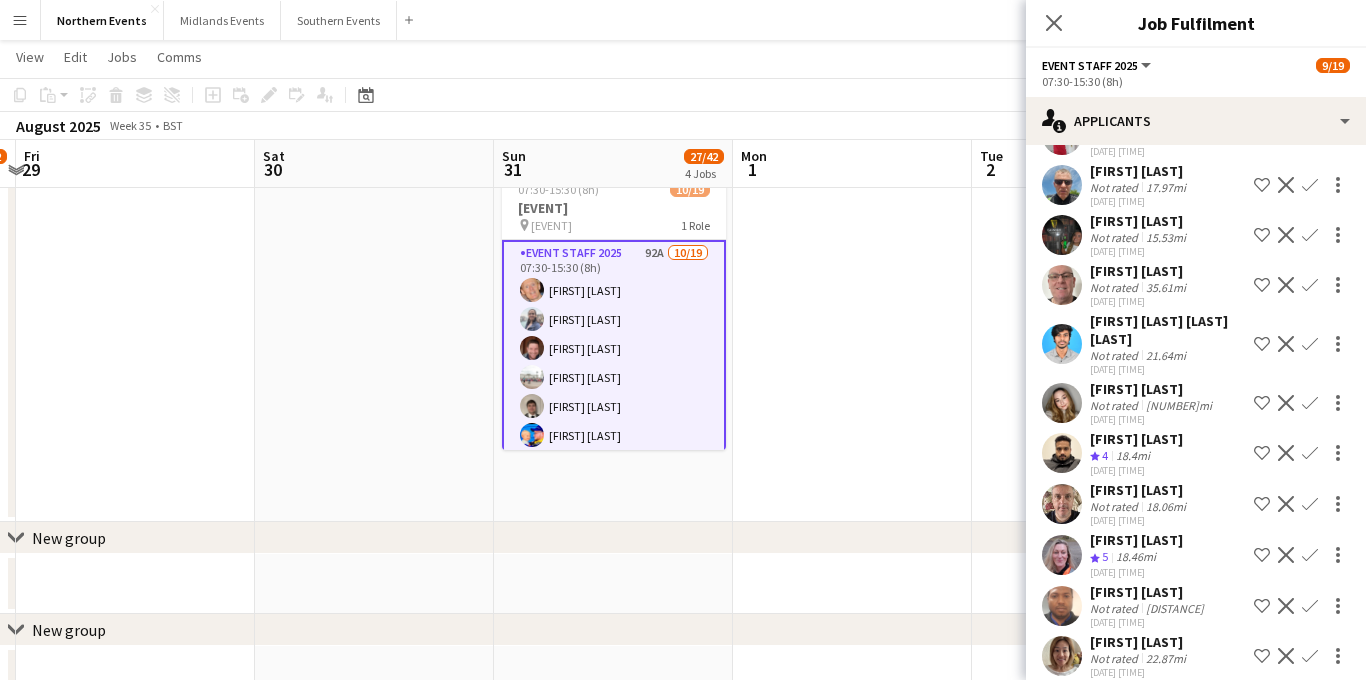 click on "Confirm" at bounding box center (1310, 606) 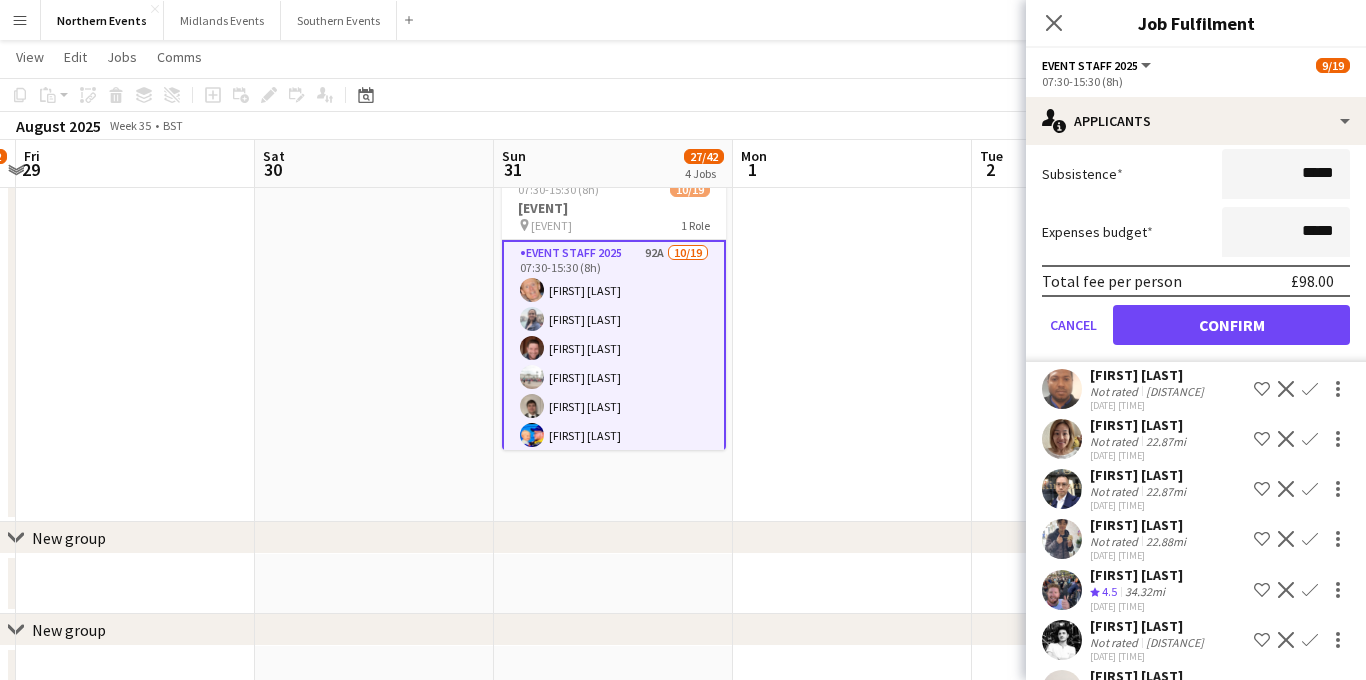 scroll, scrollTop: 3718, scrollLeft: 0, axis: vertical 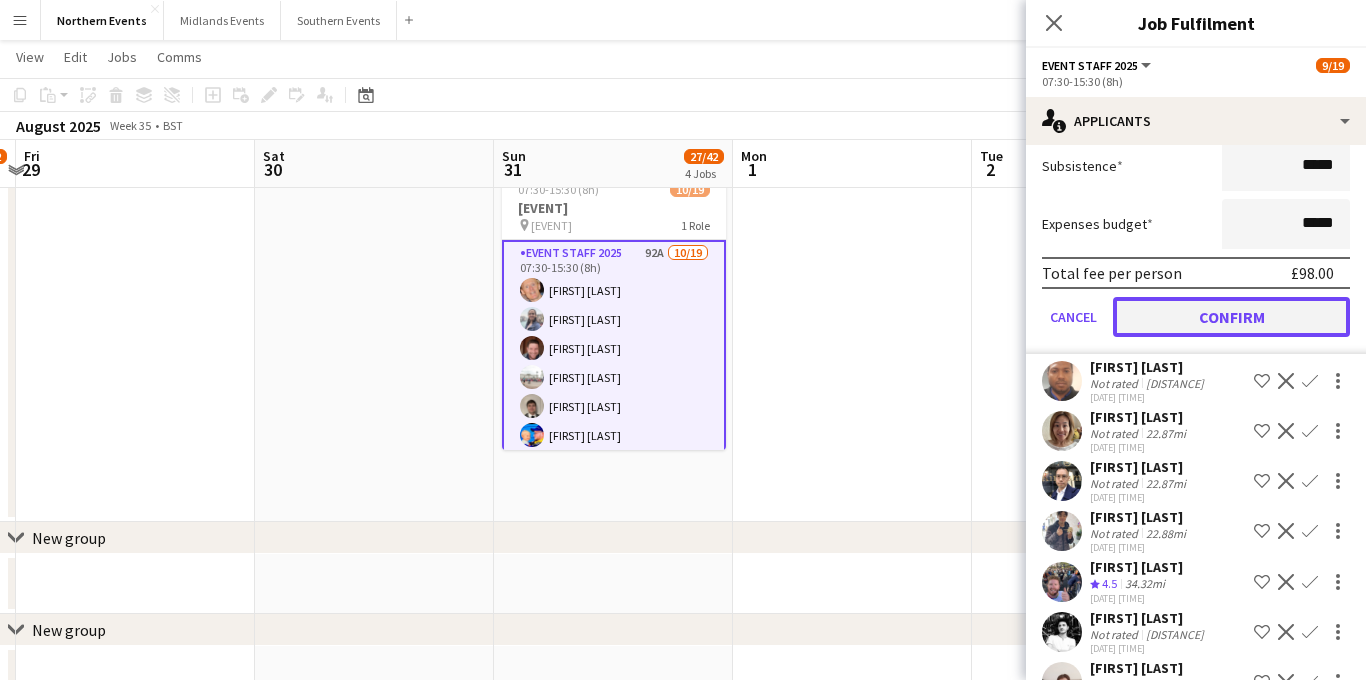 click on "Confirm" 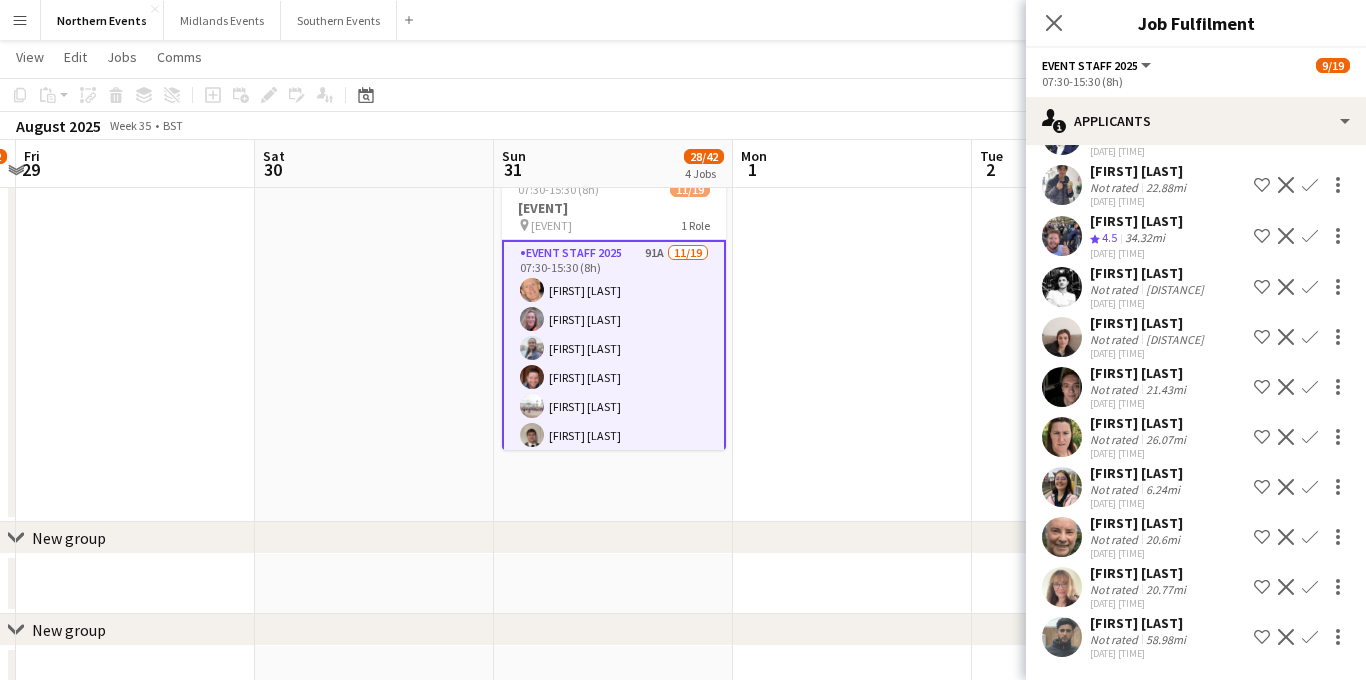 scroll, scrollTop: 3212, scrollLeft: 0, axis: vertical 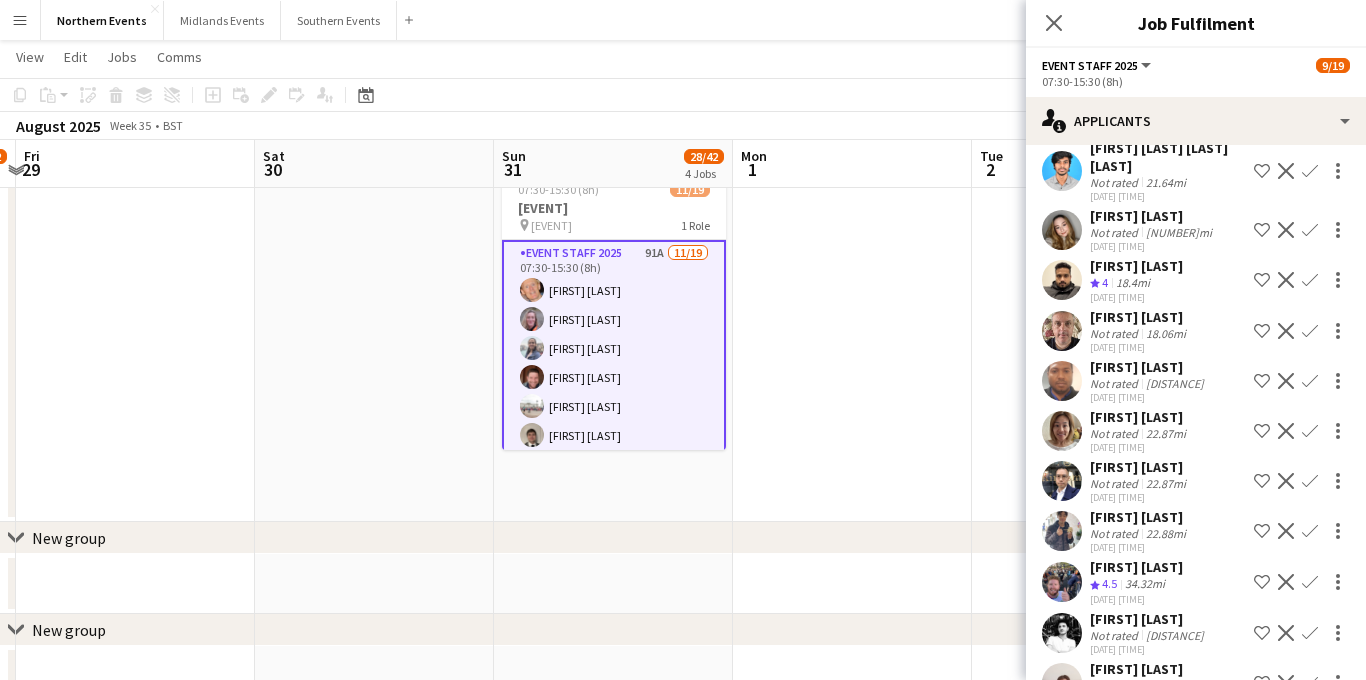 click on "Confirm" at bounding box center [1310, 633] 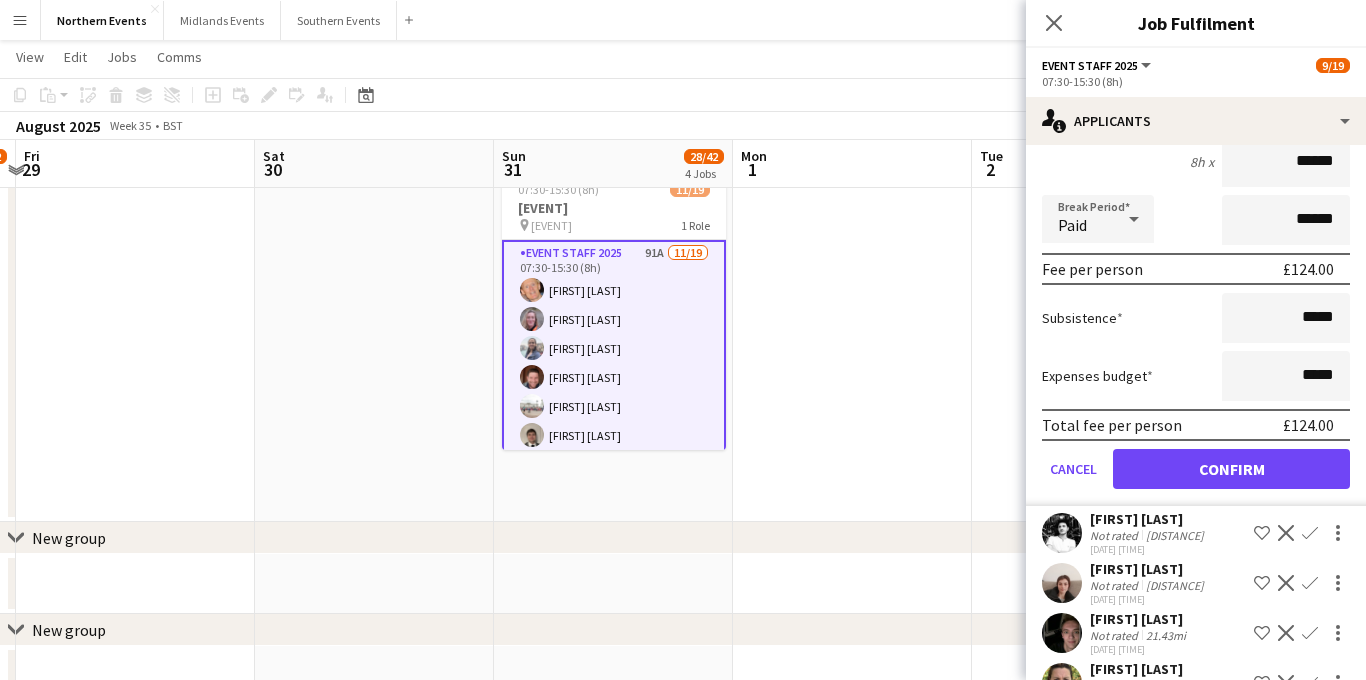 scroll, scrollTop: 3839, scrollLeft: 0, axis: vertical 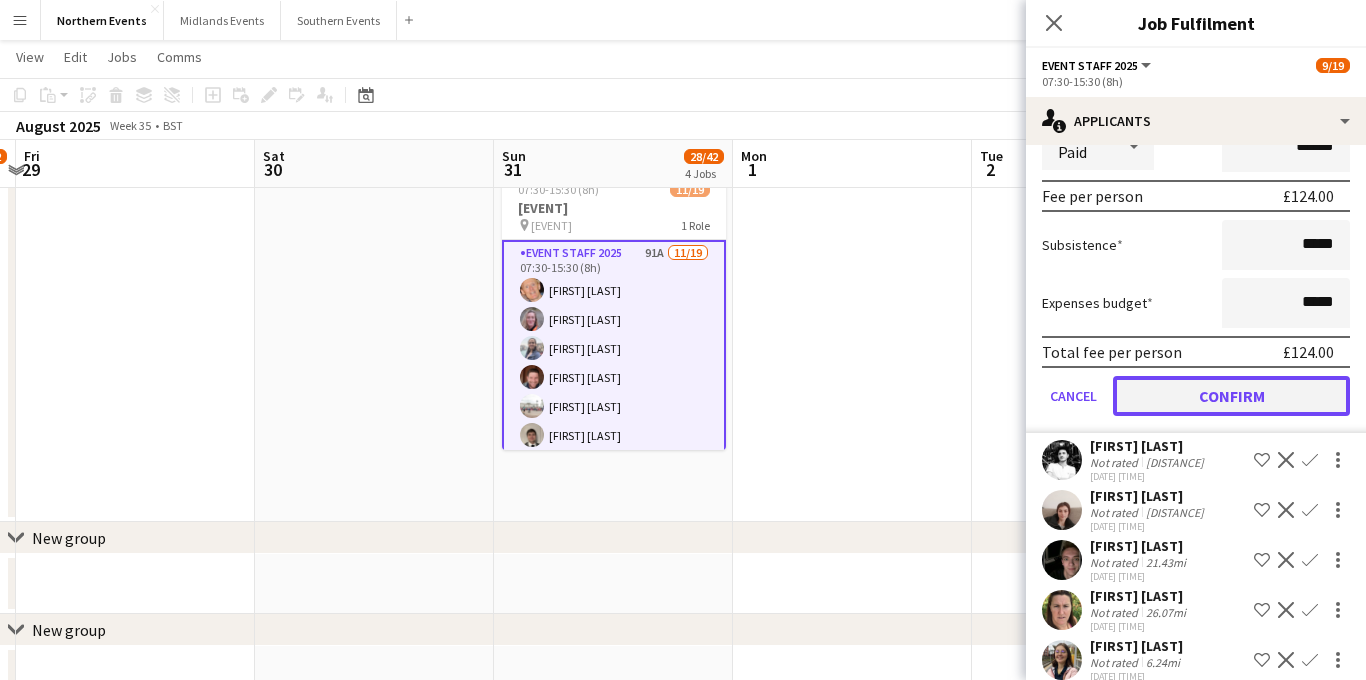 click on "Confirm" 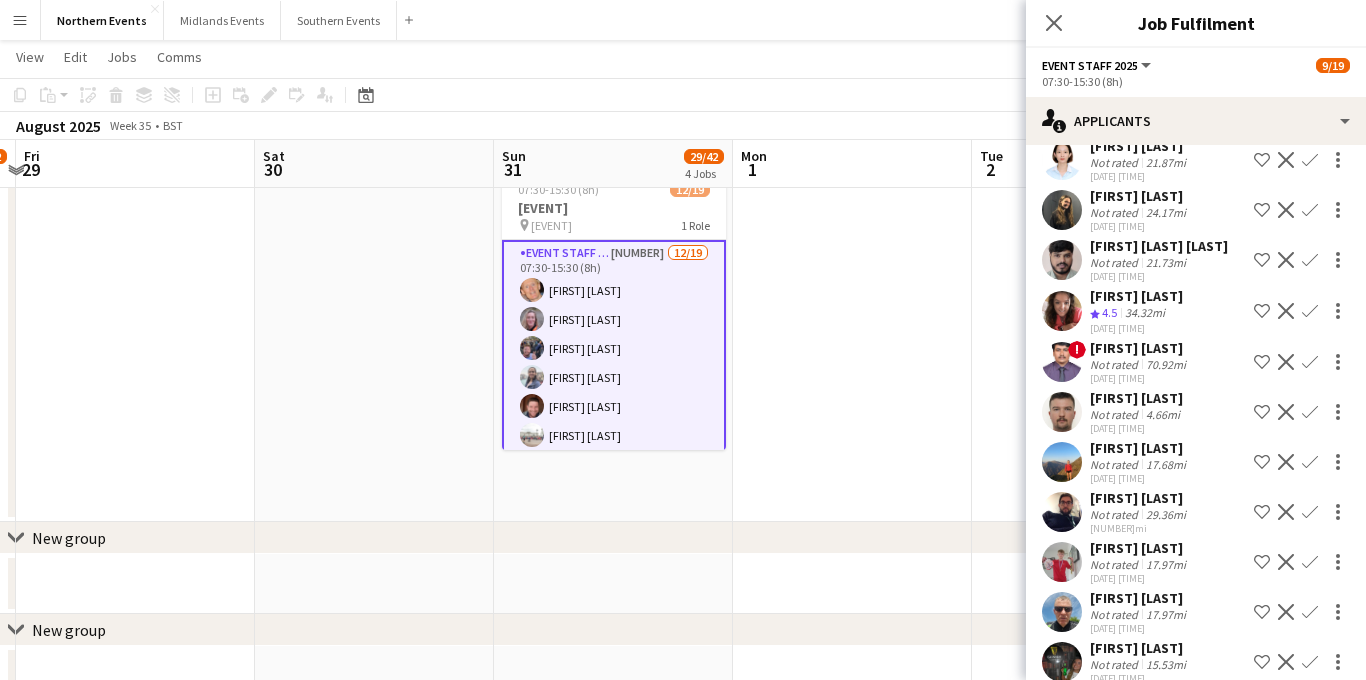 scroll, scrollTop: 2611, scrollLeft: 0, axis: vertical 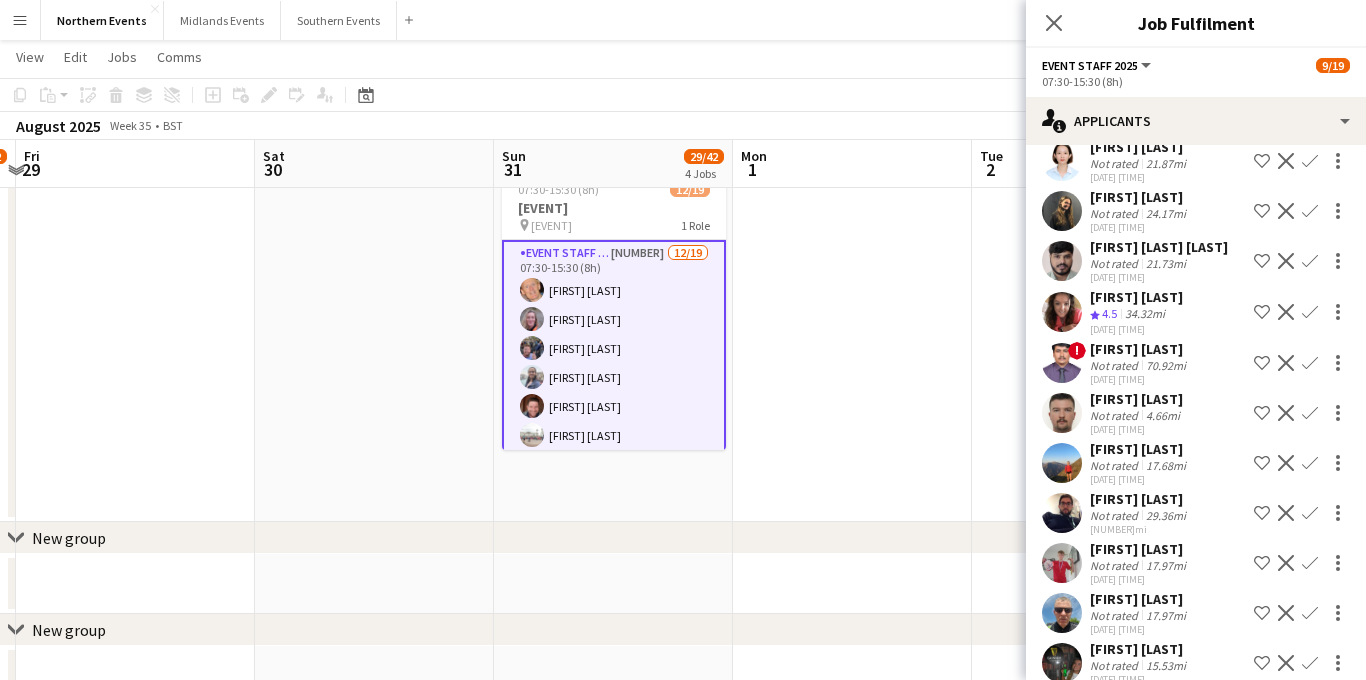 click on "Confirm" at bounding box center (1310, 363) 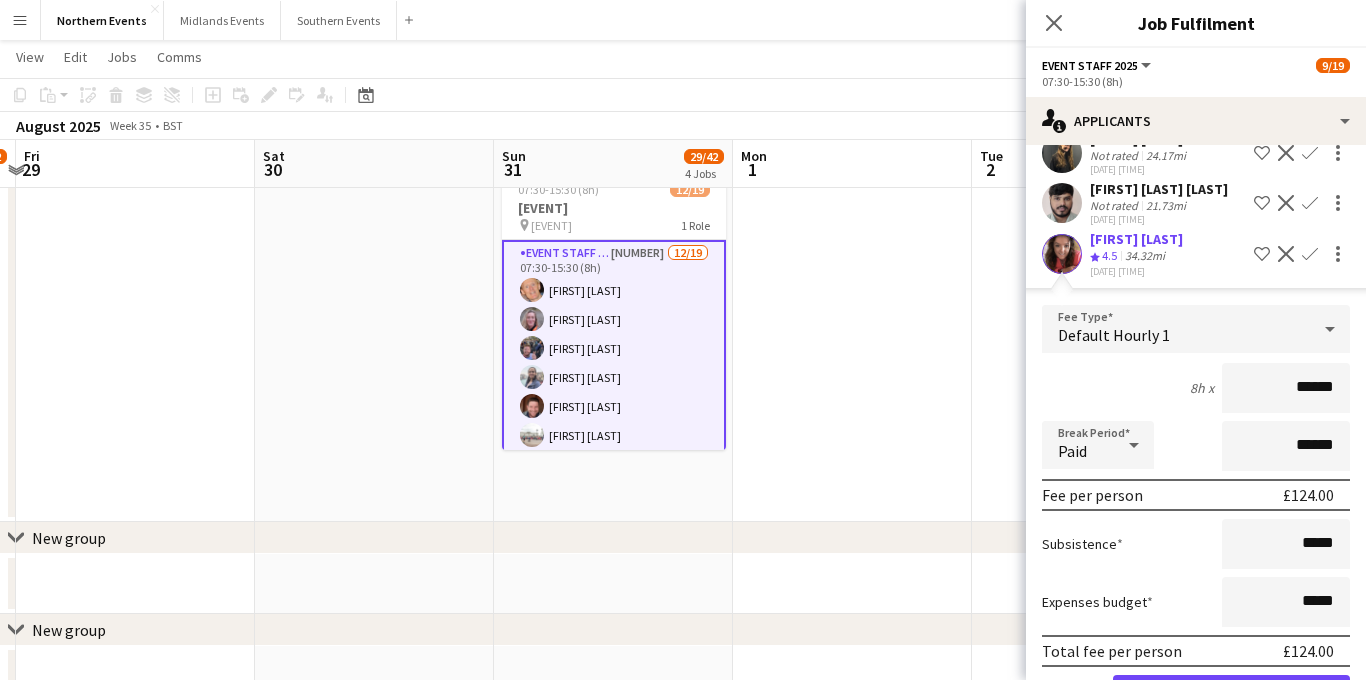 scroll, scrollTop: 2887, scrollLeft: 0, axis: vertical 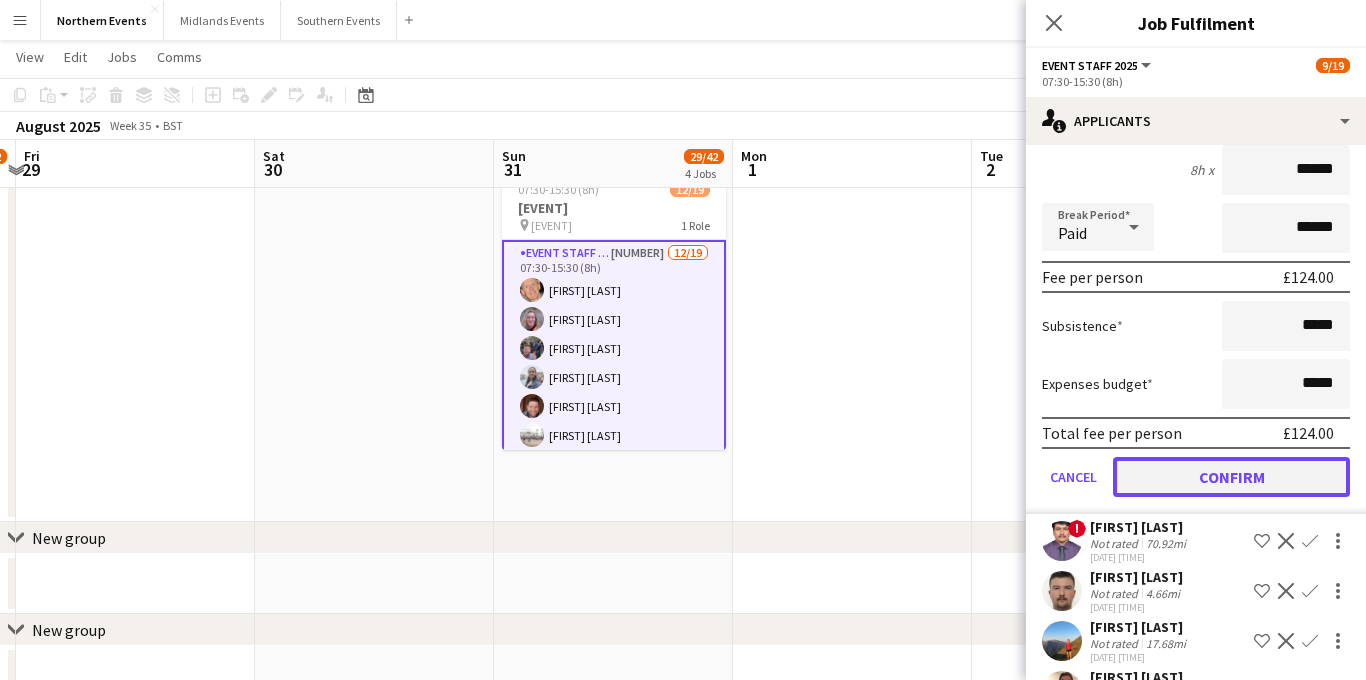 click on "Confirm" 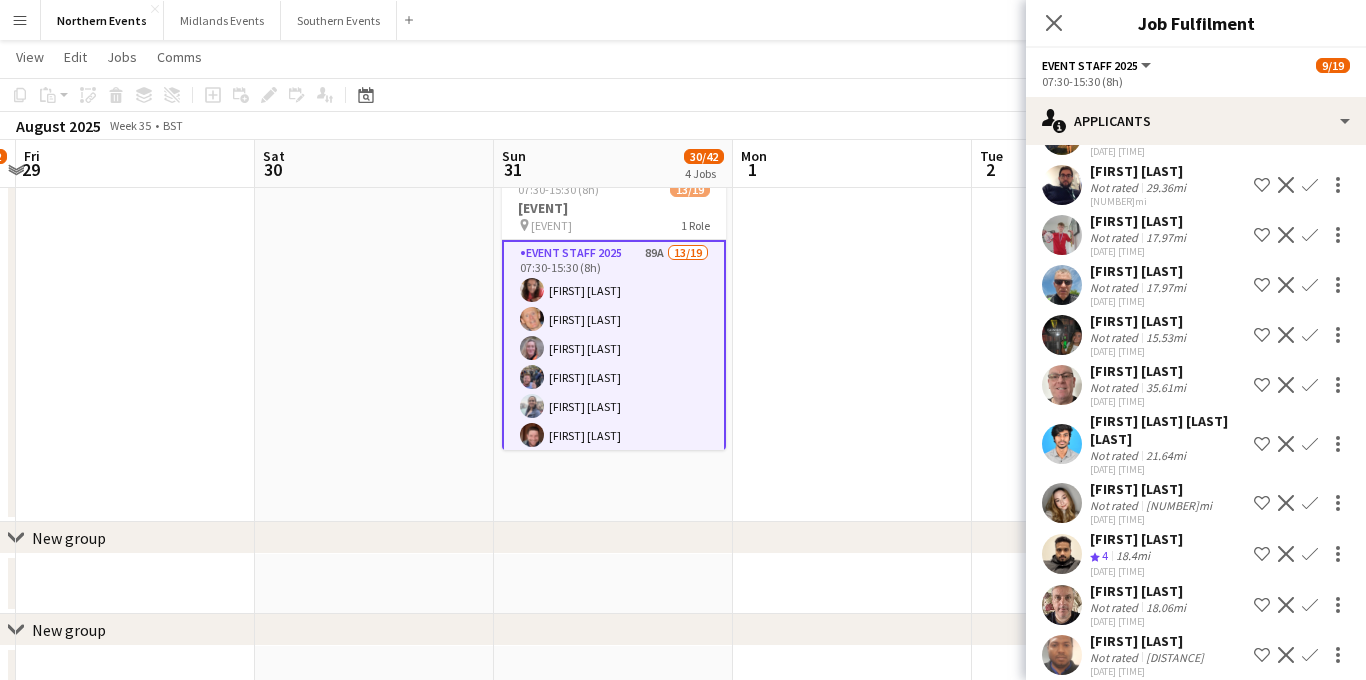 scroll, scrollTop: 2382, scrollLeft: 0, axis: vertical 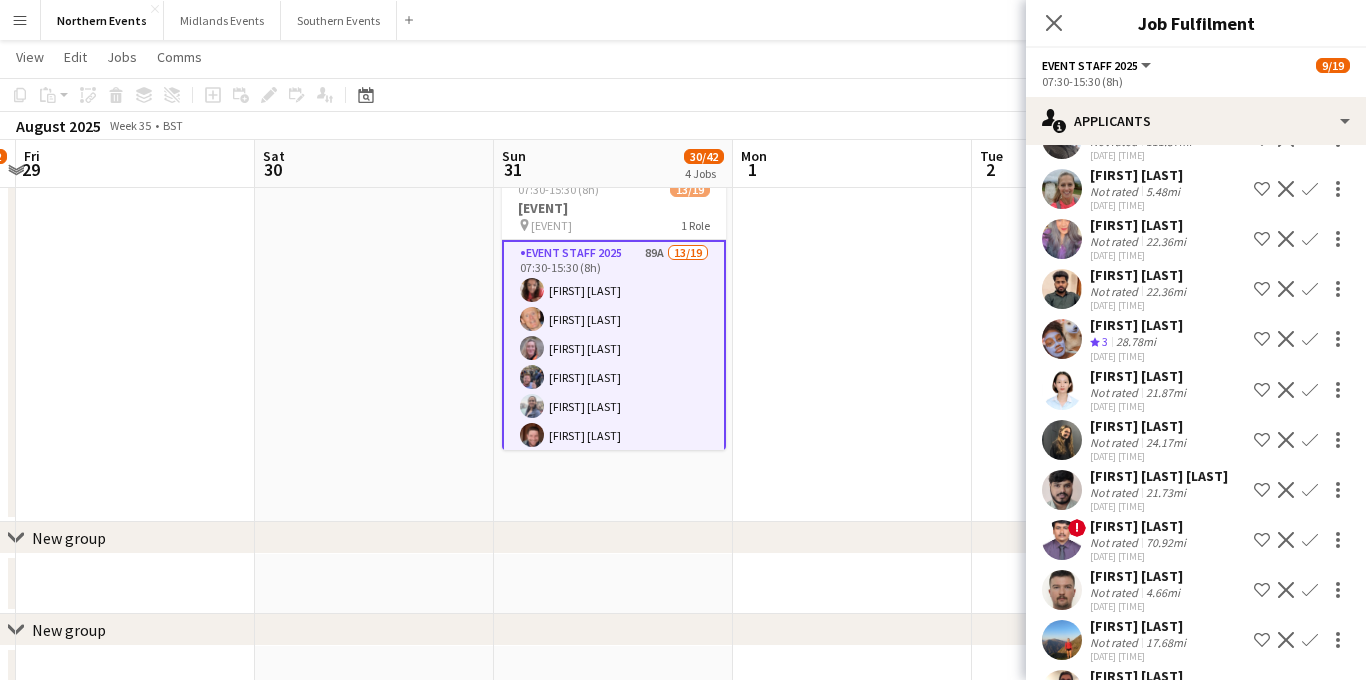 click on "Event Staff [YEAR]   [NUMBER]A   [NUMBER]/[NUMBER]   [TIME]-[TIME] ([TIME])
[FIRST] [LAST] [FIRST] [LAST] [FIRST] [LAST] [FIRST] [LAST] [FIRST] [LAST] [FIRST] [LAST] [FIRST] [LAST] [FIRST] [LAST] [FIRST] [LAST] [FIRST] [LAST]
single-neutral-actions
single-neutral-actions
single-neutral-actions
single-neutral-actions
single-neutral-actions
single-neutral-actions" at bounding box center [614, 537] 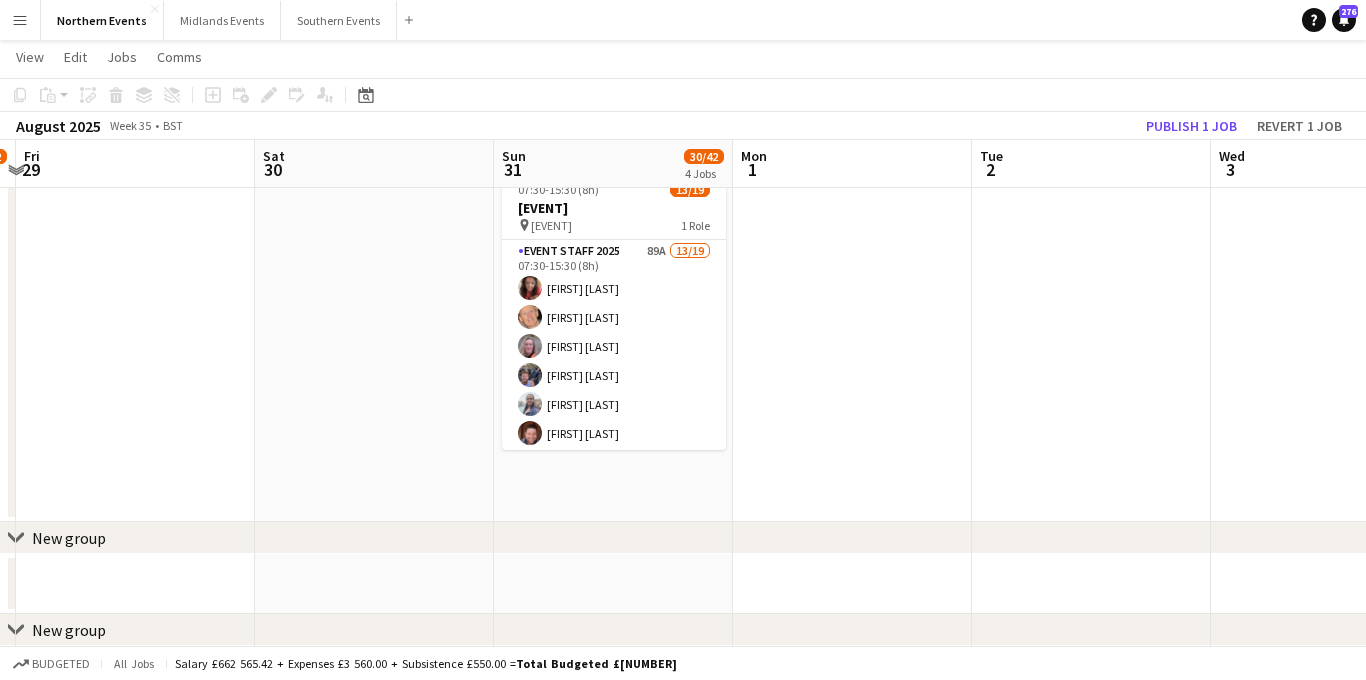 click on "Event Staff [YEAR]   [NUMBER]A   [NUMBER]/[NUMBER]   [TIME]-[TIME] ([TIME])
[FIRST] [LAST] [FIRST] [LAST] [FIRST] [LAST] [FIRST] [LAST] [FIRST] [LAST] [FIRST] [LAST] [FIRST] [LAST] [FIRST] [LAST] [FIRST] [LAST] [FIRST] [LAST]
single-neutral-actions
single-neutral-actions
single-neutral-actions
single-neutral-actions
single-neutral-actions
single-neutral-actions" at bounding box center [614, 535] 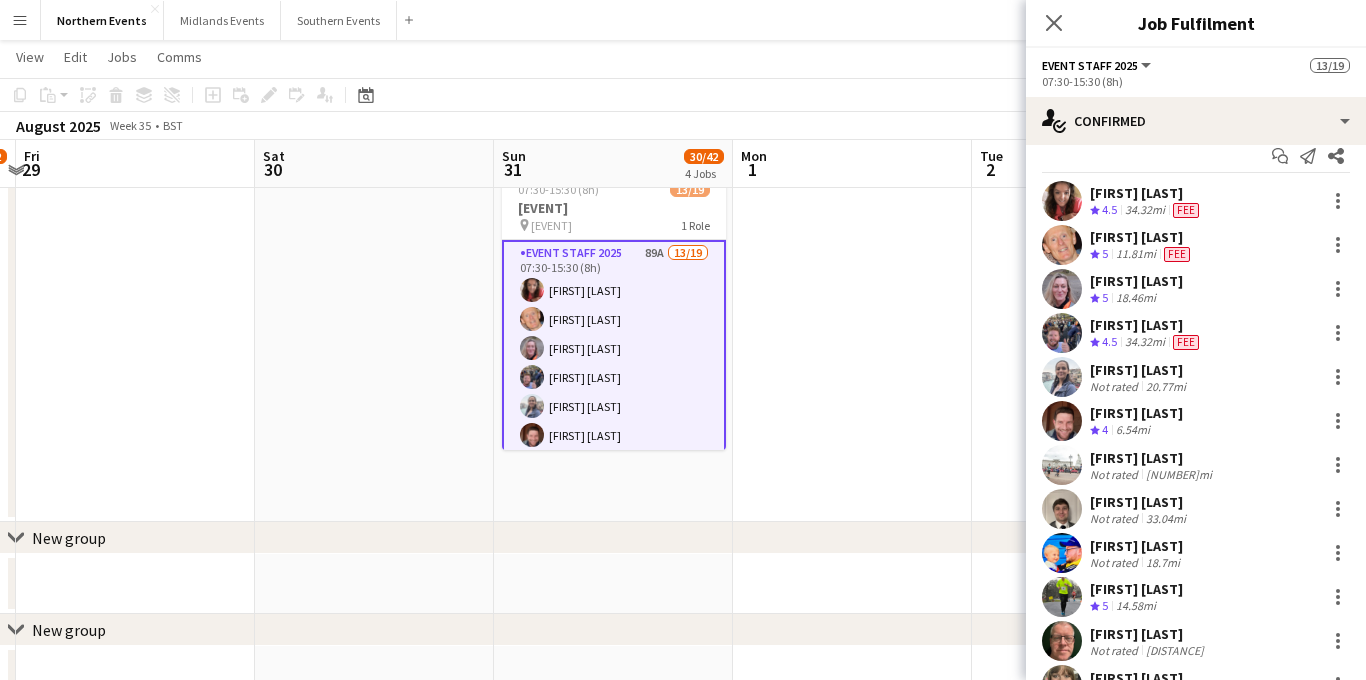 scroll, scrollTop: 0, scrollLeft: 0, axis: both 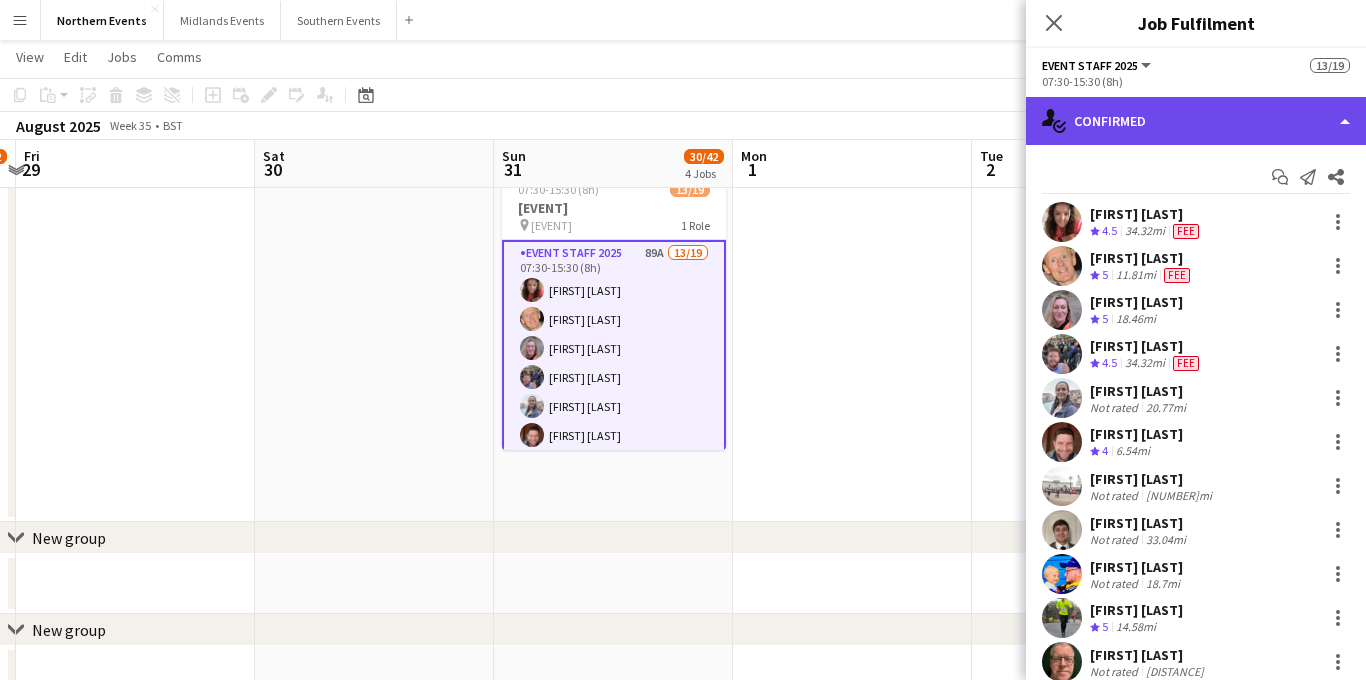 click on "single-neutral-actions-check-2
Confirmed" 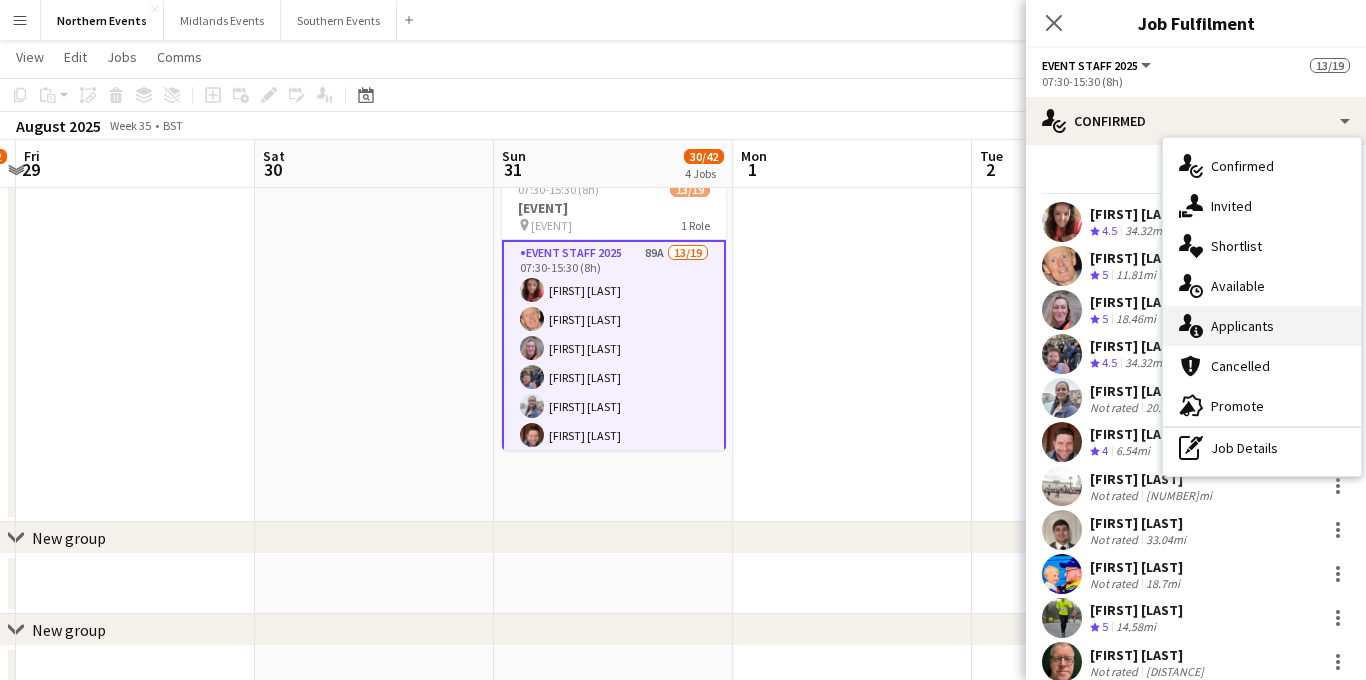 click on "single-neutral-actions-information
Applicants" at bounding box center [1262, 326] 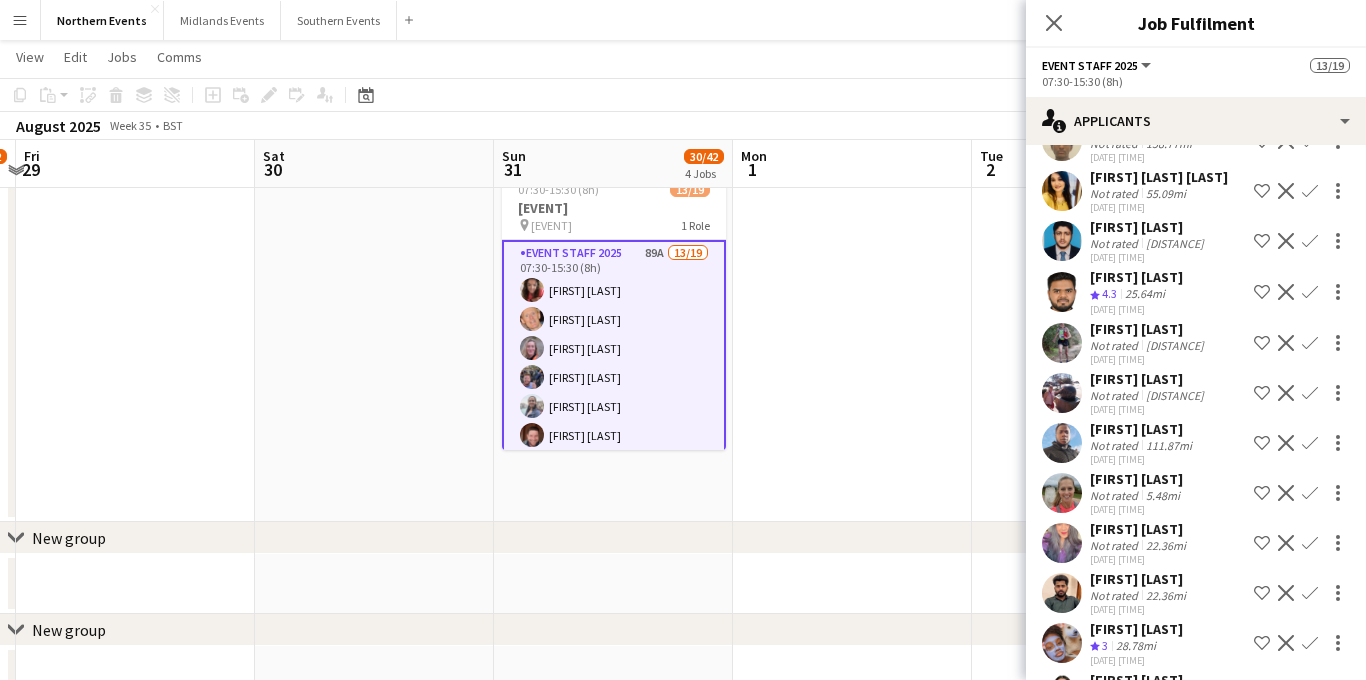 scroll, scrollTop: 2079, scrollLeft: 0, axis: vertical 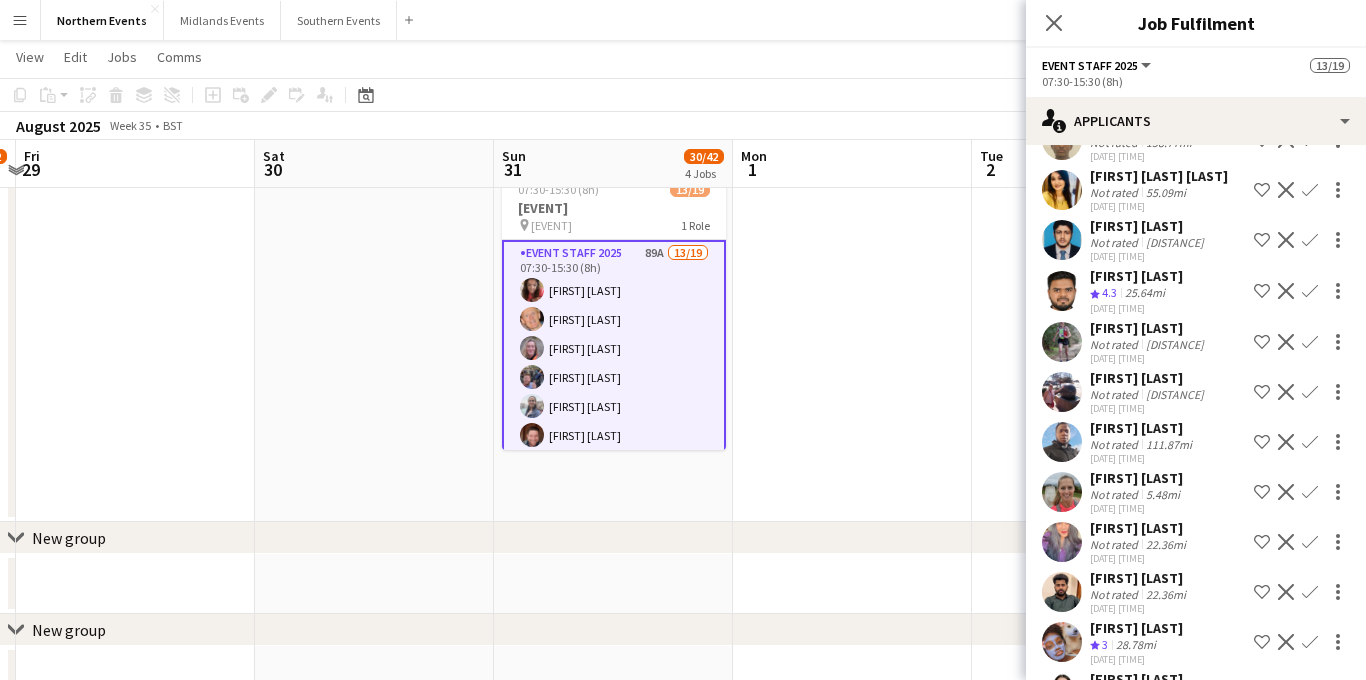 click on "Confirm" at bounding box center [1310, 392] 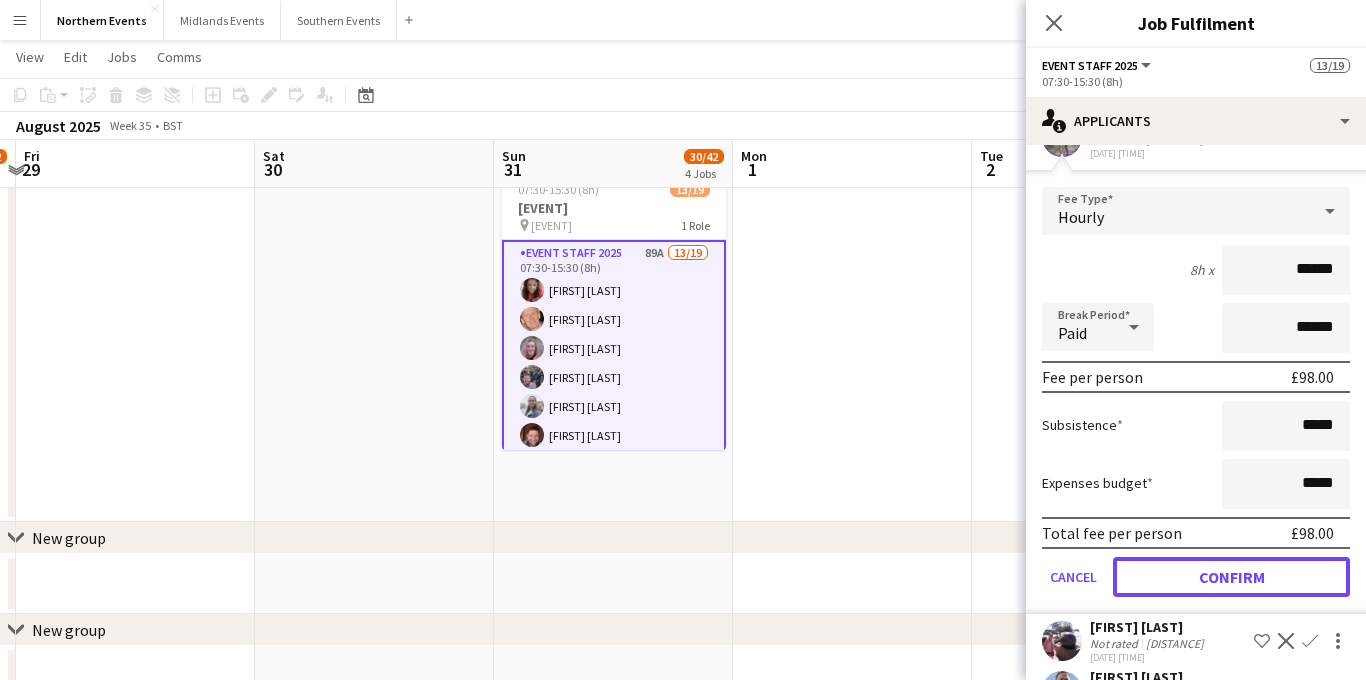 click on "Confirm" 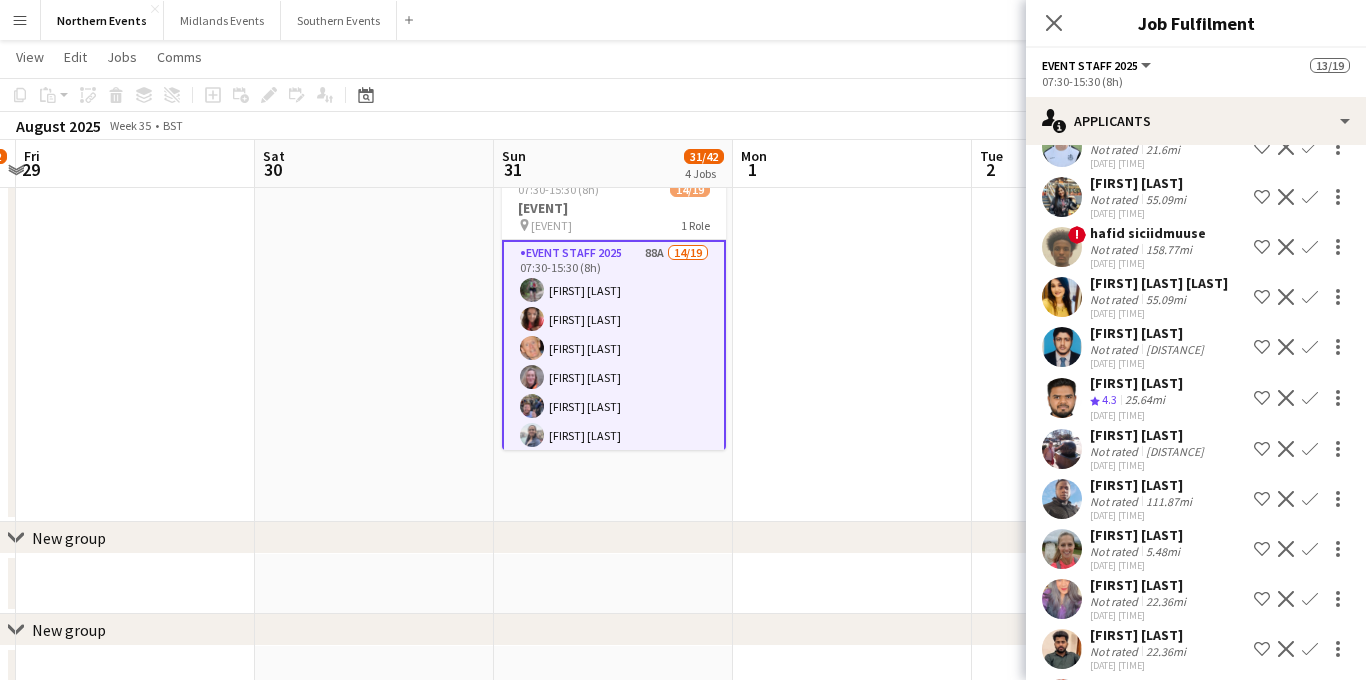 scroll, scrollTop: 1997, scrollLeft: 0, axis: vertical 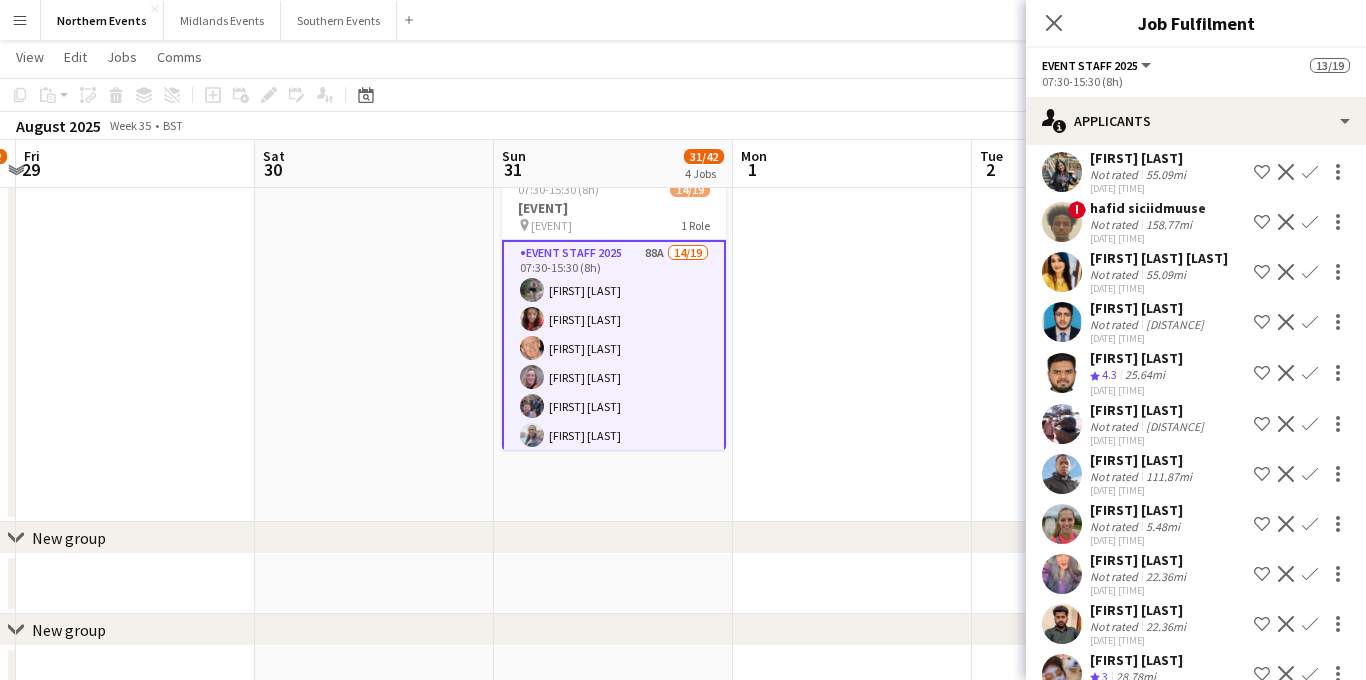 click on "Confirm" at bounding box center [1310, 474] 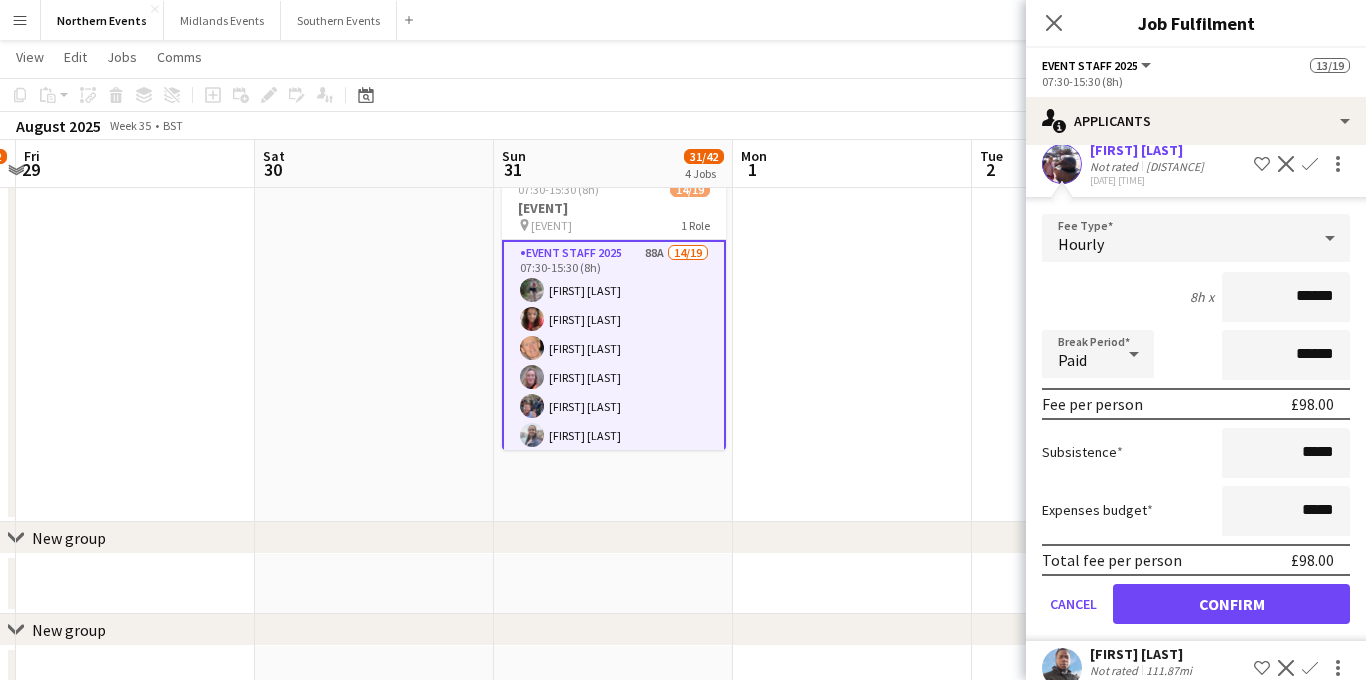scroll, scrollTop: 2337, scrollLeft: 0, axis: vertical 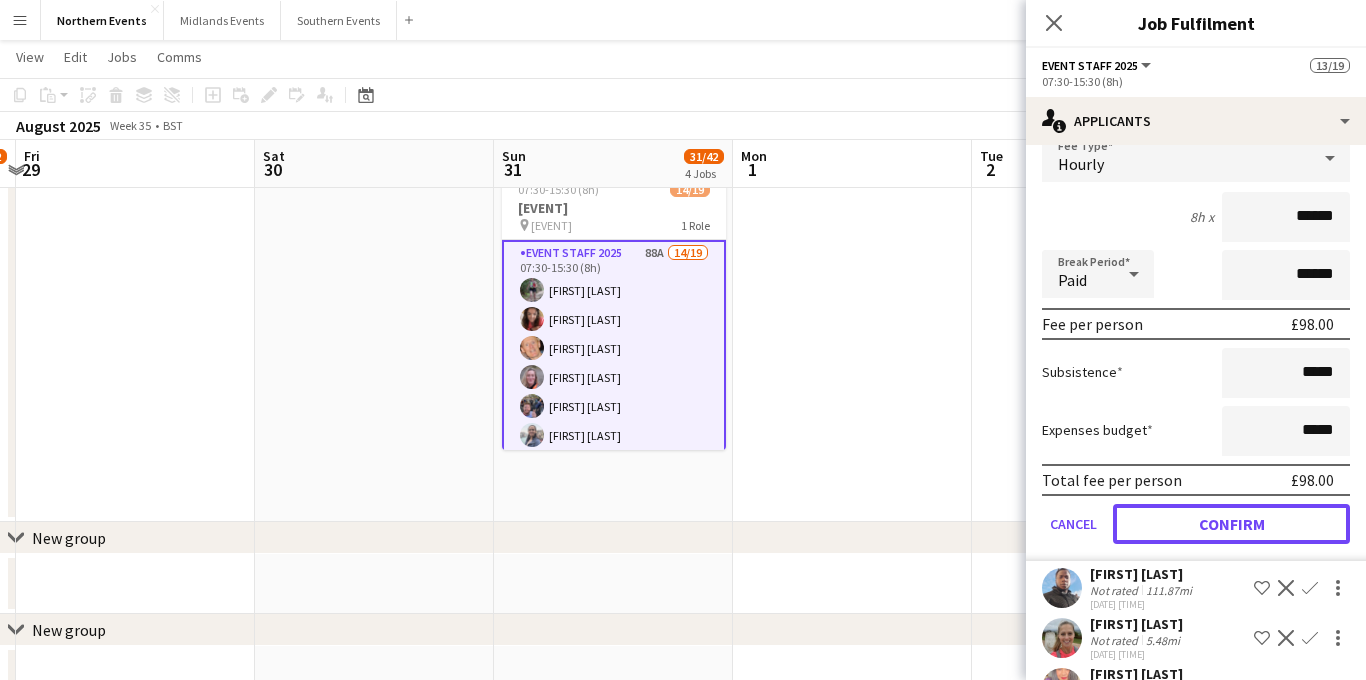click on "Confirm" 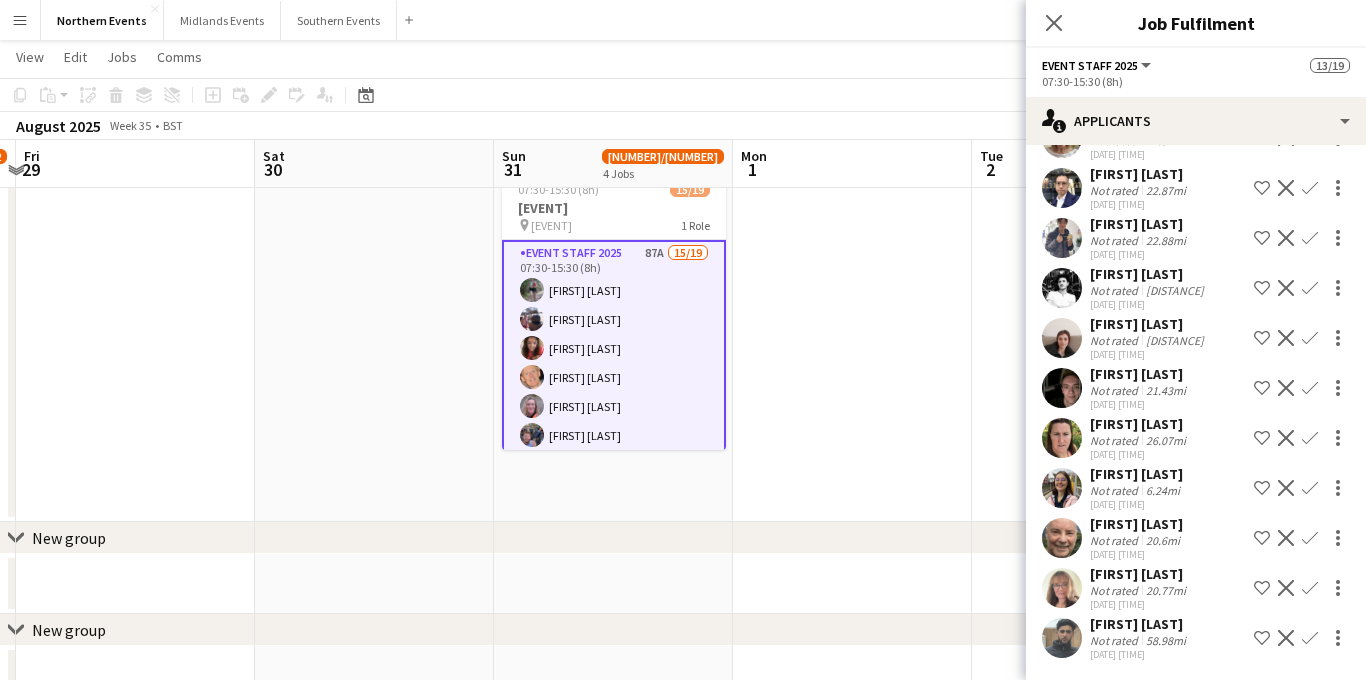 scroll, scrollTop: 3372, scrollLeft: 0, axis: vertical 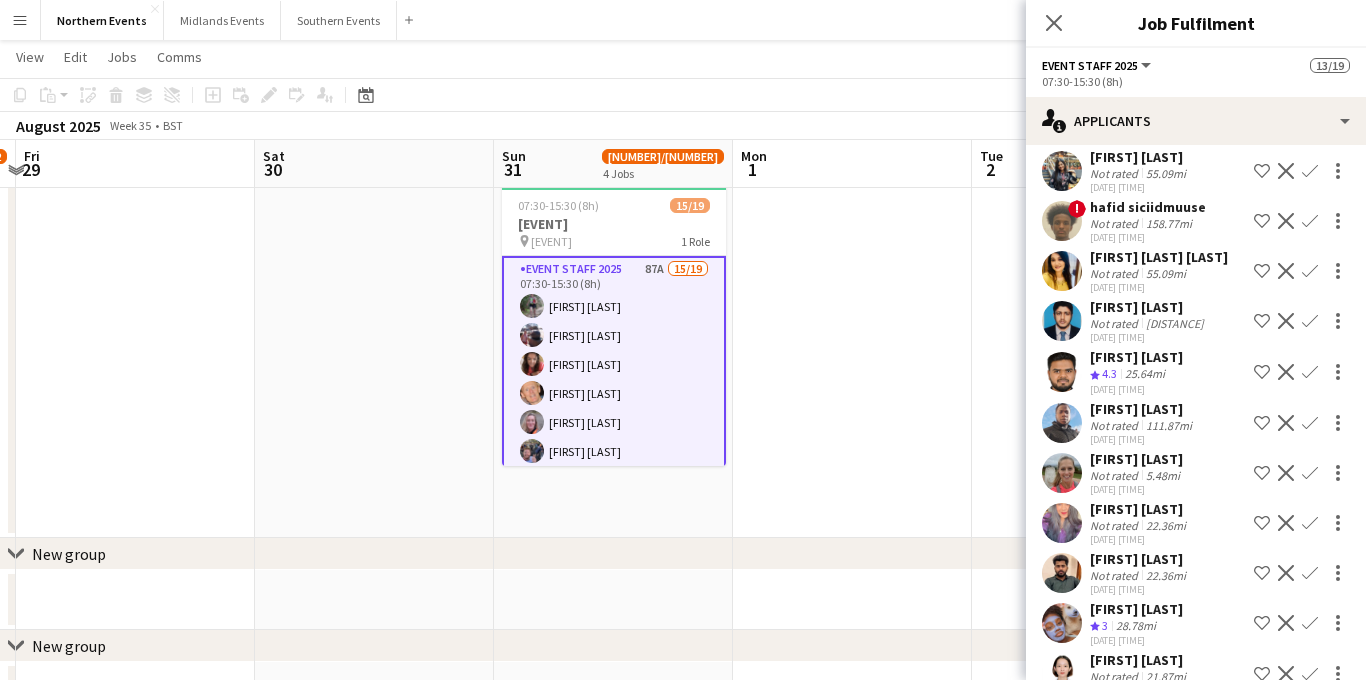 click on "Confirm" at bounding box center (1310, 523) 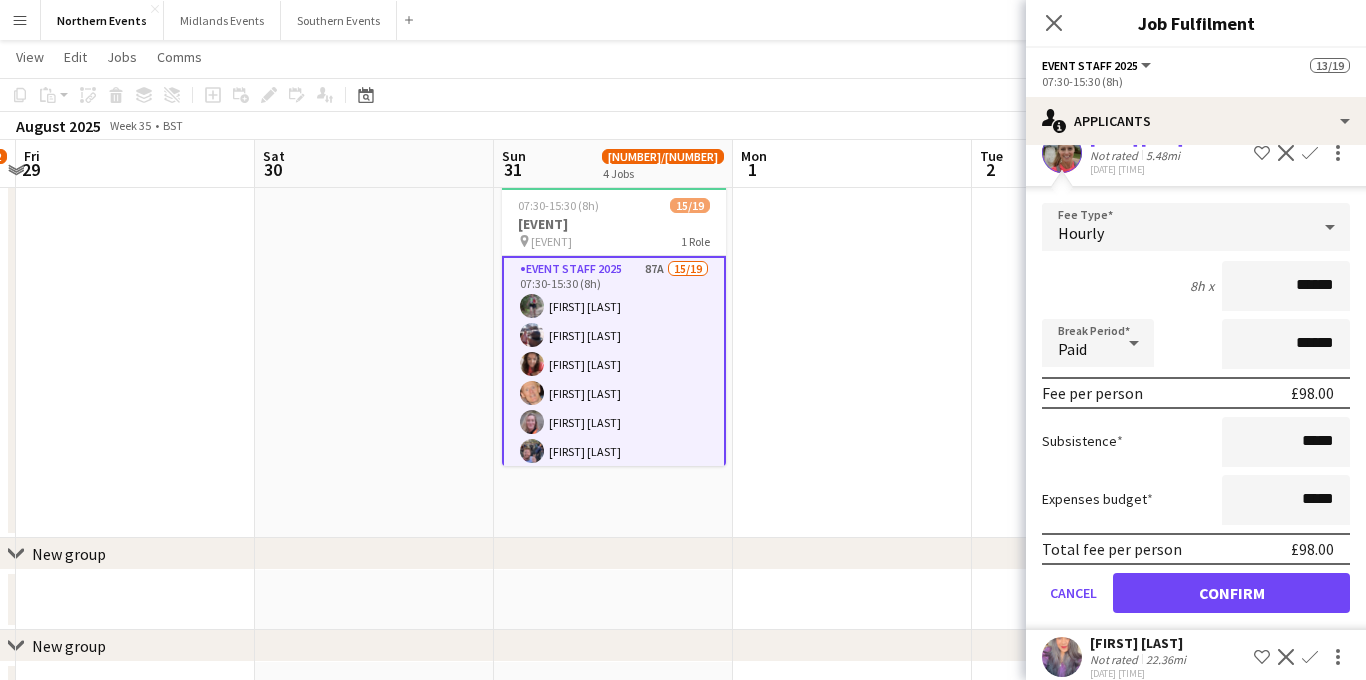 scroll, scrollTop: 2412, scrollLeft: 0, axis: vertical 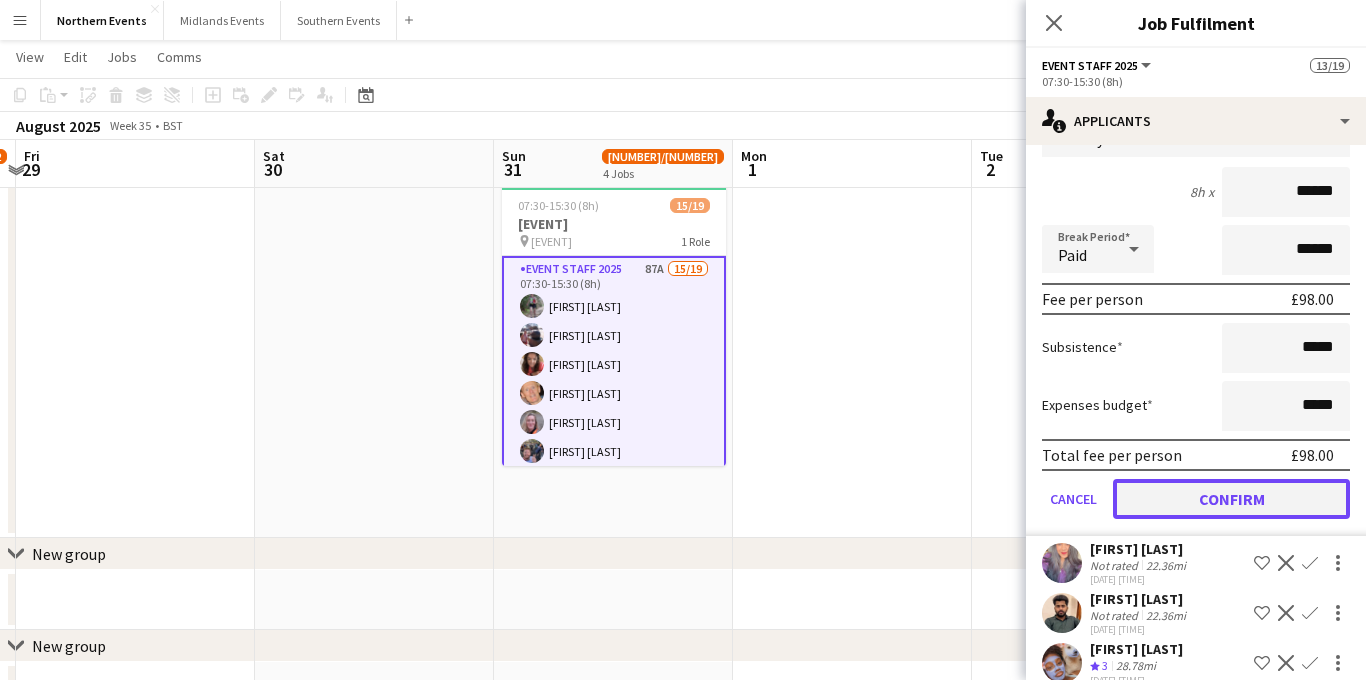 click on "Confirm" 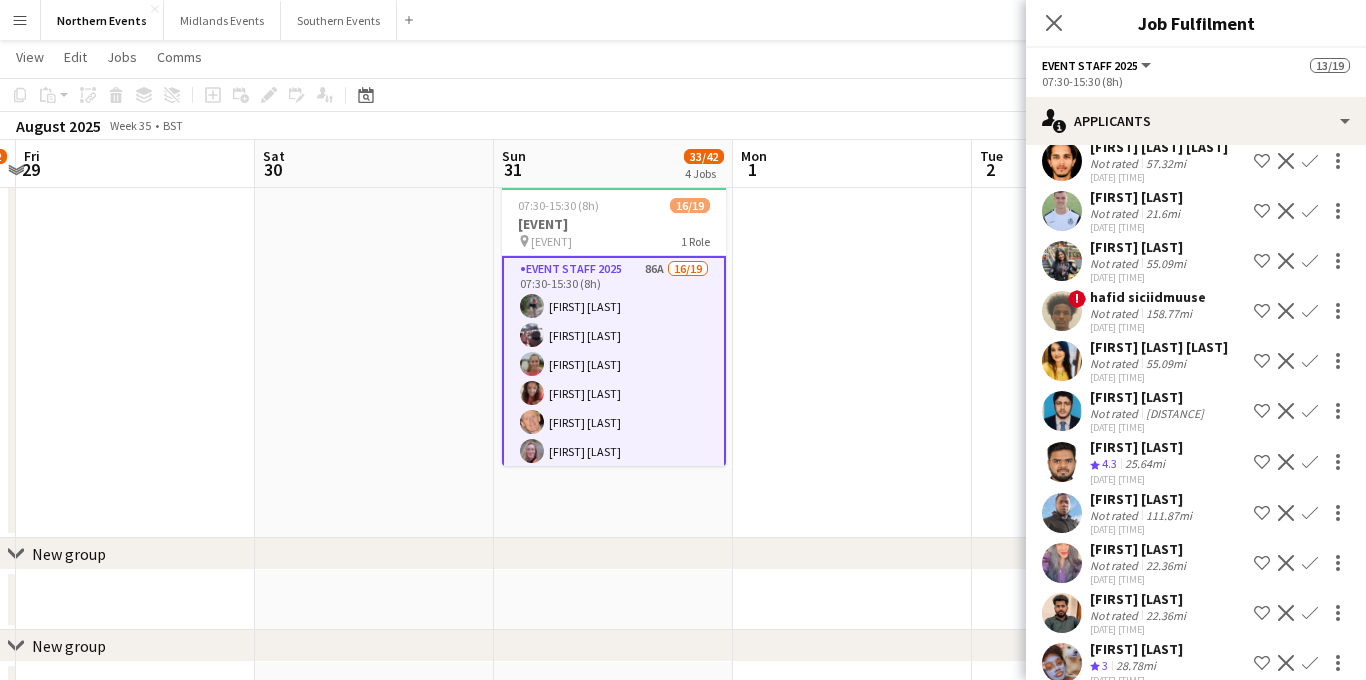 scroll, scrollTop: 1903, scrollLeft: 0, axis: vertical 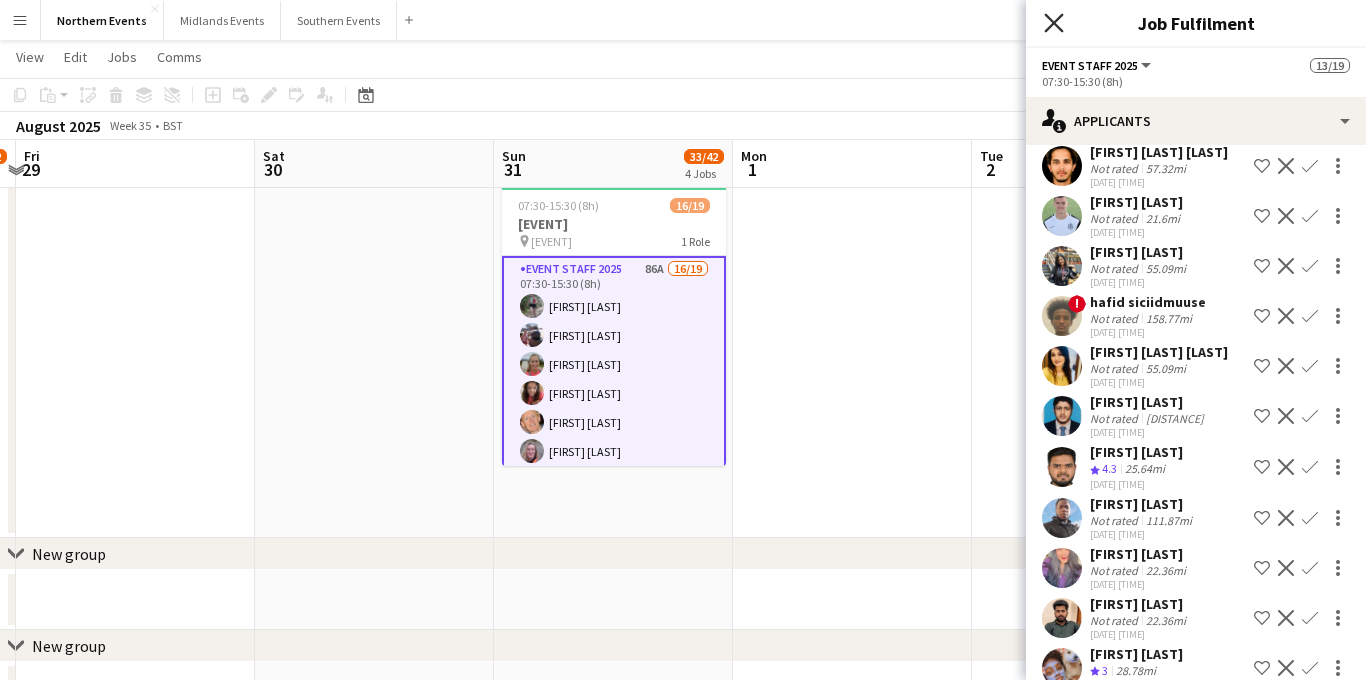 click 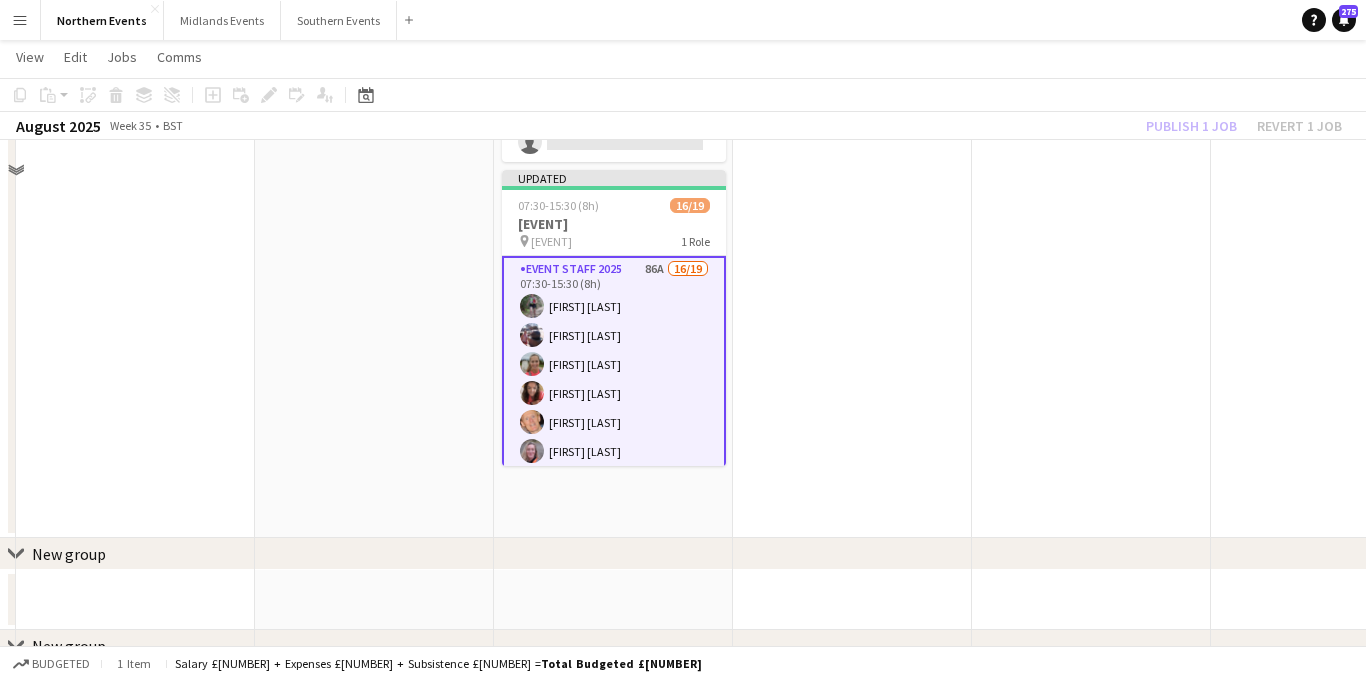 scroll, scrollTop: 603, scrollLeft: 0, axis: vertical 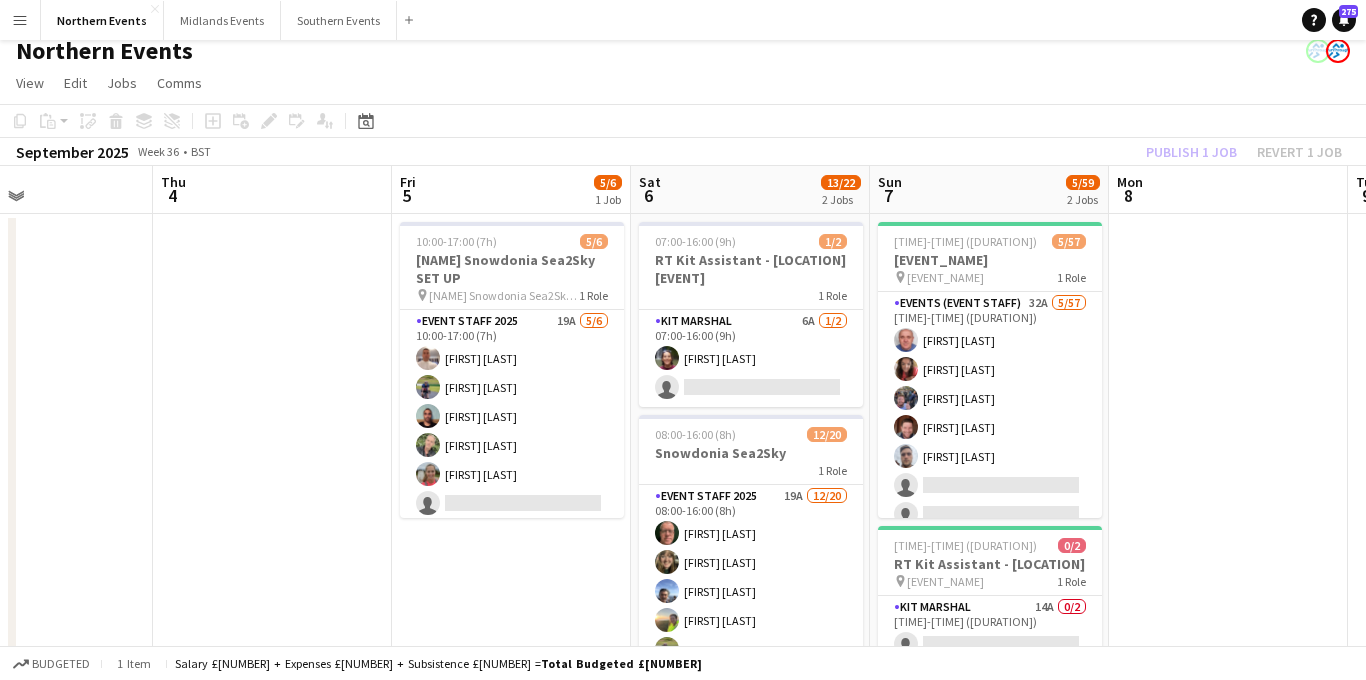 click on "Event Staff [YEAR] [NUMBER] [NUMBER]/[NUMBER] [TIME]-[TIME] ([DURATION])
[FIRST] [LAST] [FIRST] [LAST] [FIRST] [LAST] [FIRST] [LAST]
single-neutral-actions" at bounding box center (512, 416) 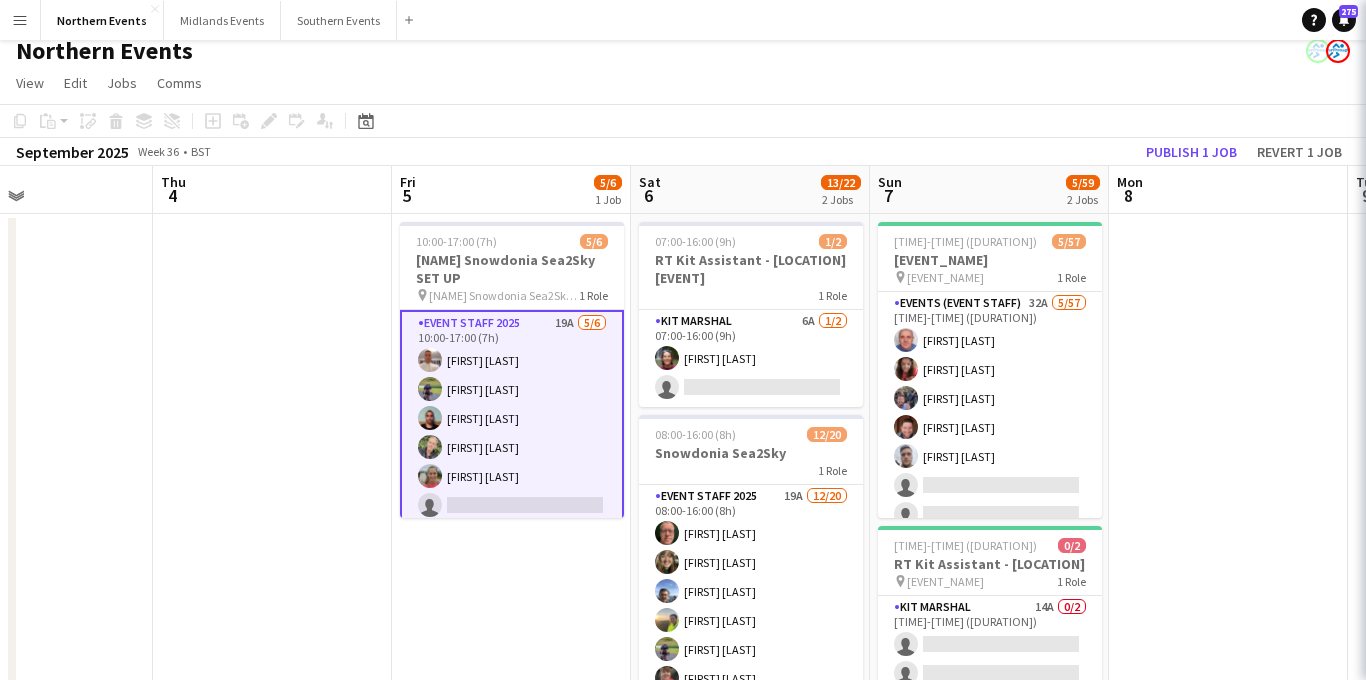 click on "single-neutral-actions-check-2
Confirmed" 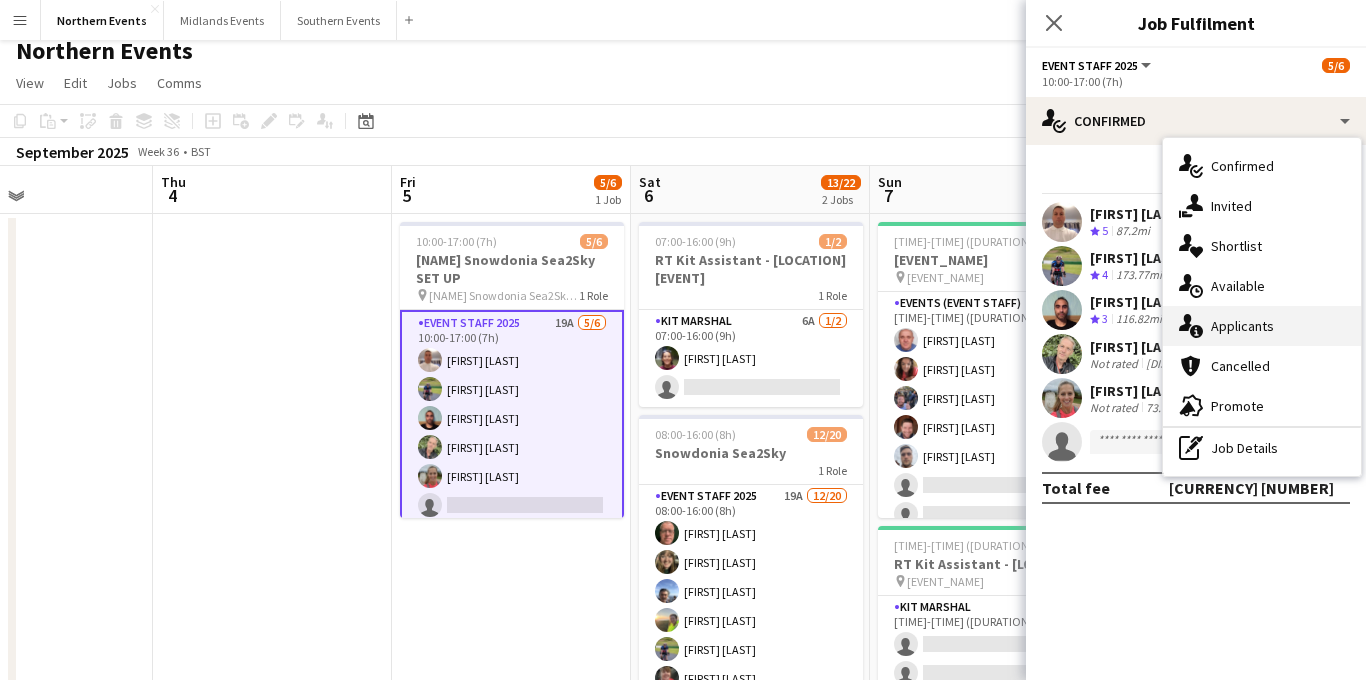 click on "single-neutral-actions-information
Applicants" at bounding box center [1262, 326] 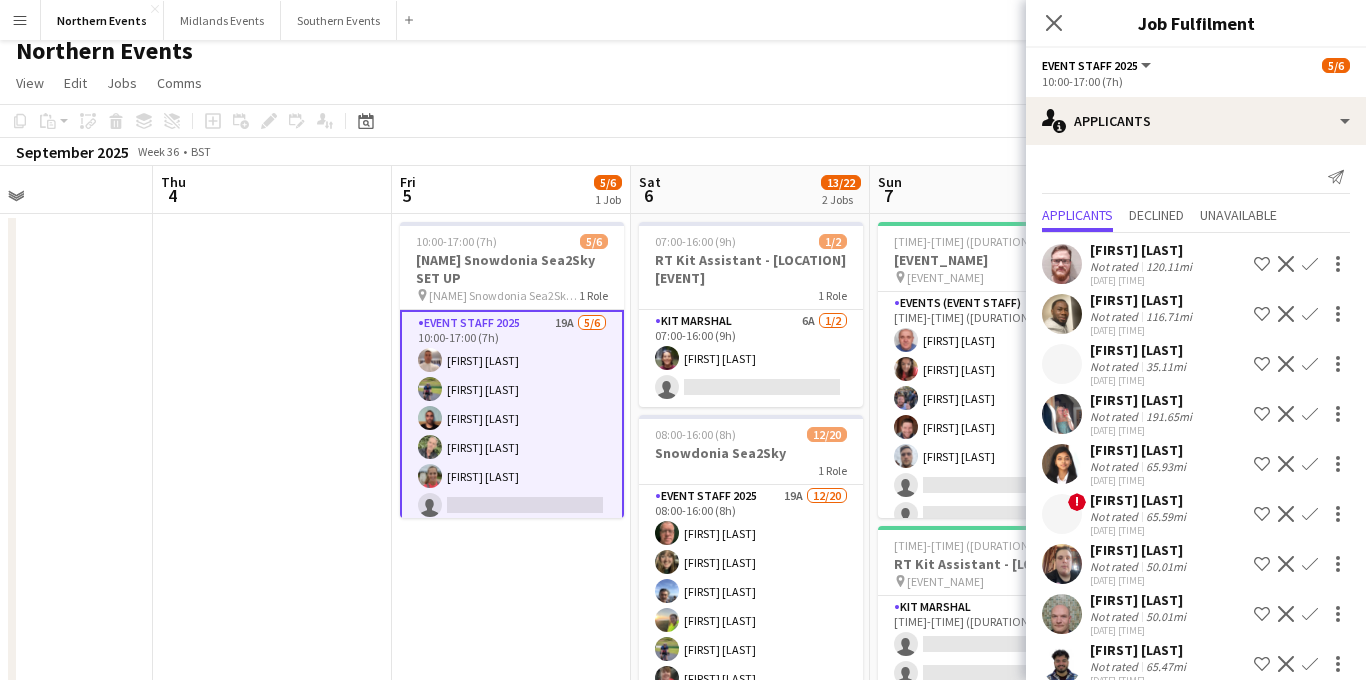 scroll, scrollTop: 547, scrollLeft: 0, axis: vertical 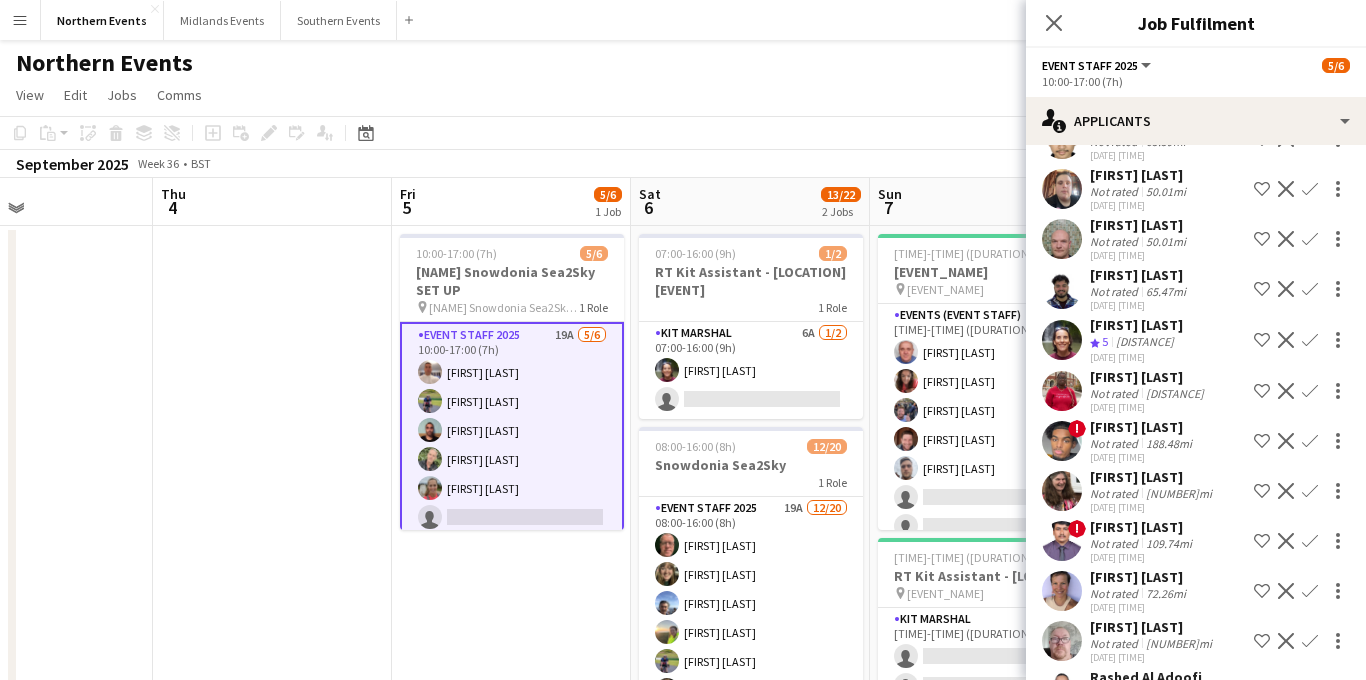 click on "Confirm" at bounding box center [1310, 391] 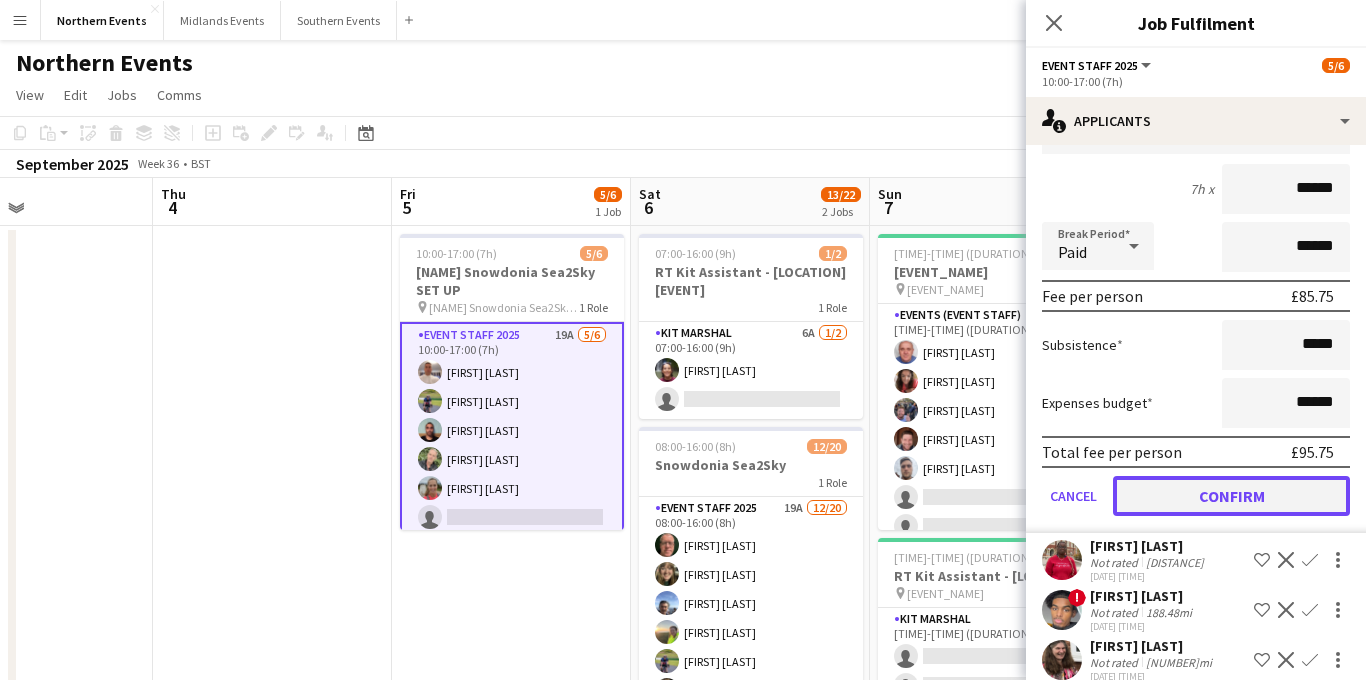 click on "Confirm" 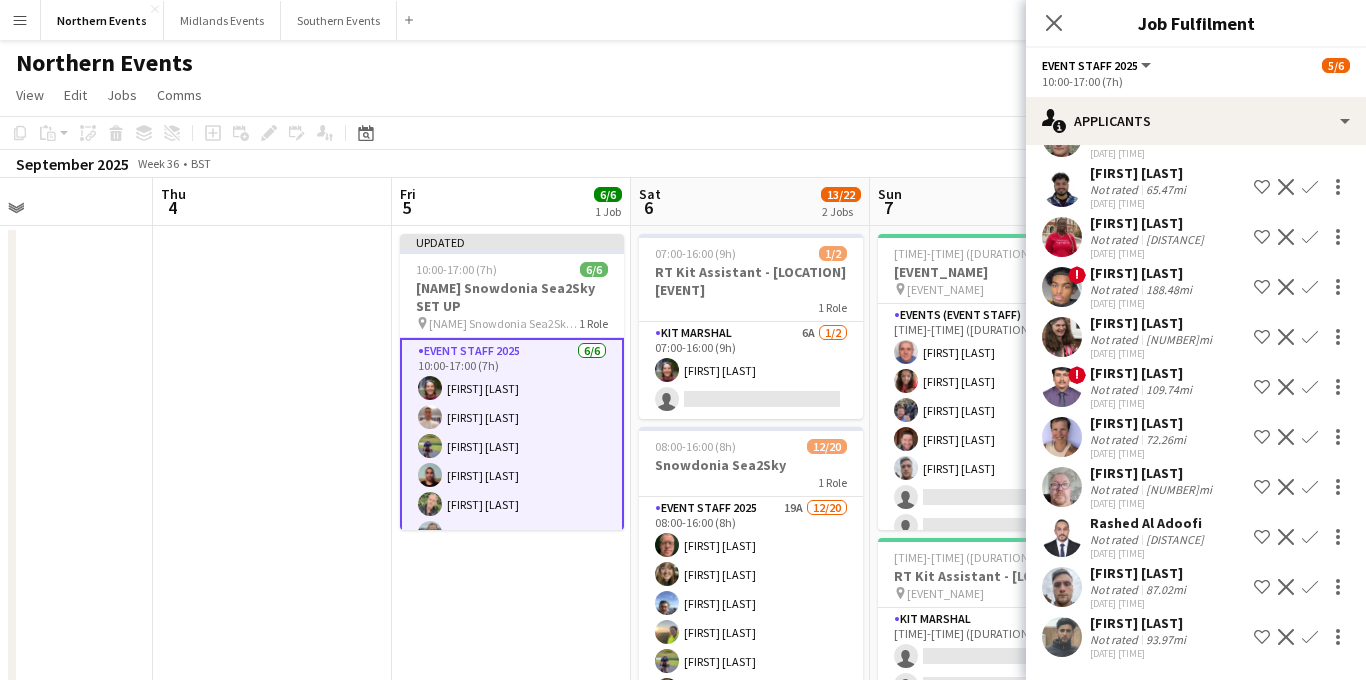 scroll, scrollTop: 154, scrollLeft: 0, axis: vertical 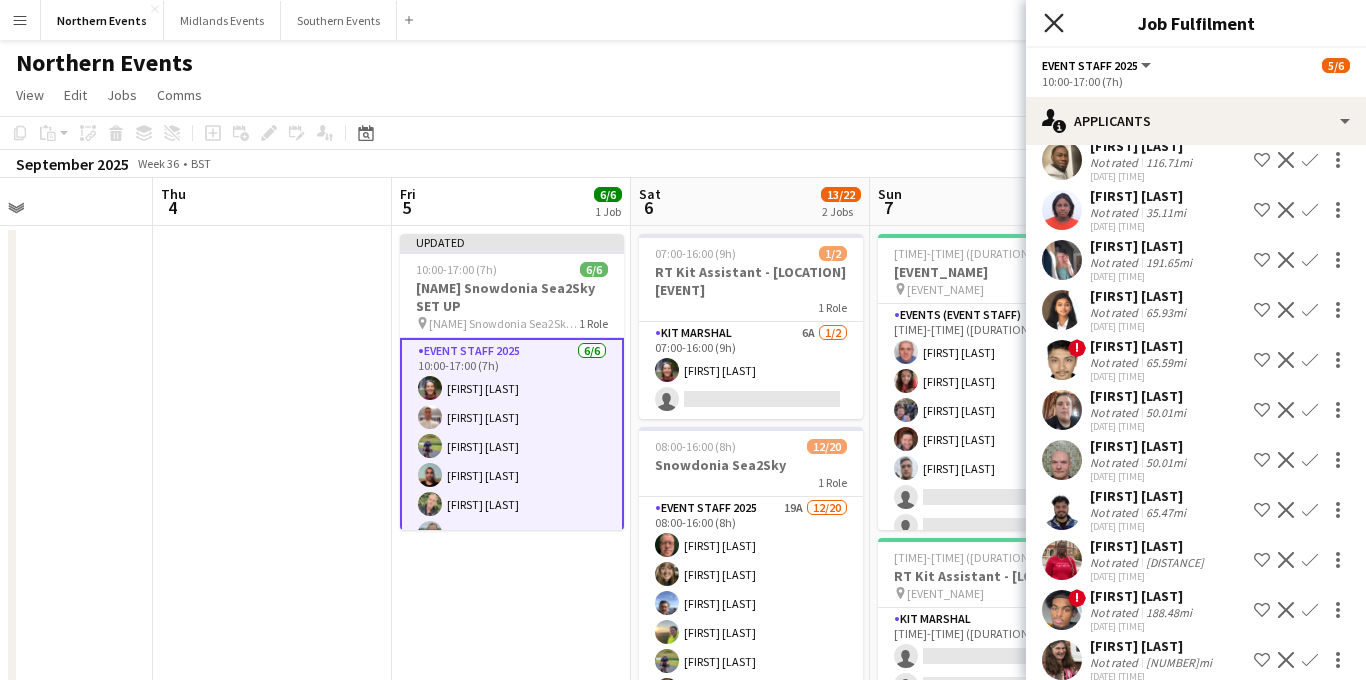 click on "Close pop-in" 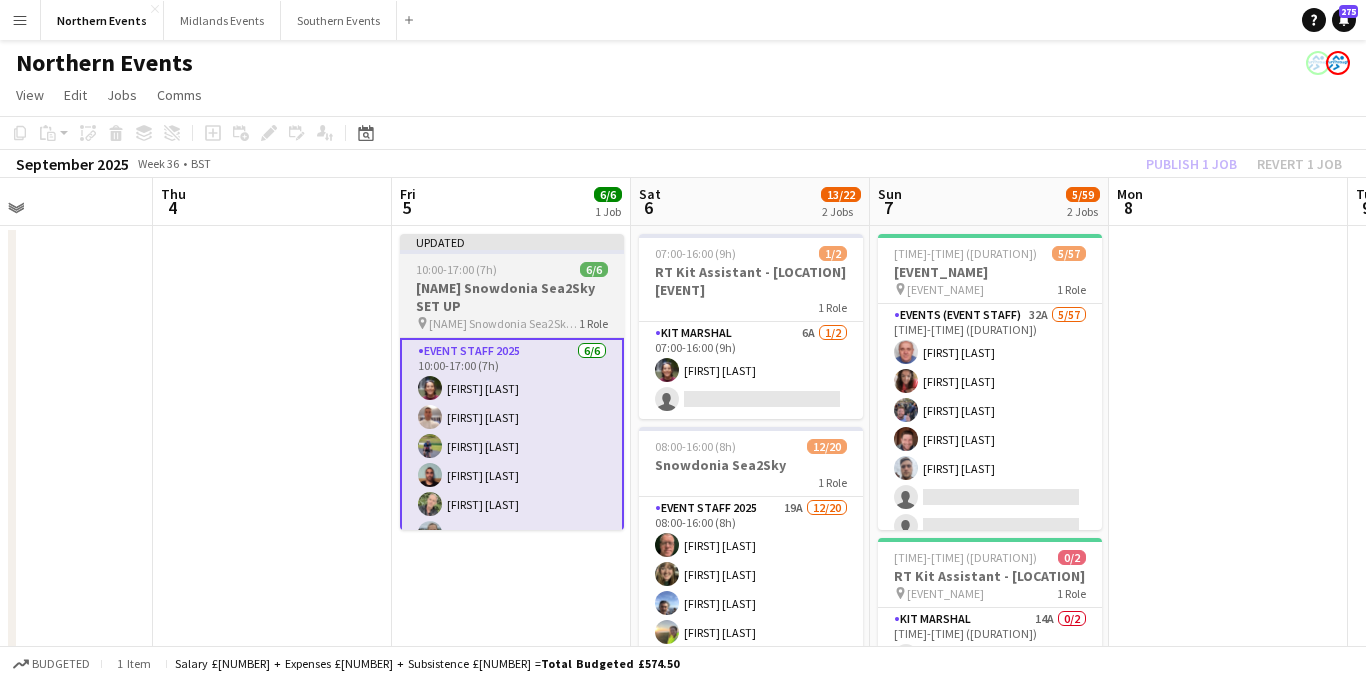 click on "[NAME] Snowdonia Sea2Sky SET UP" at bounding box center [512, 297] 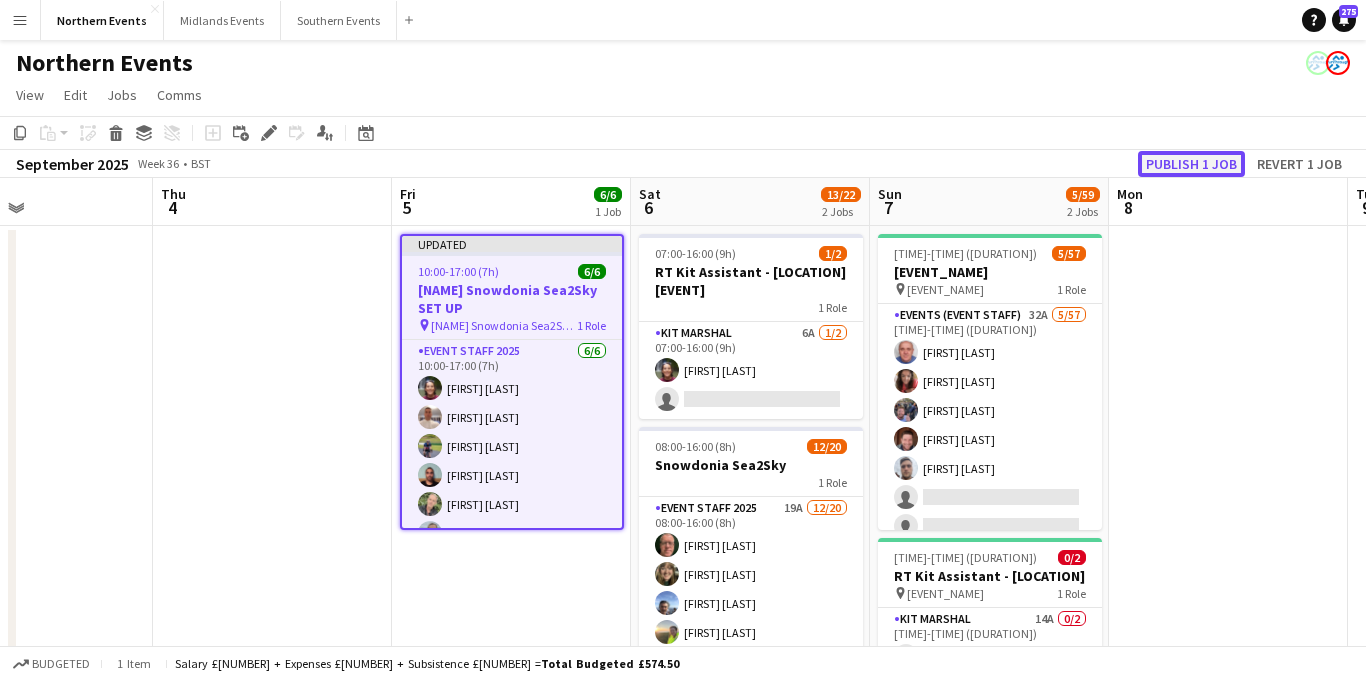 click on "Publish 1 job" 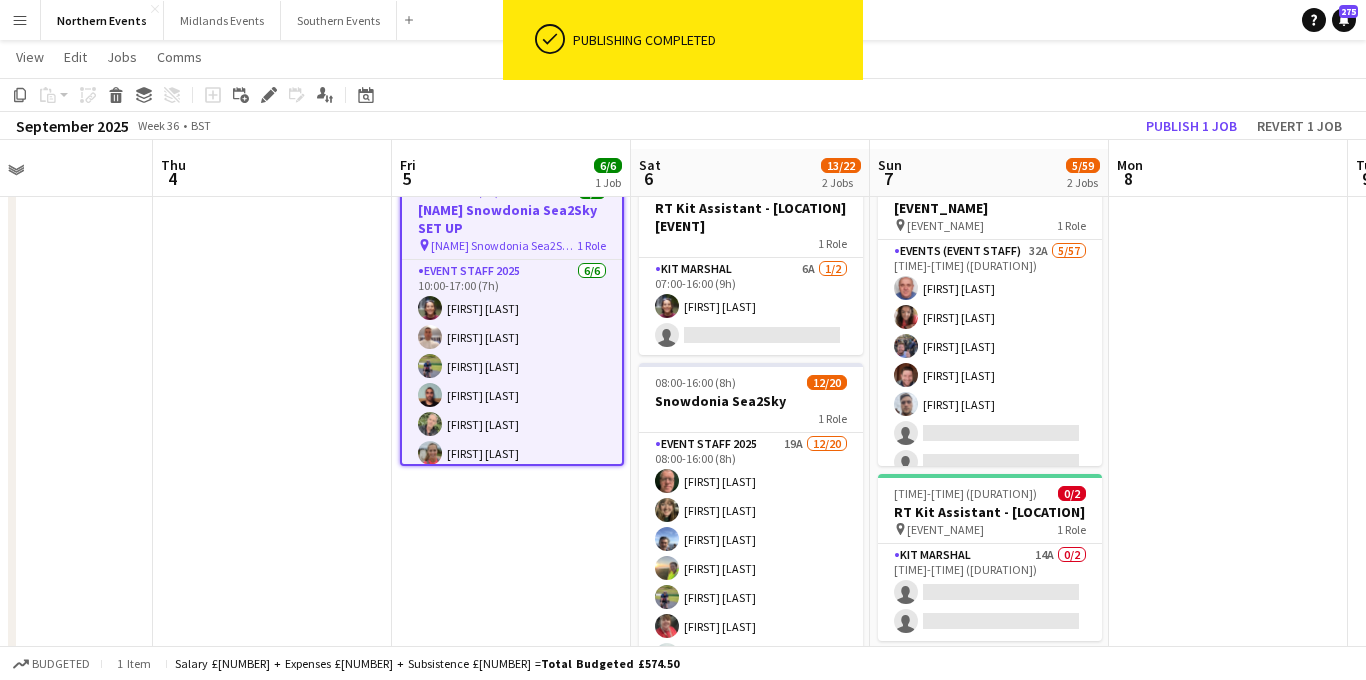 scroll, scrollTop: 71, scrollLeft: 0, axis: vertical 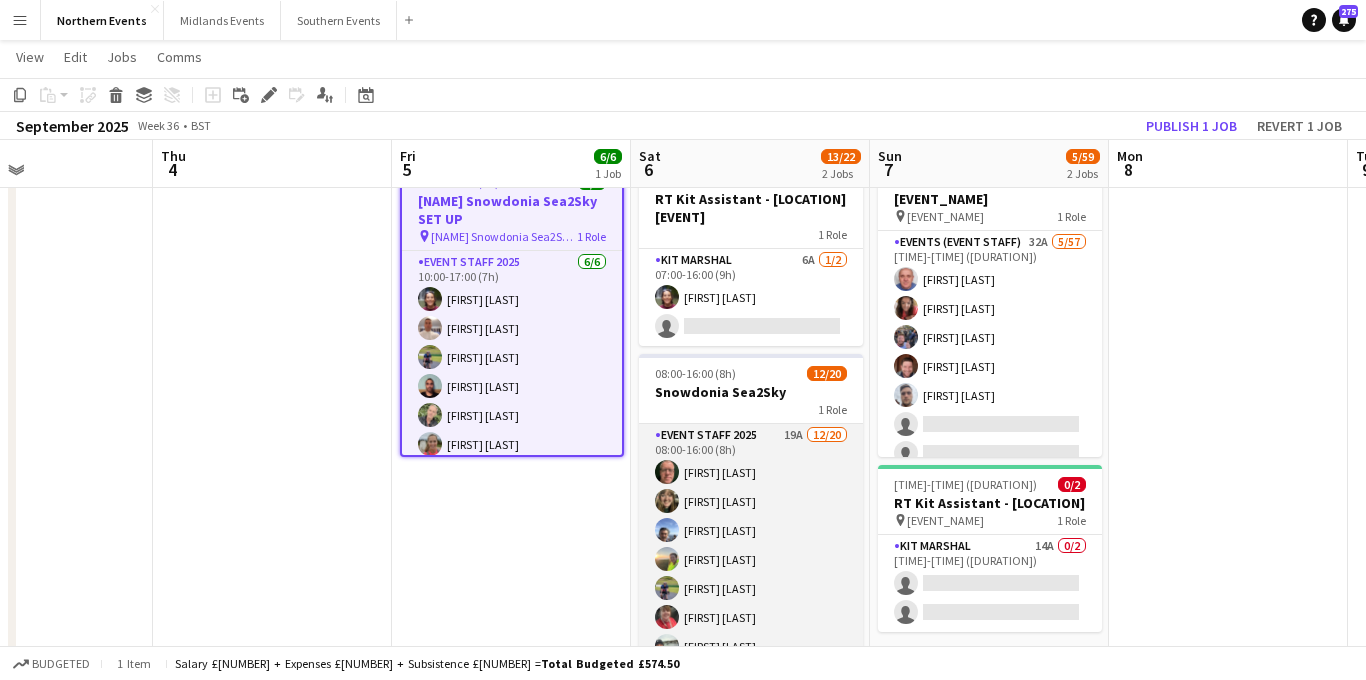click on "Event Staff [YEAR]   [NUMBER]   [DATE]   [TIME]-[TIME] ( [TIME] )
[FIRST] [LAST] [FIRST] [LAST] [FIRST] [LAST] [FIRST] [LAST] [FIRST] [LAST] [FIRST] [LAST] [FIRST] [LAST] [FIRST] [LAST] [FIRST] [LAST]" at bounding box center [751, 733] 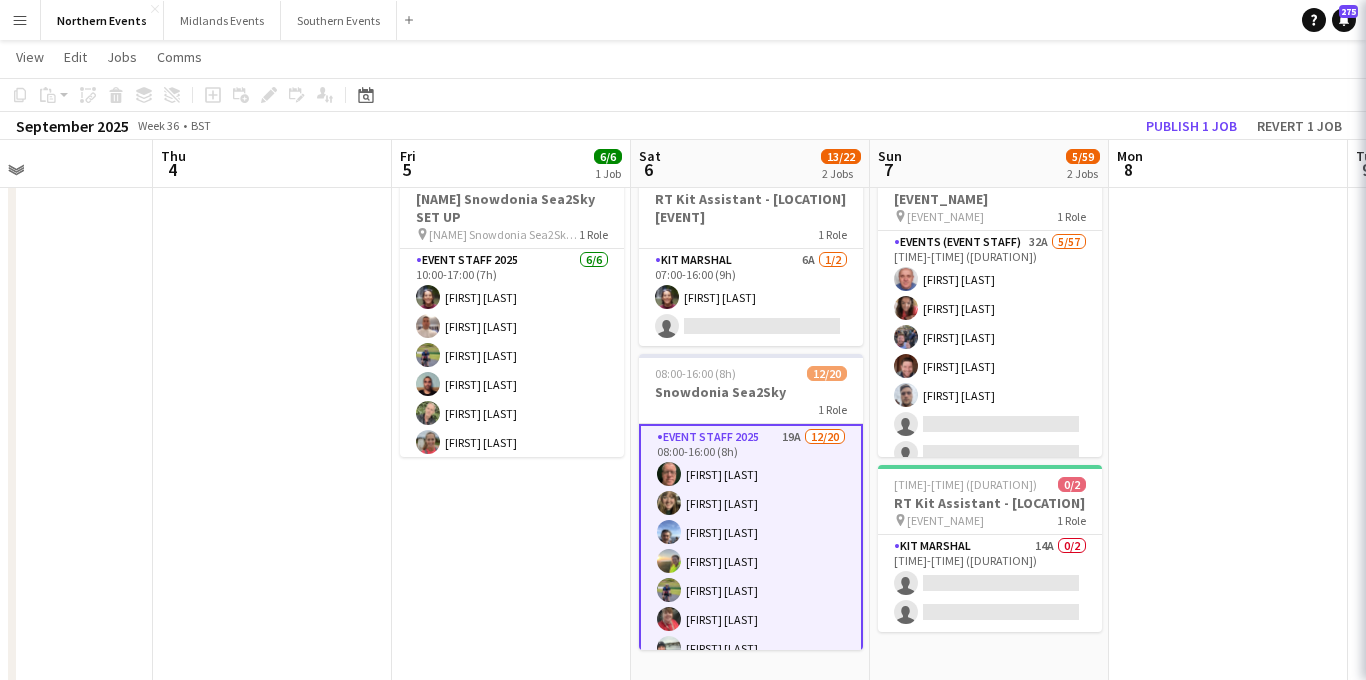 click on "single-neutral-actions-check-2
Confirmed" 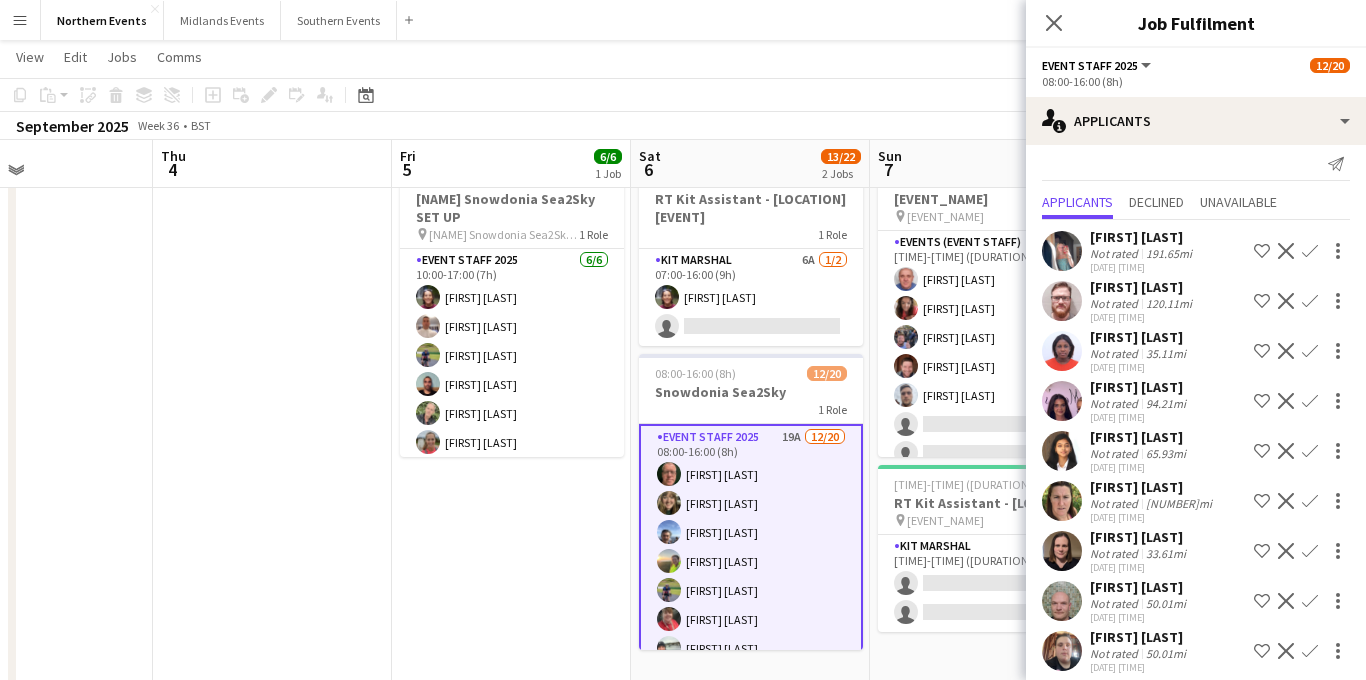 scroll, scrollTop: 0, scrollLeft: 0, axis: both 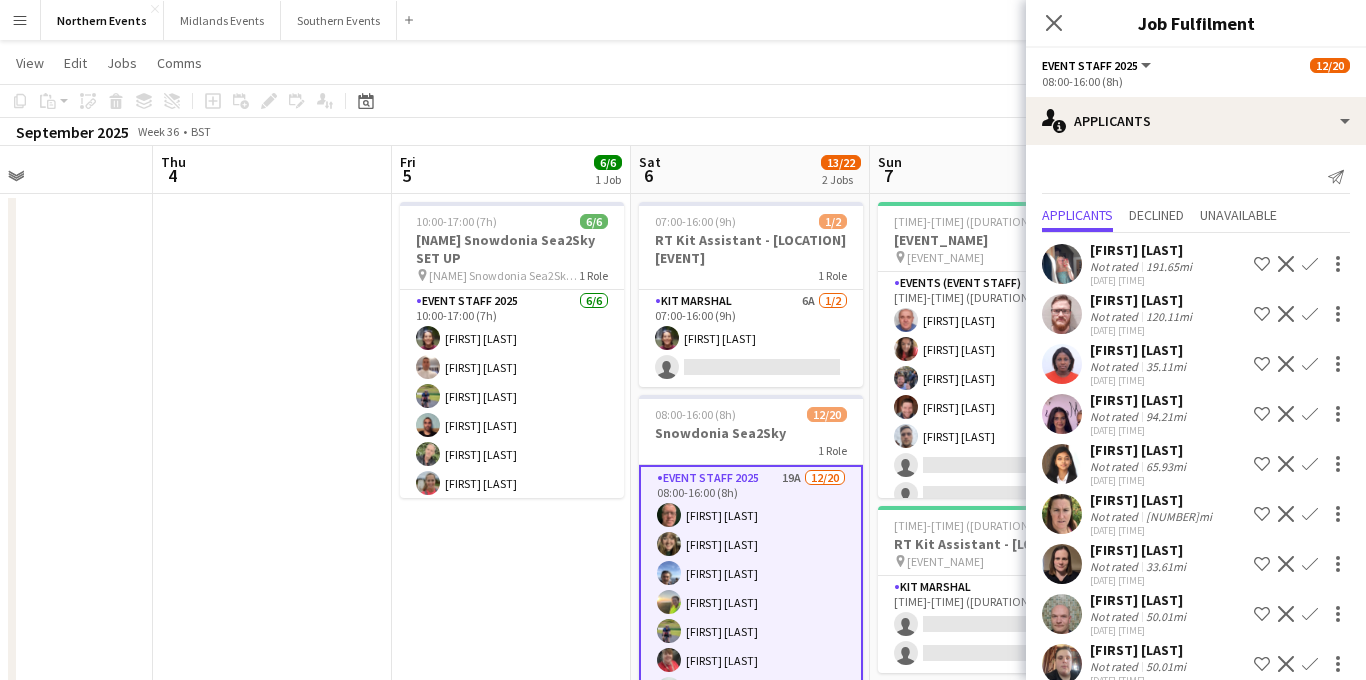 click on "Confirm" at bounding box center (1310, 364) 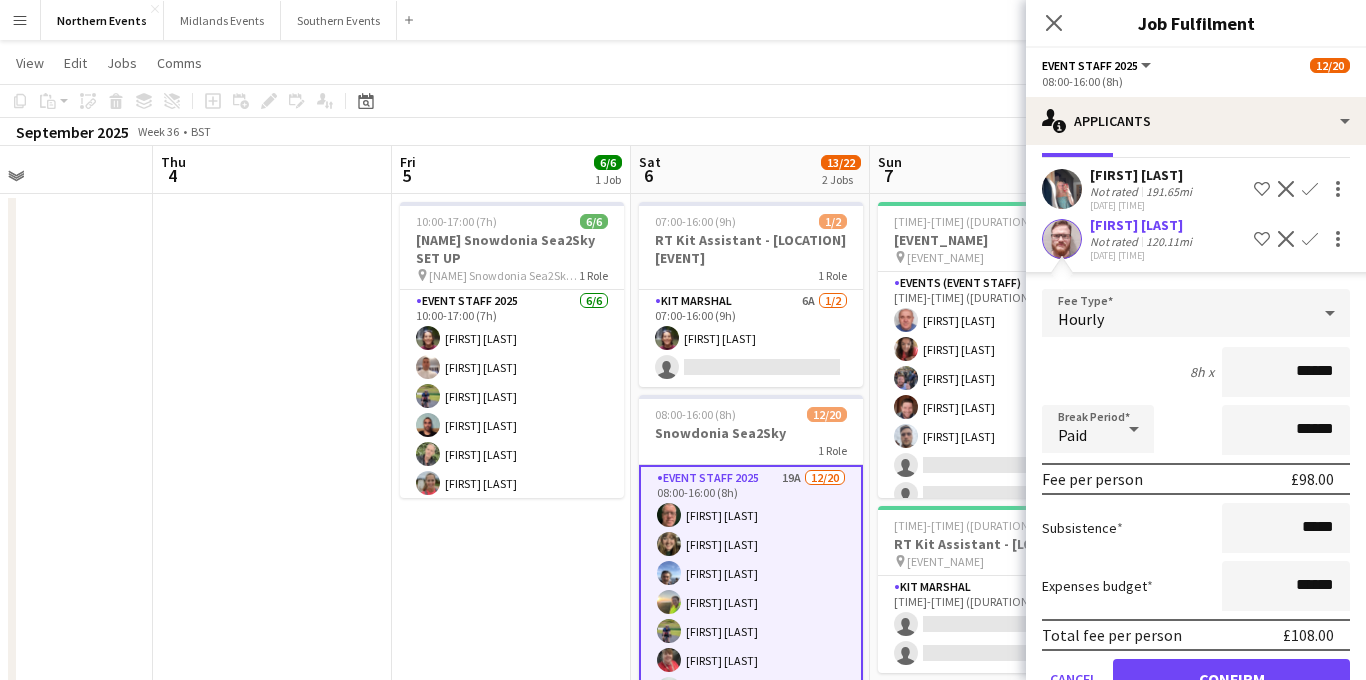 scroll, scrollTop: 136, scrollLeft: 0, axis: vertical 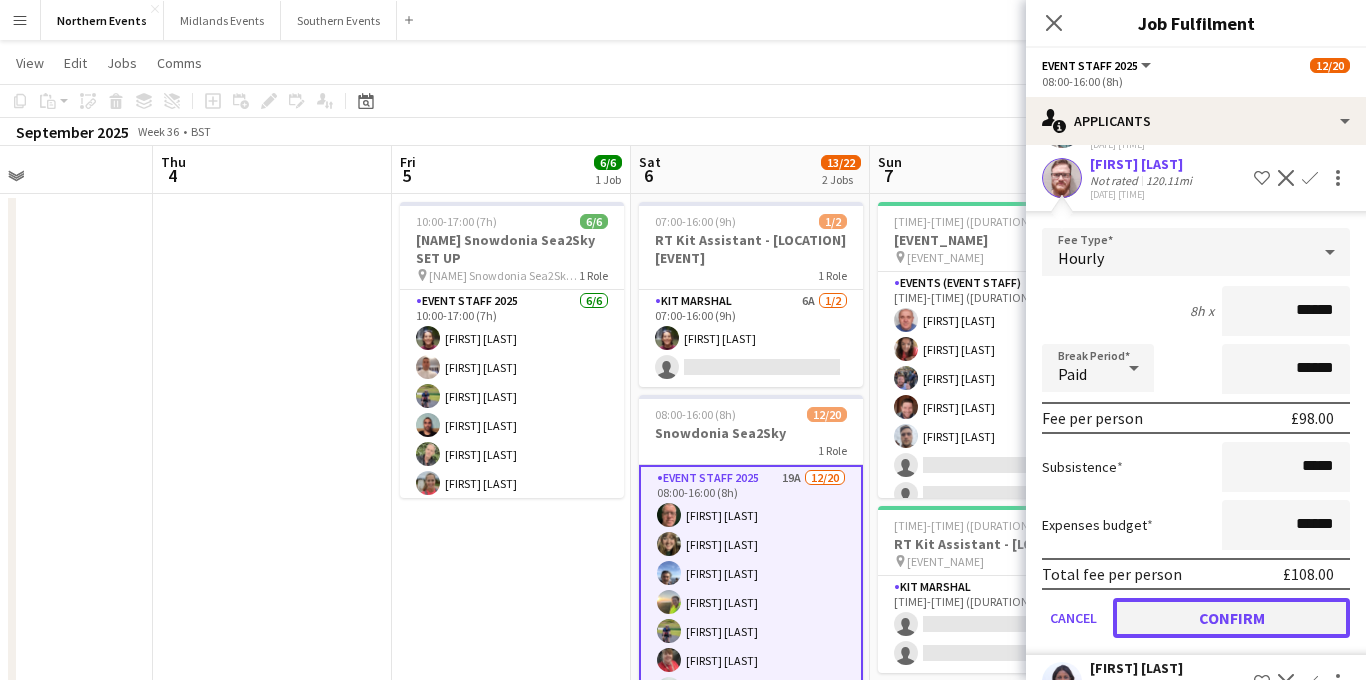 click on "Confirm" 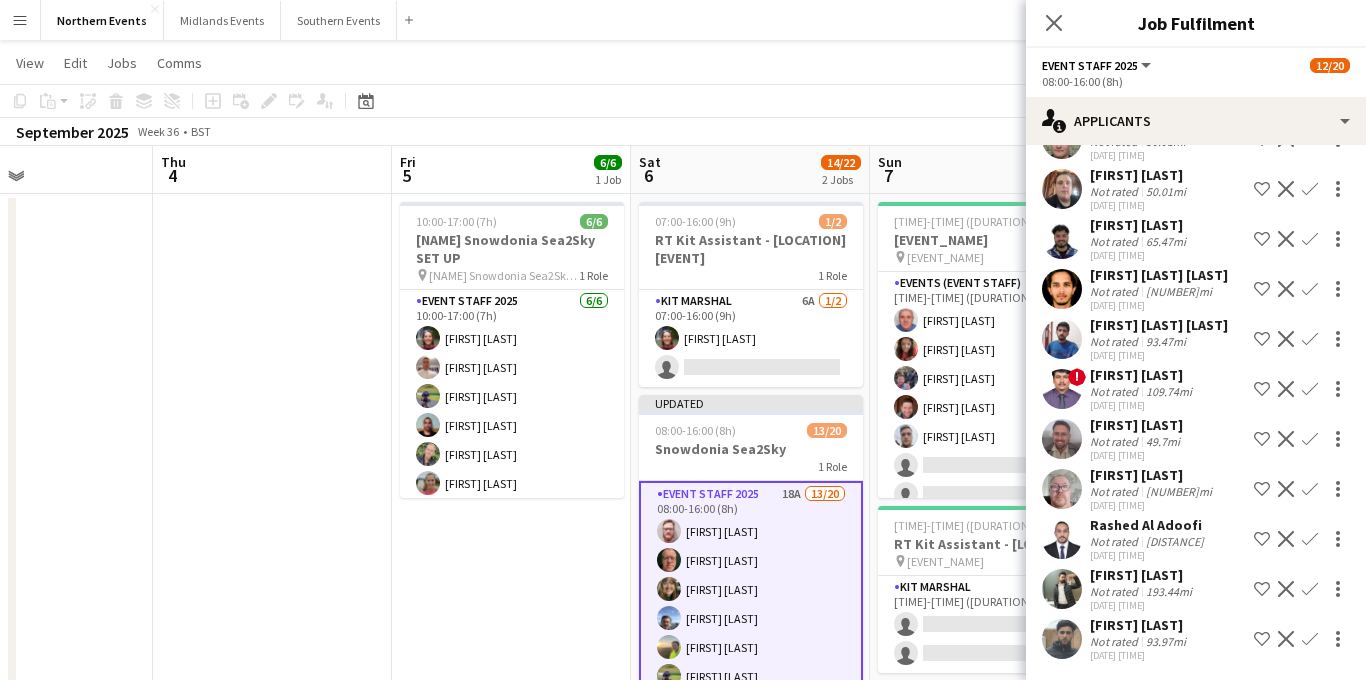 scroll, scrollTop: 427, scrollLeft: 0, axis: vertical 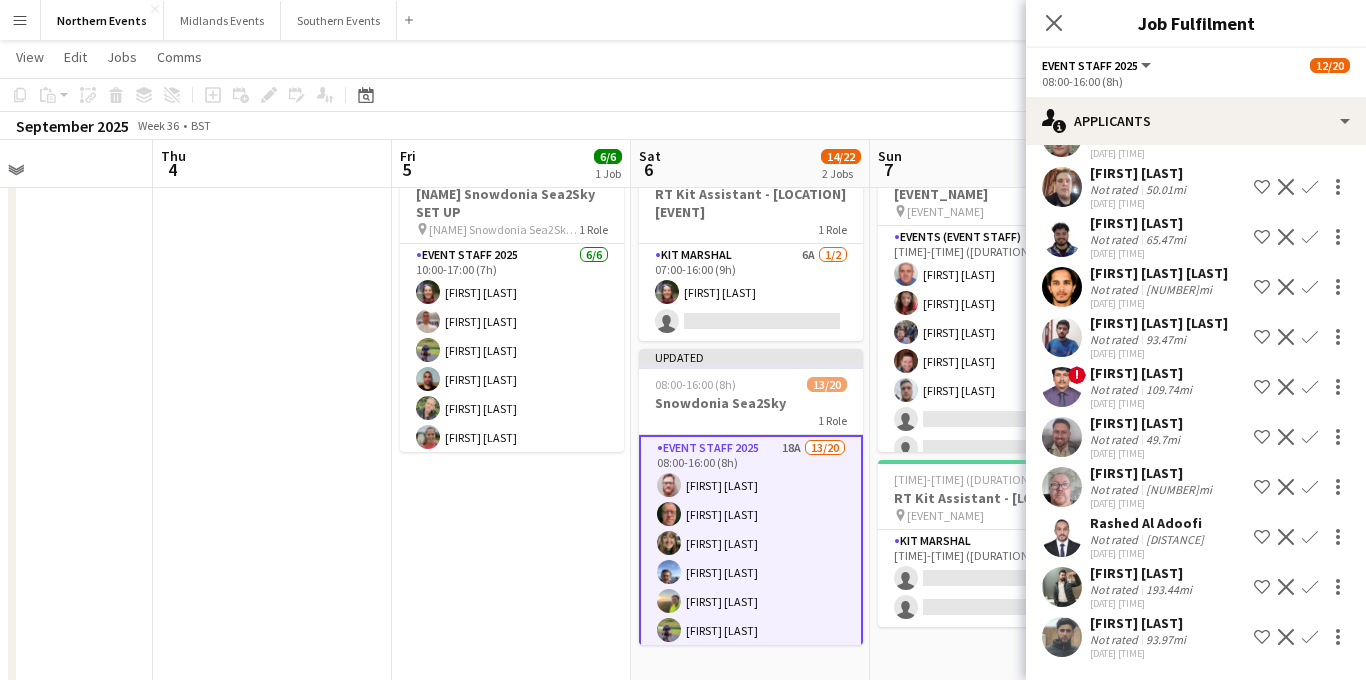 click on "Confirm" at bounding box center (1310, 537) 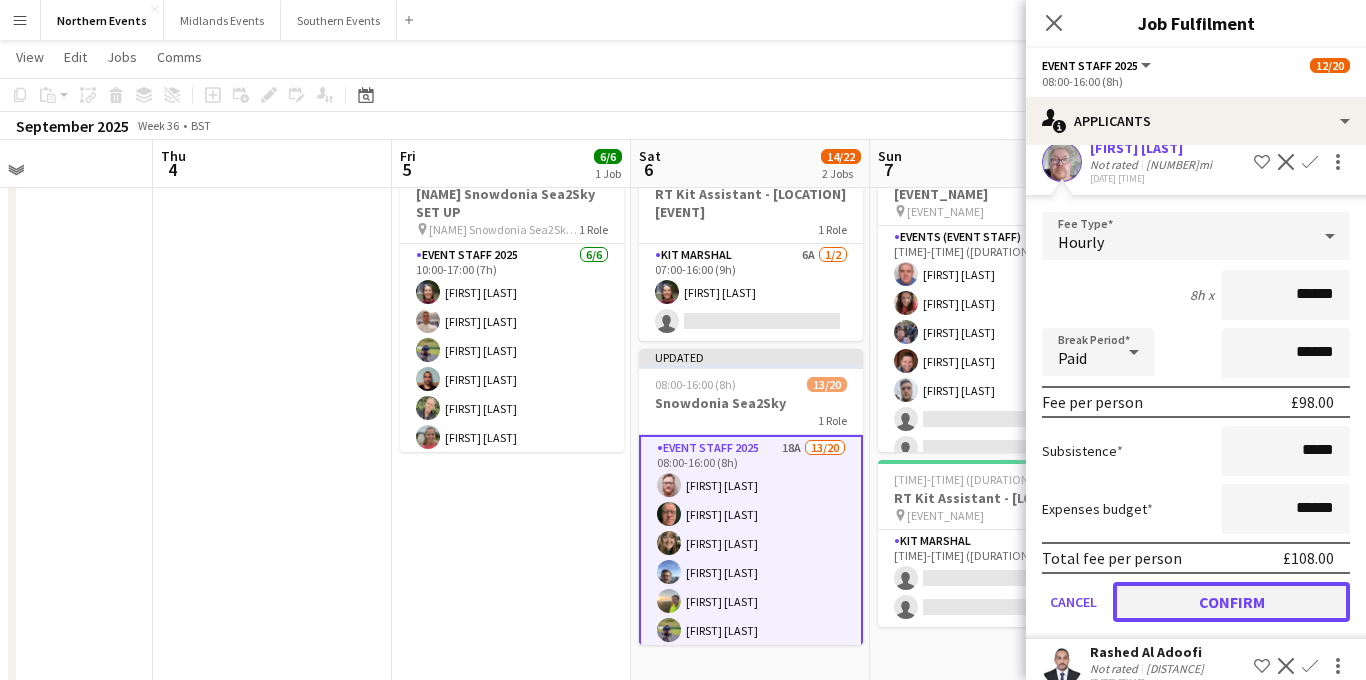 click on "Confirm" 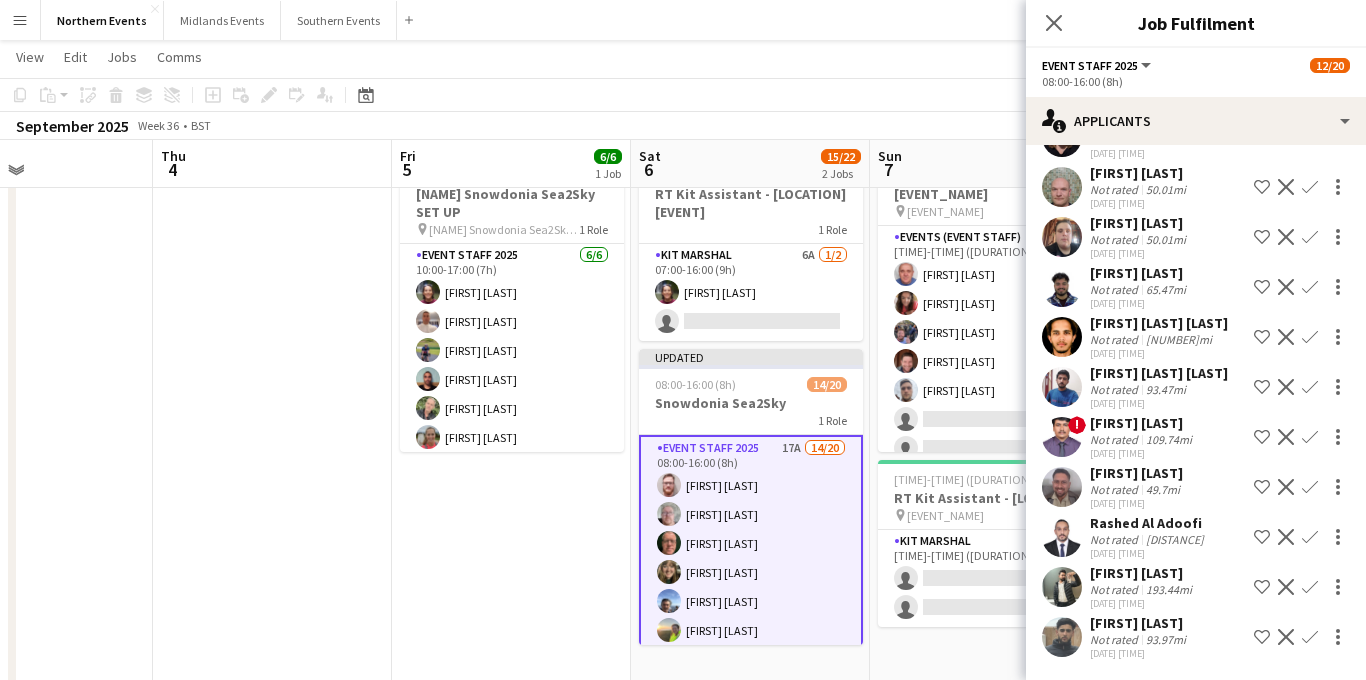 scroll, scrollTop: 248, scrollLeft: 0, axis: vertical 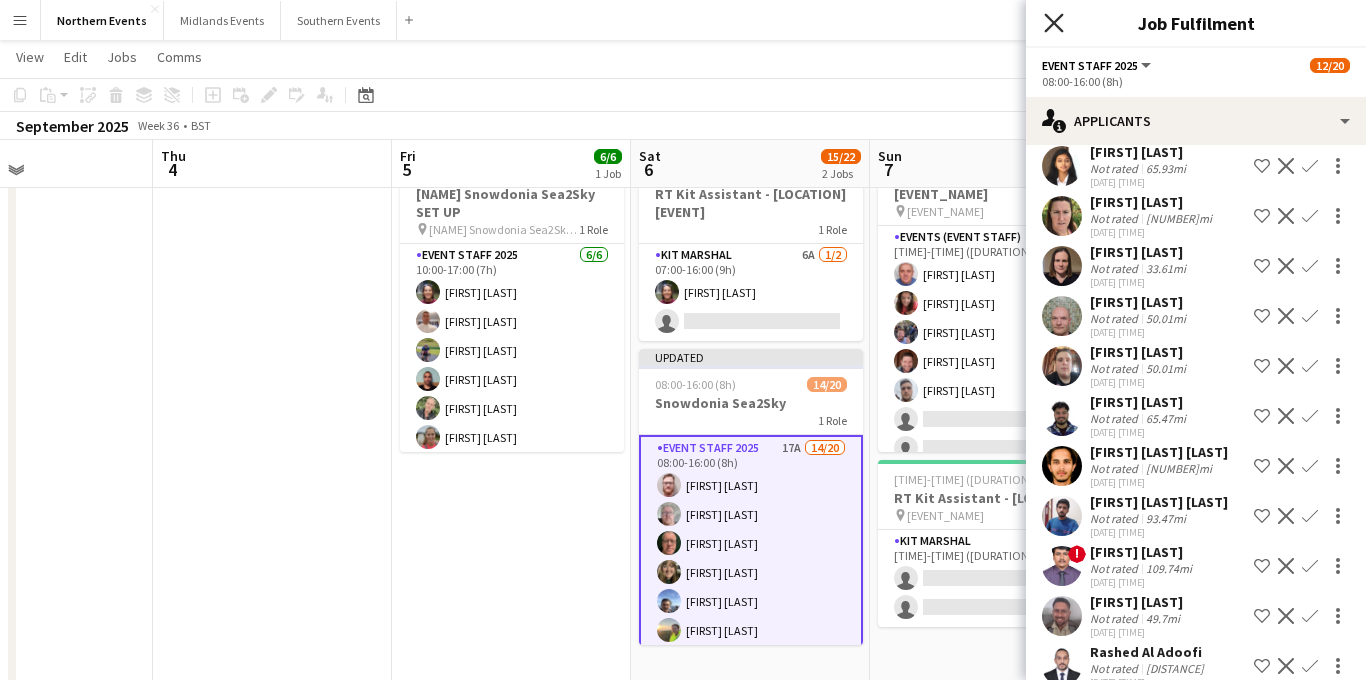 click 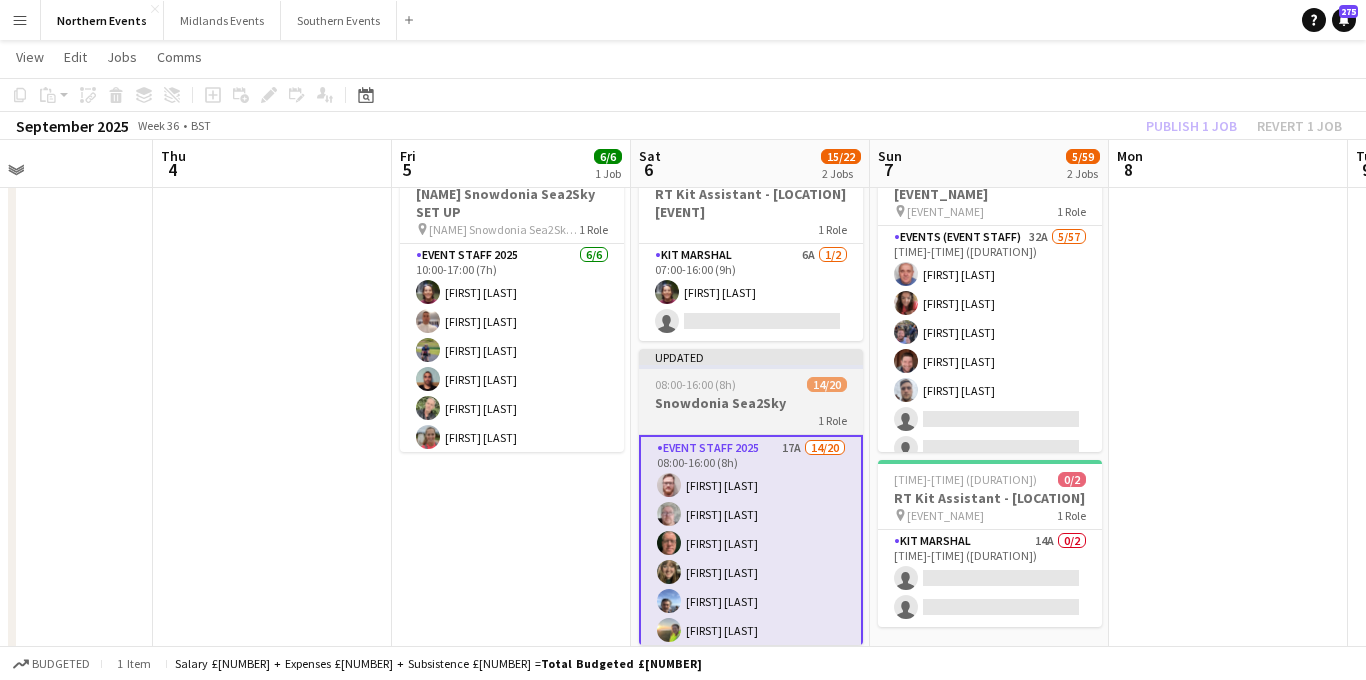 click on "[TIME]-[TIME] ([NUMBER]h) [NUMBER]/[NUMBER]" at bounding box center (751, 384) 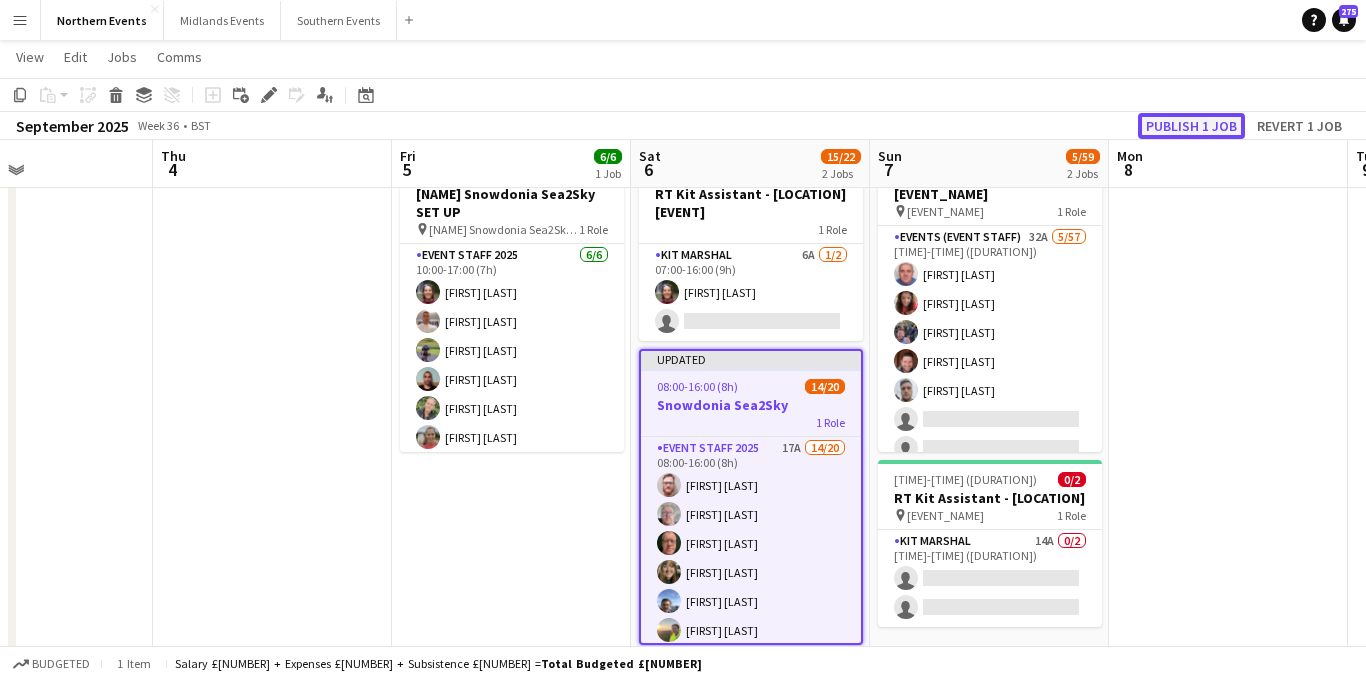 click on "Publish 1 job" 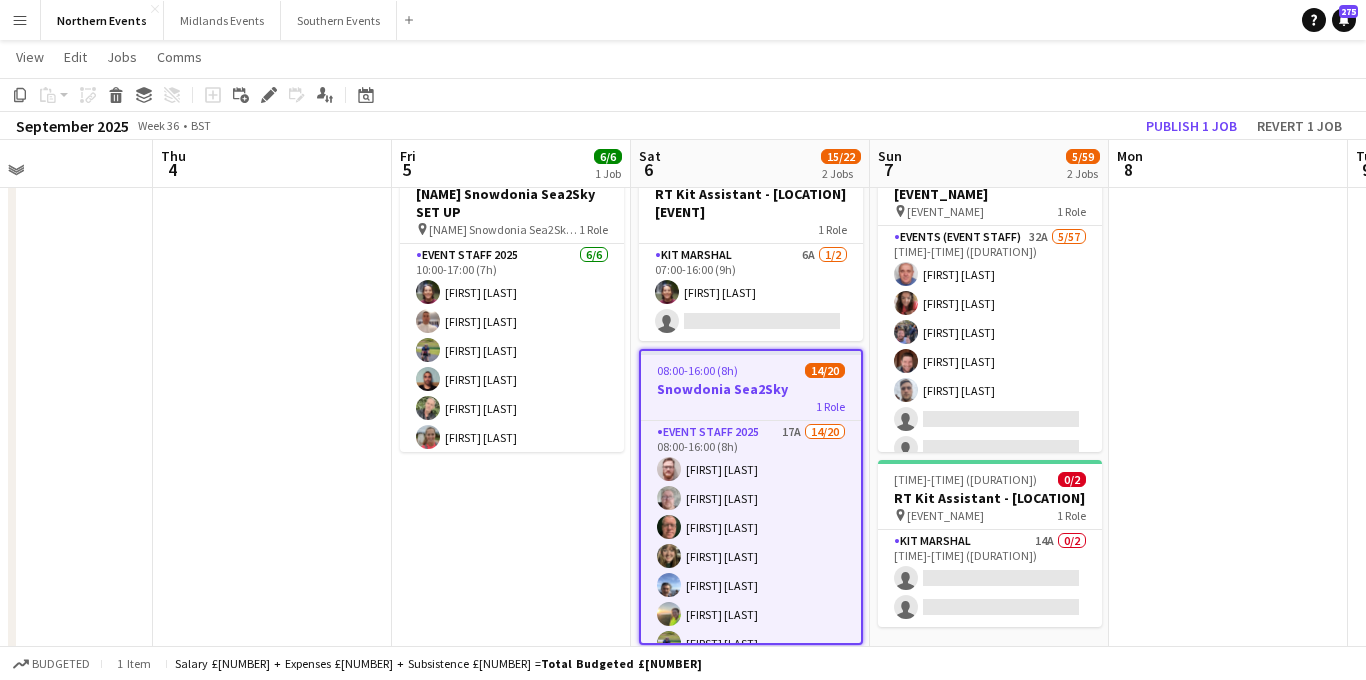 click on "Menu" at bounding box center [20, 20] 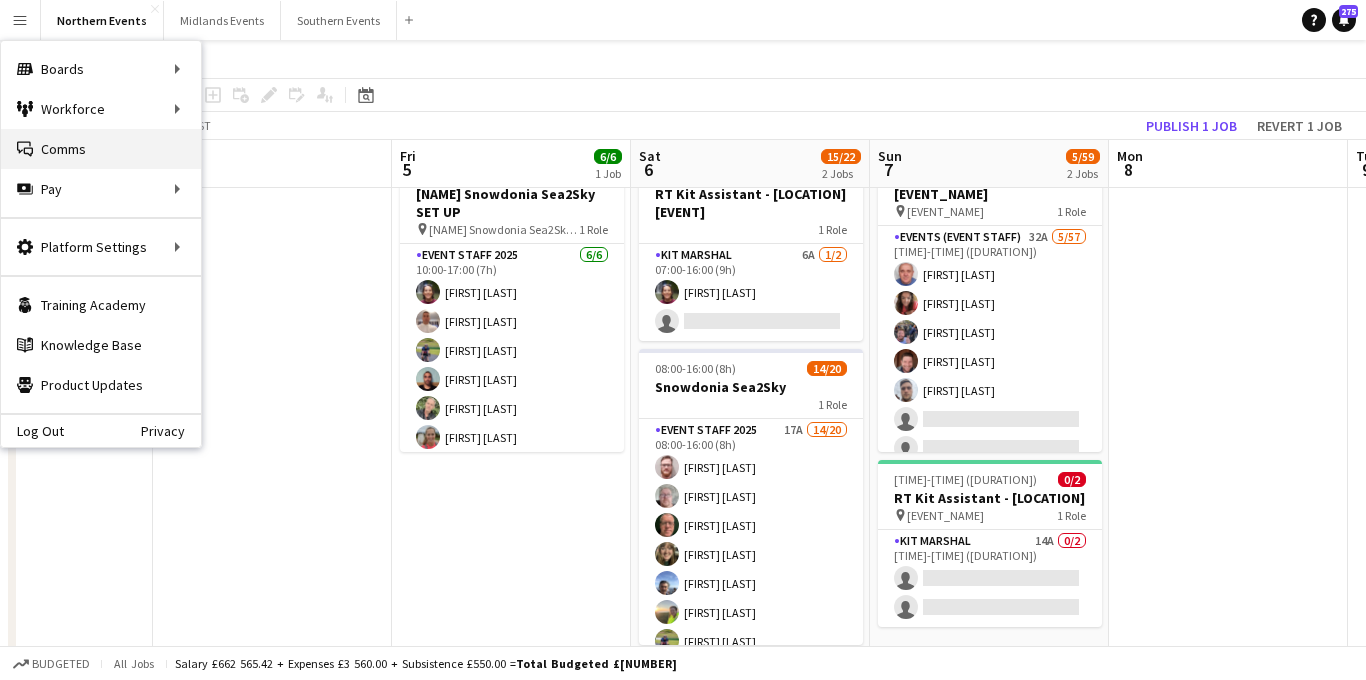 click on "Comms
Comms" at bounding box center [101, 149] 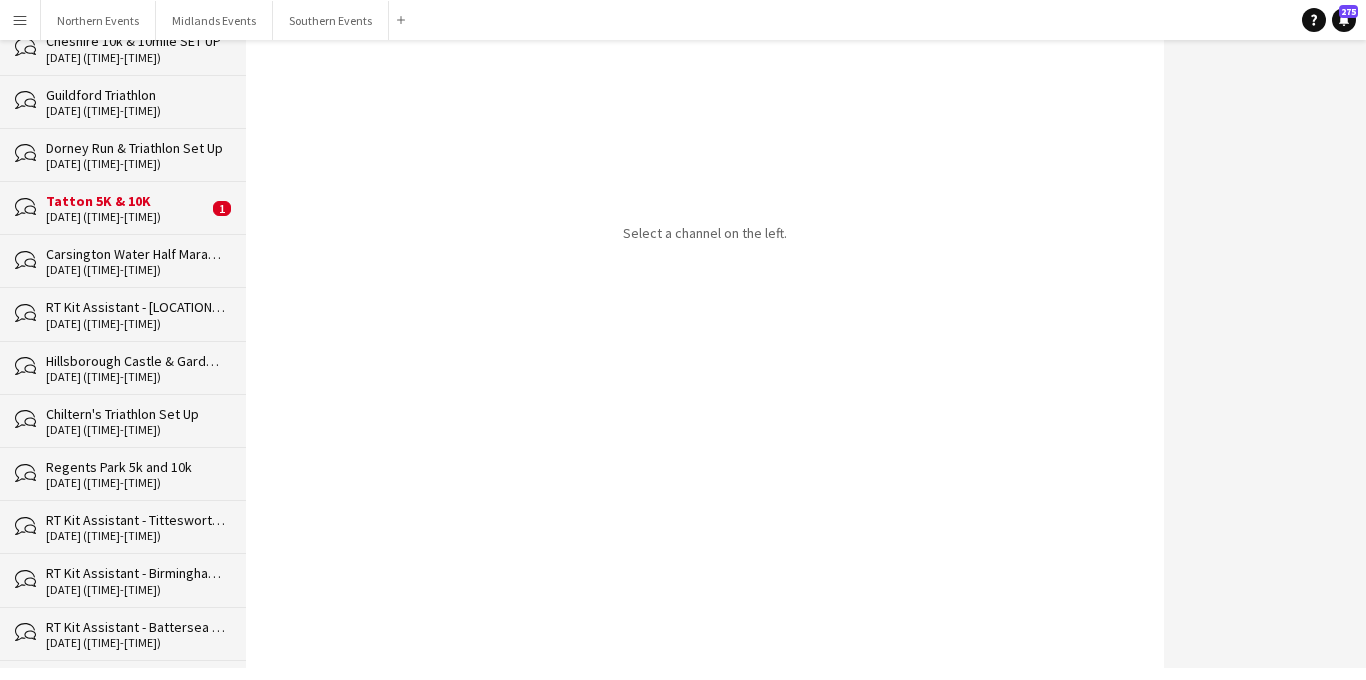 scroll, scrollTop: 954, scrollLeft: 0, axis: vertical 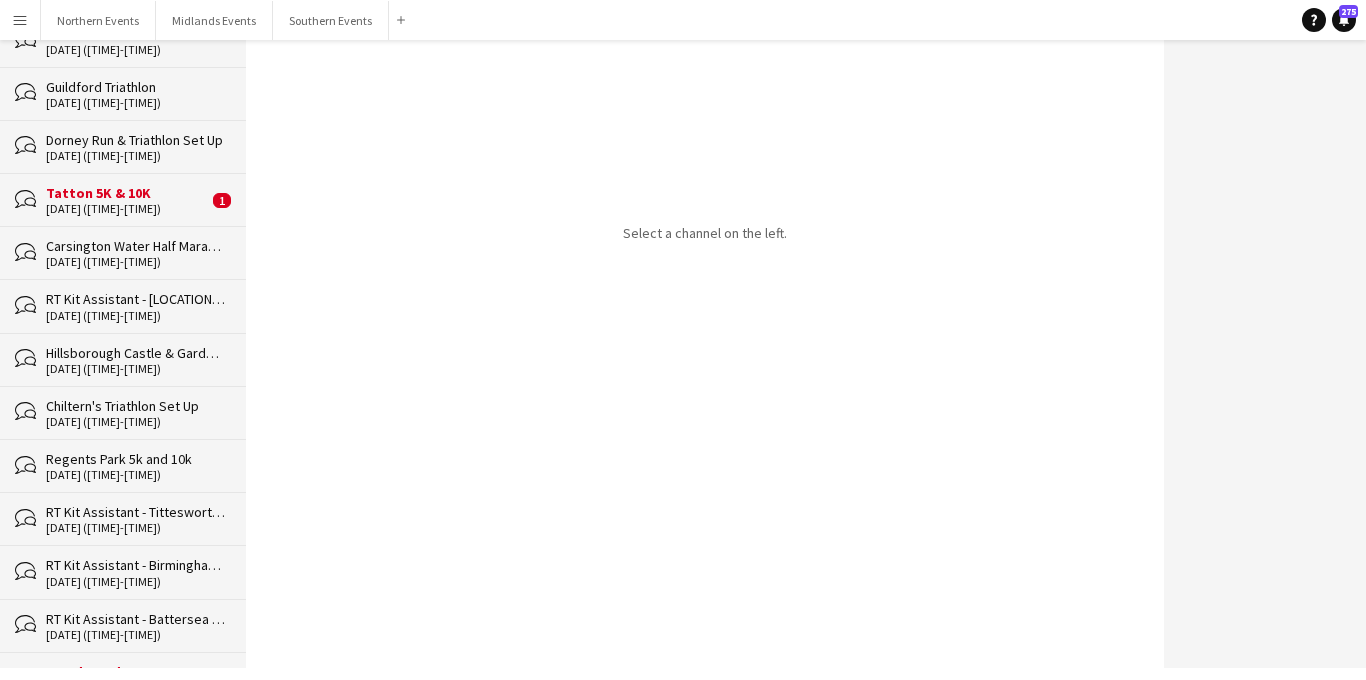 click on "Hillsborough Castle & Gardens Running Festival" 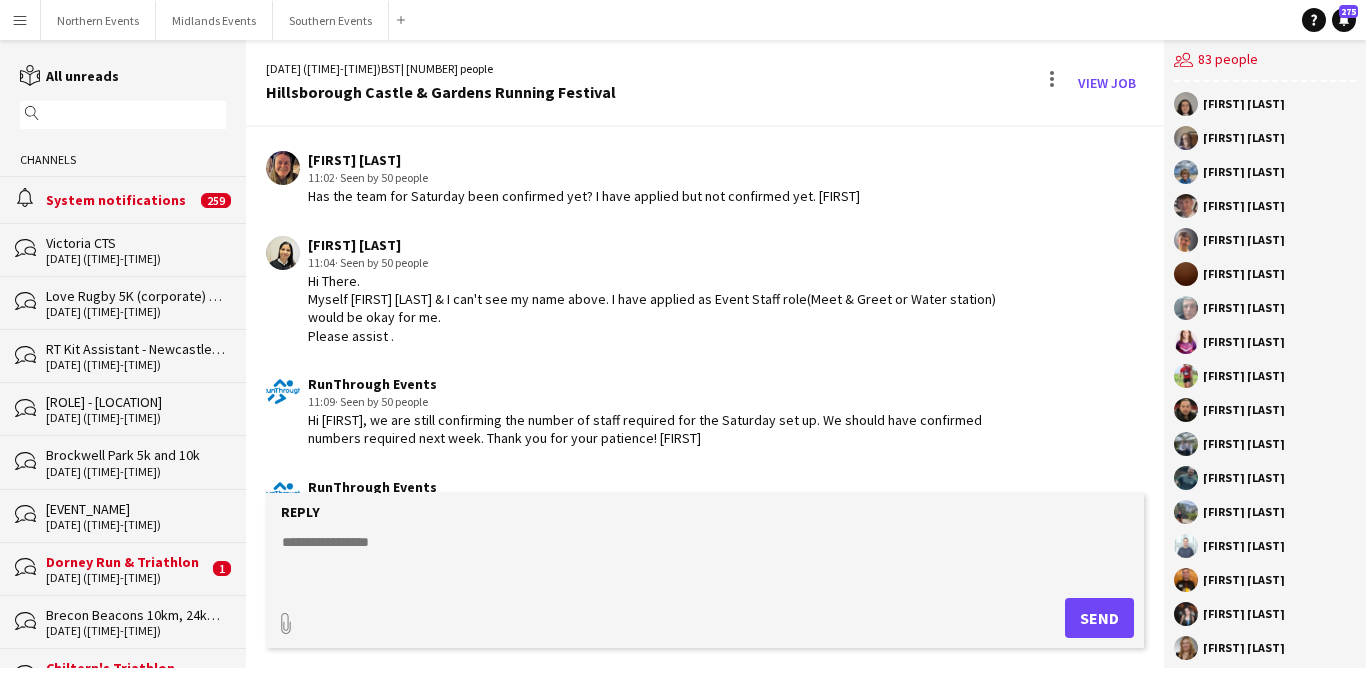 scroll, scrollTop: 2763, scrollLeft: 0, axis: vertical 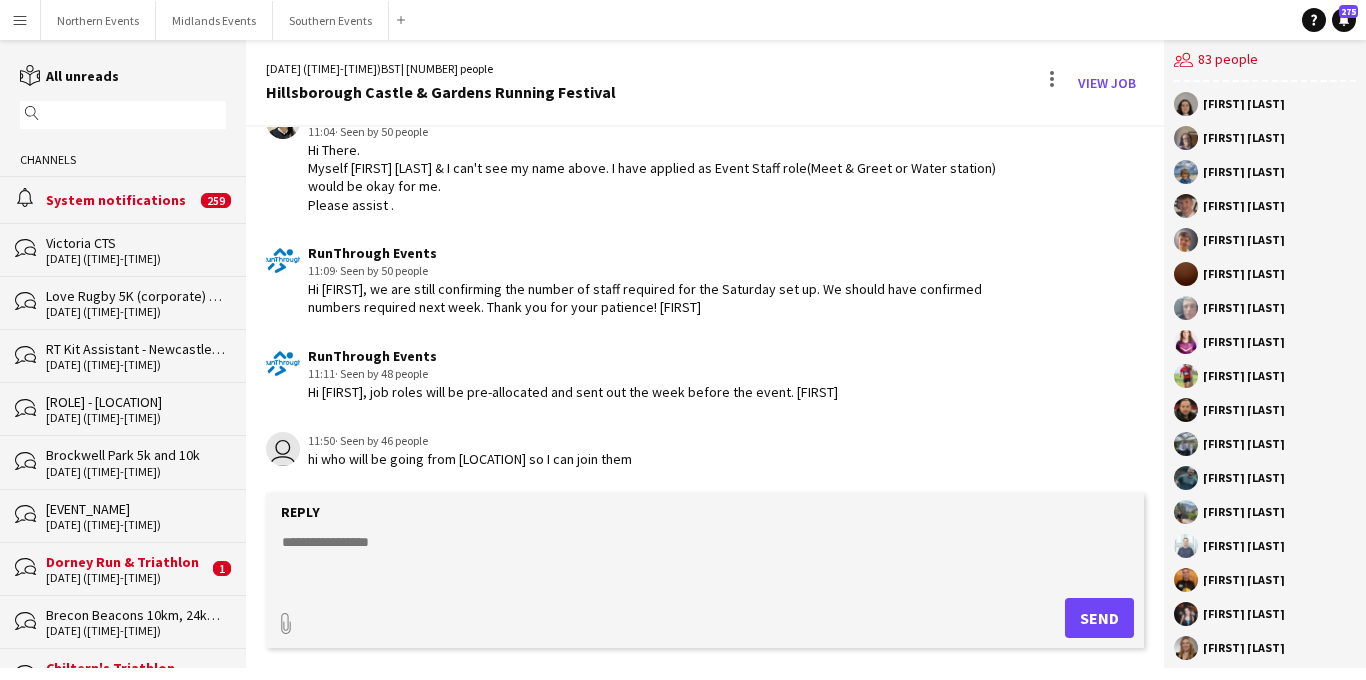 click 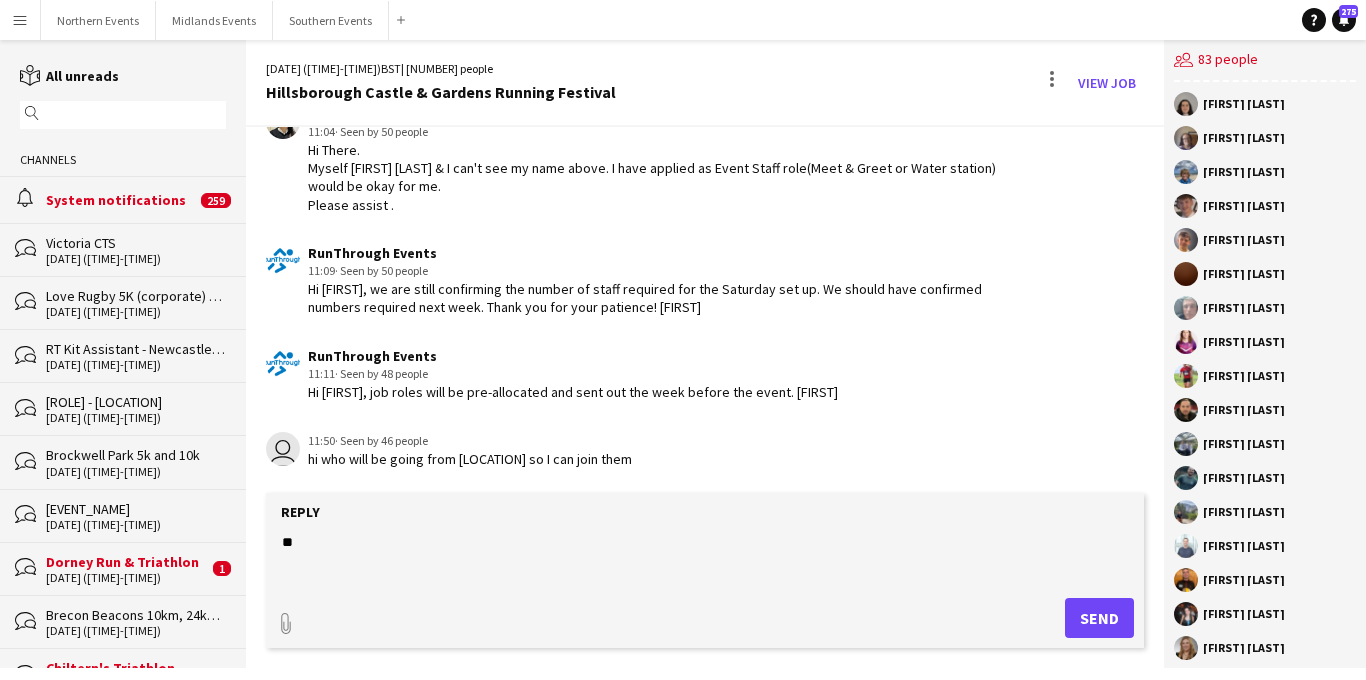 type on "*" 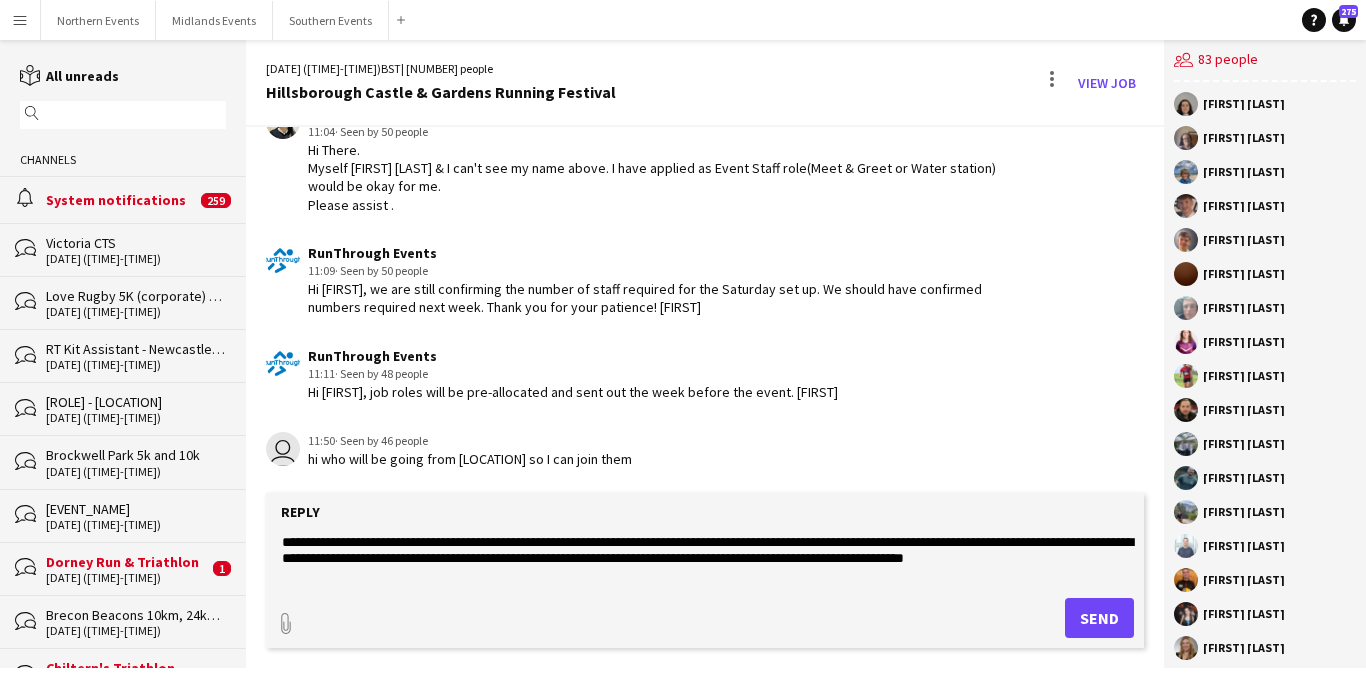 click on "**********" 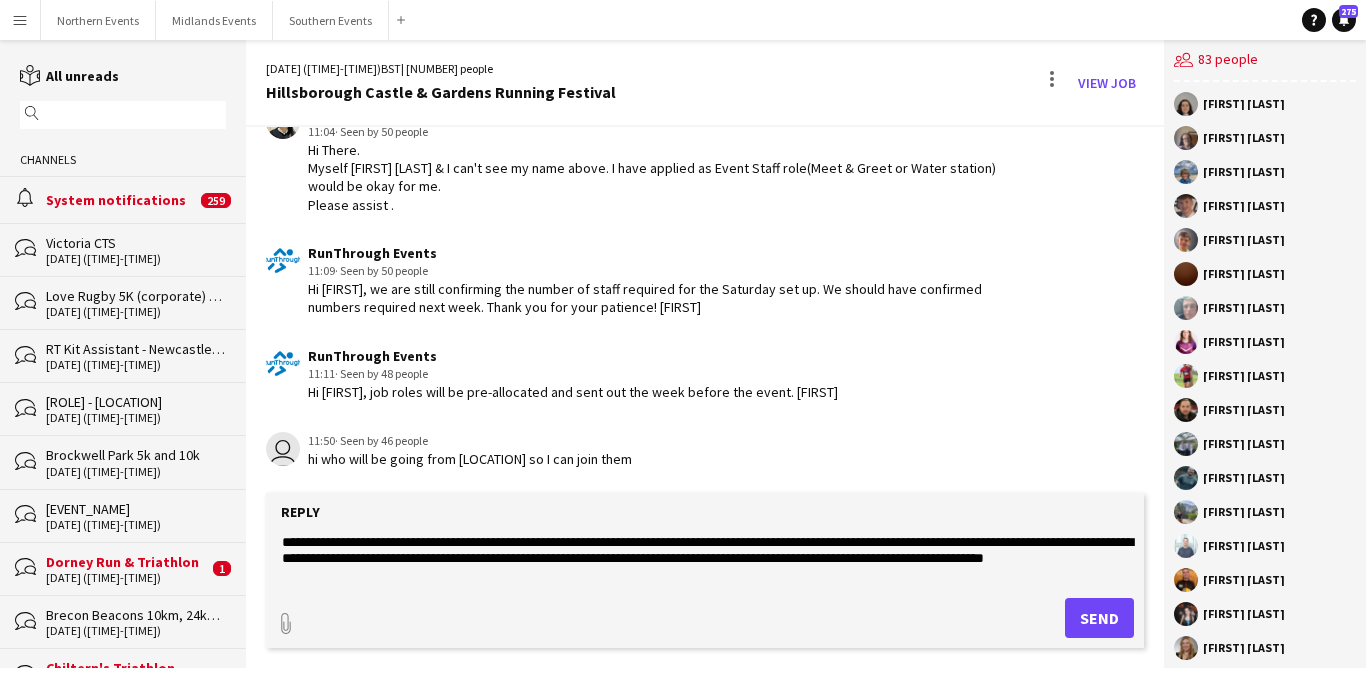 click on "**********" 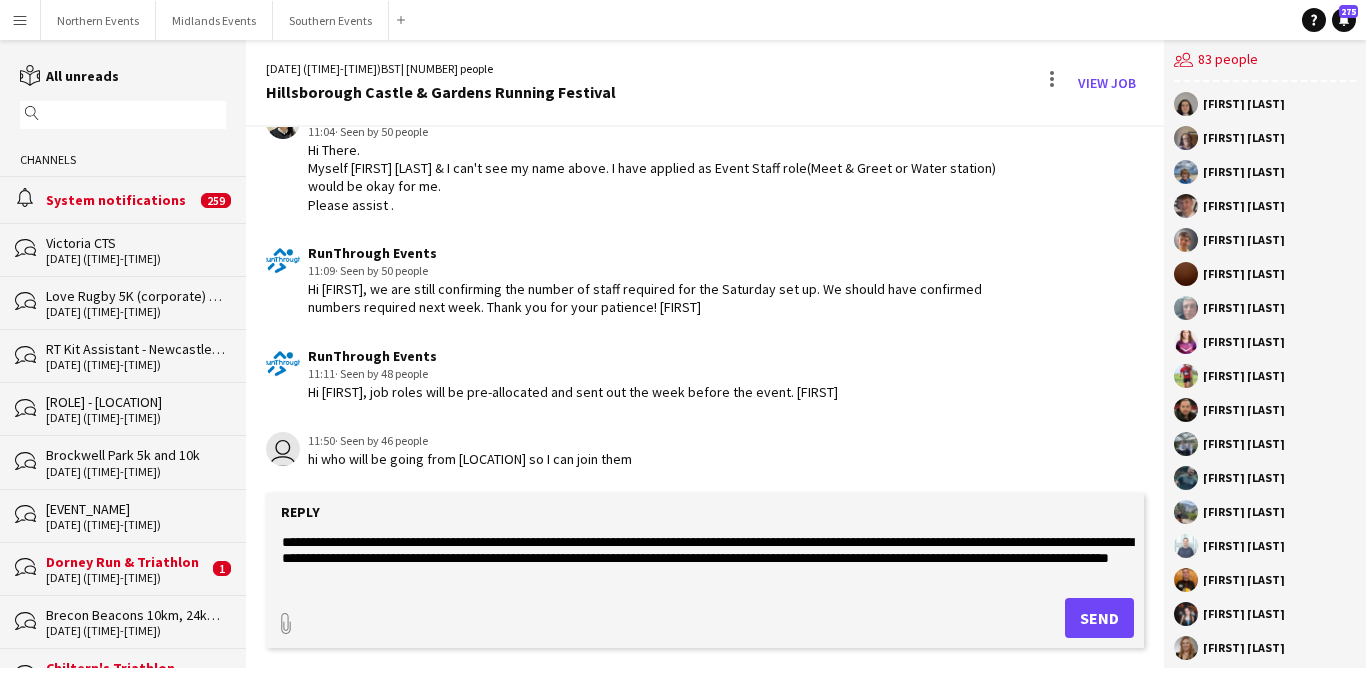 type on "**********" 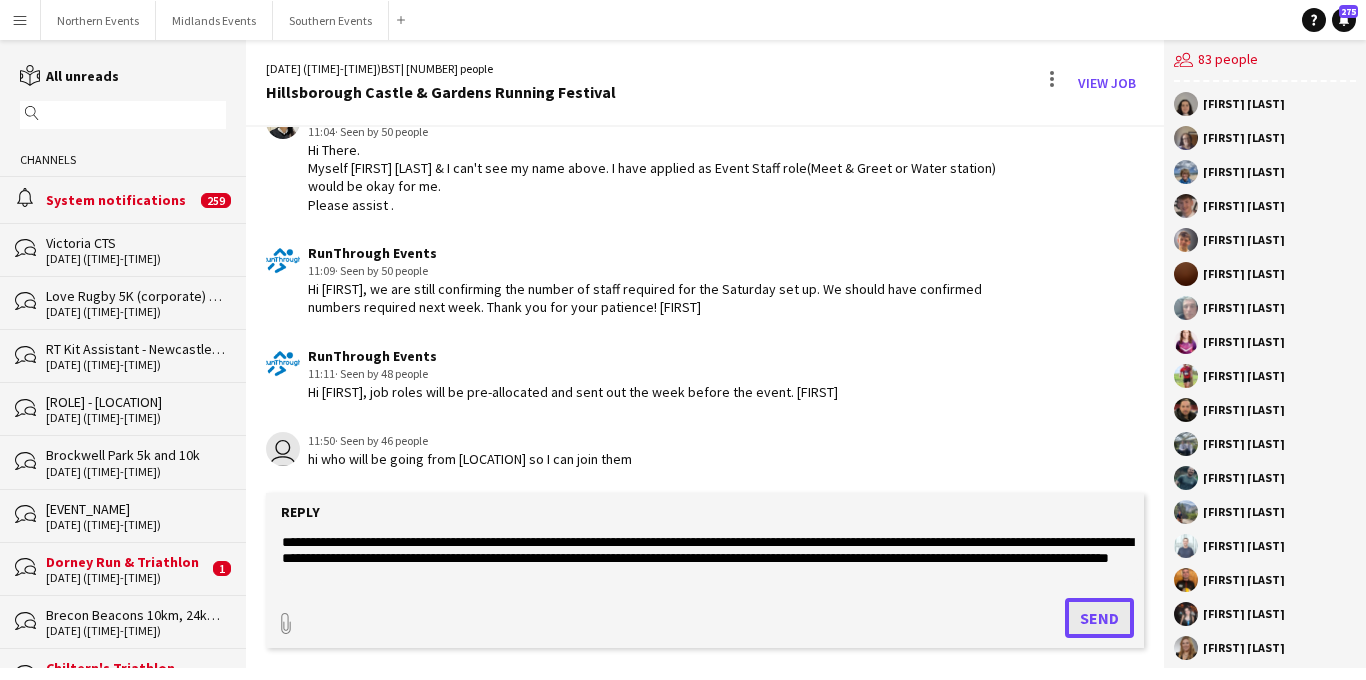 click on "Send" 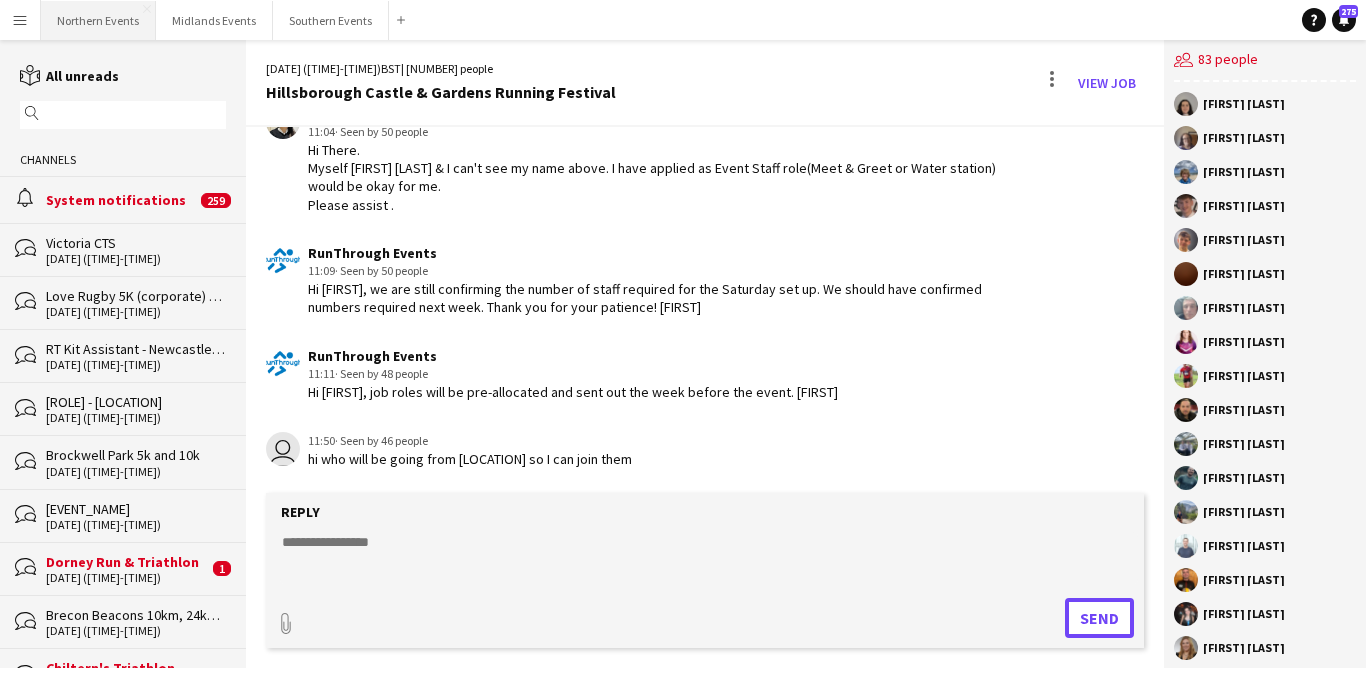 scroll, scrollTop: 2922, scrollLeft: 0, axis: vertical 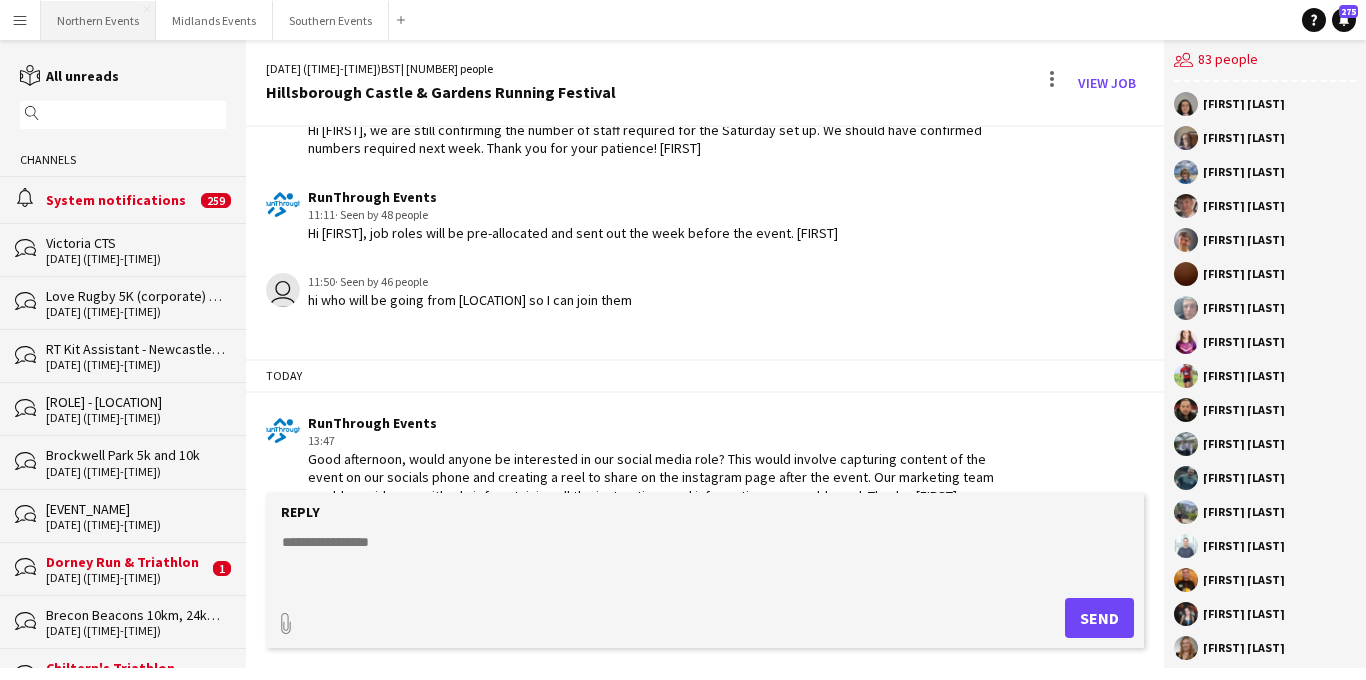 click on "Northern Events
Close" at bounding box center [98, 20] 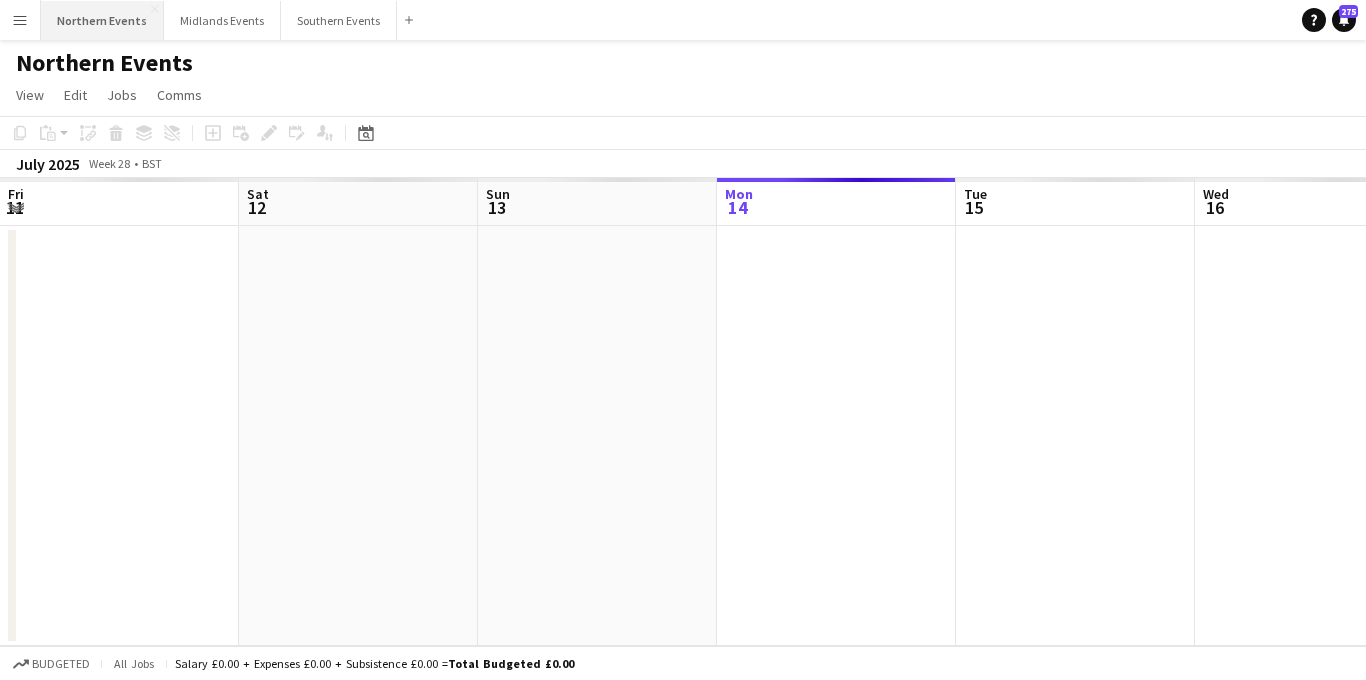 scroll, scrollTop: 0, scrollLeft: 478, axis: horizontal 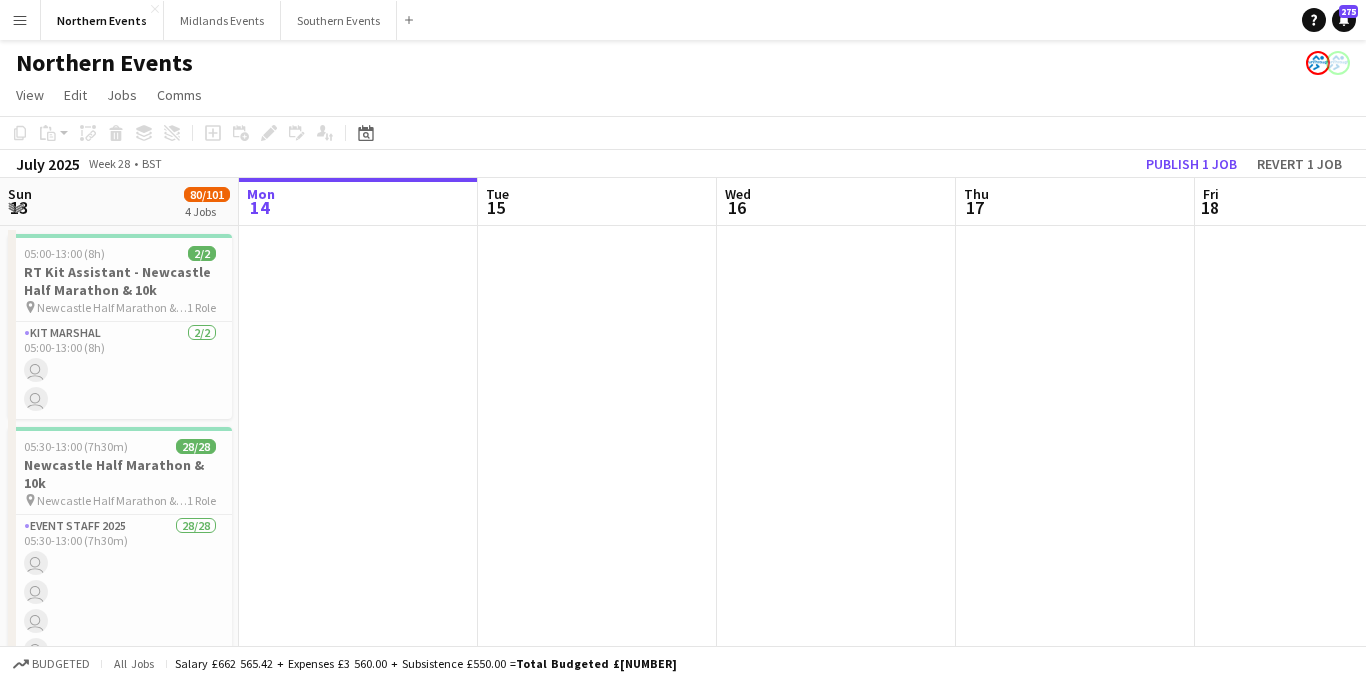 click on "Menu" at bounding box center (20, 20) 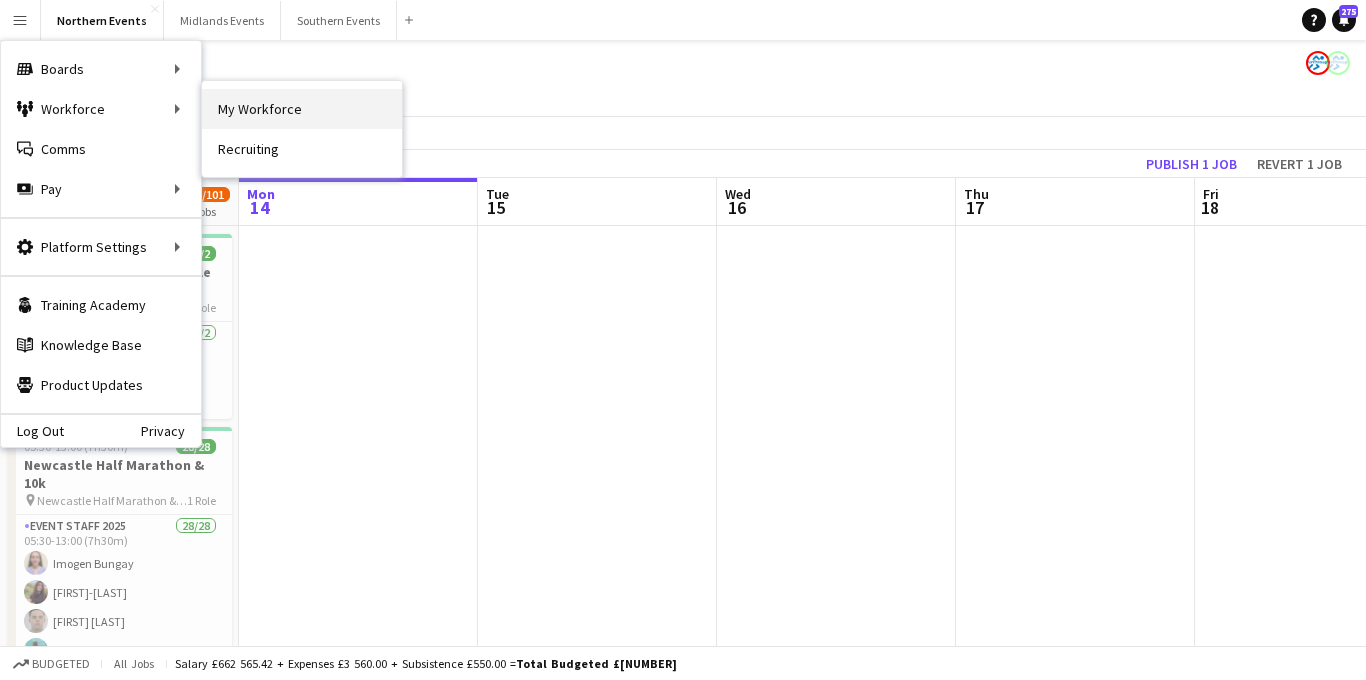 click on "My Workforce" at bounding box center [302, 109] 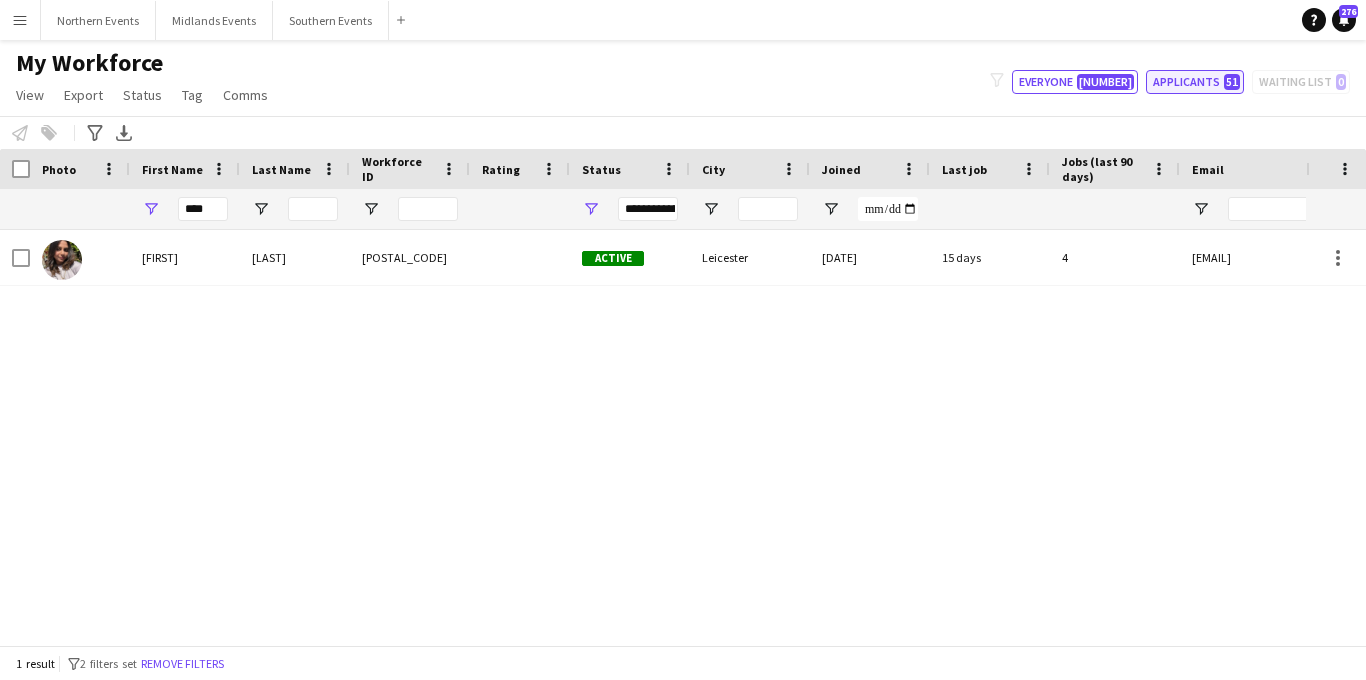 click on "Applicants   51" 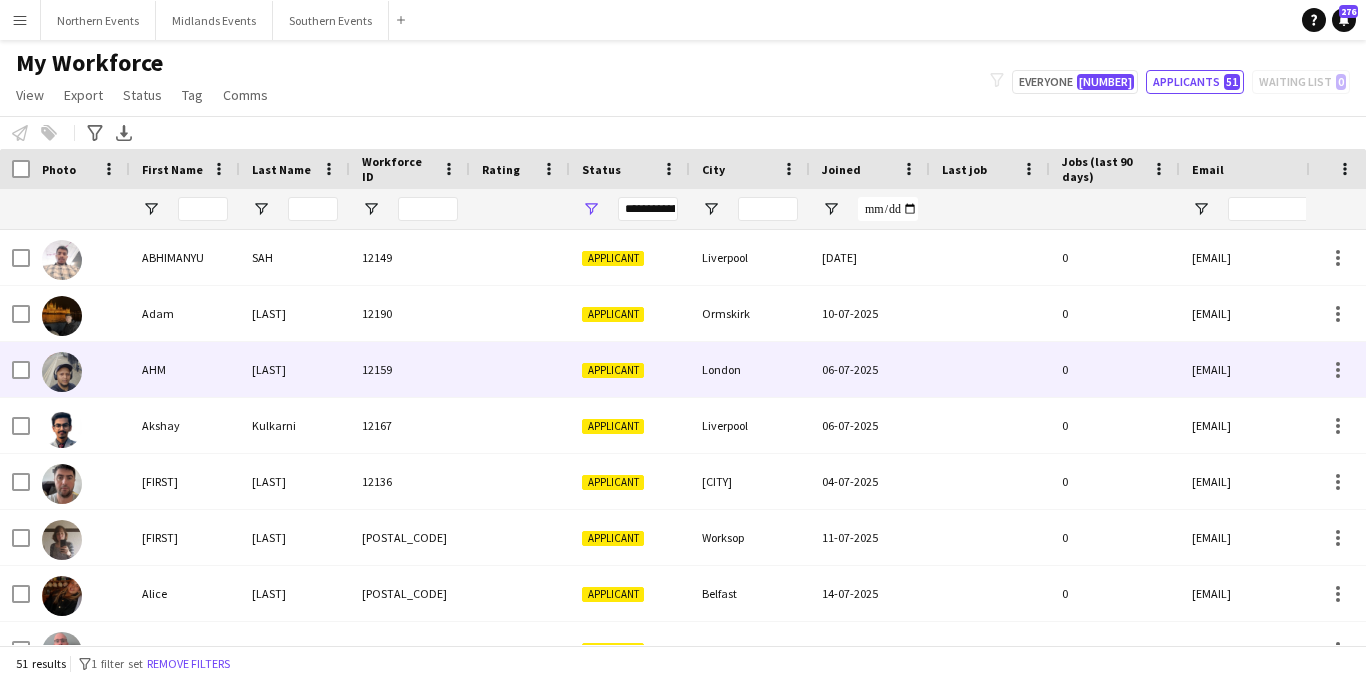 scroll, scrollTop: 60, scrollLeft: 0, axis: vertical 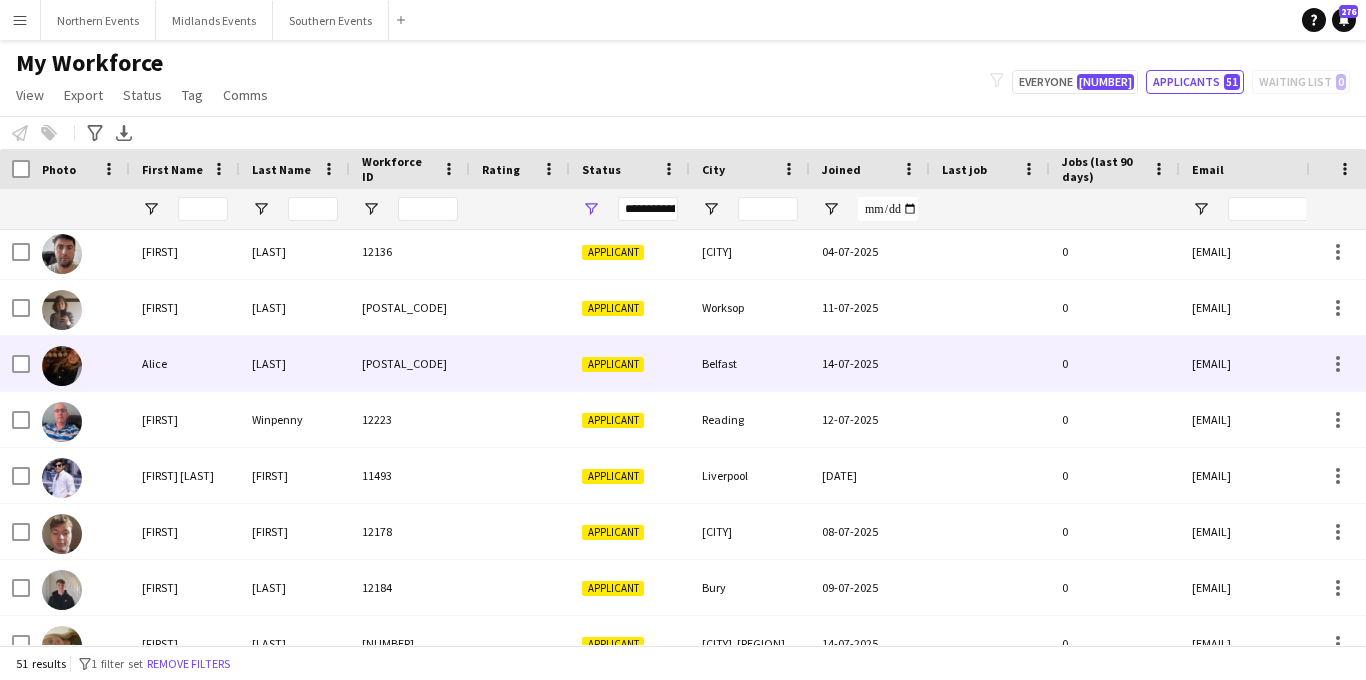 click on "[LAST]" at bounding box center [295, 363] 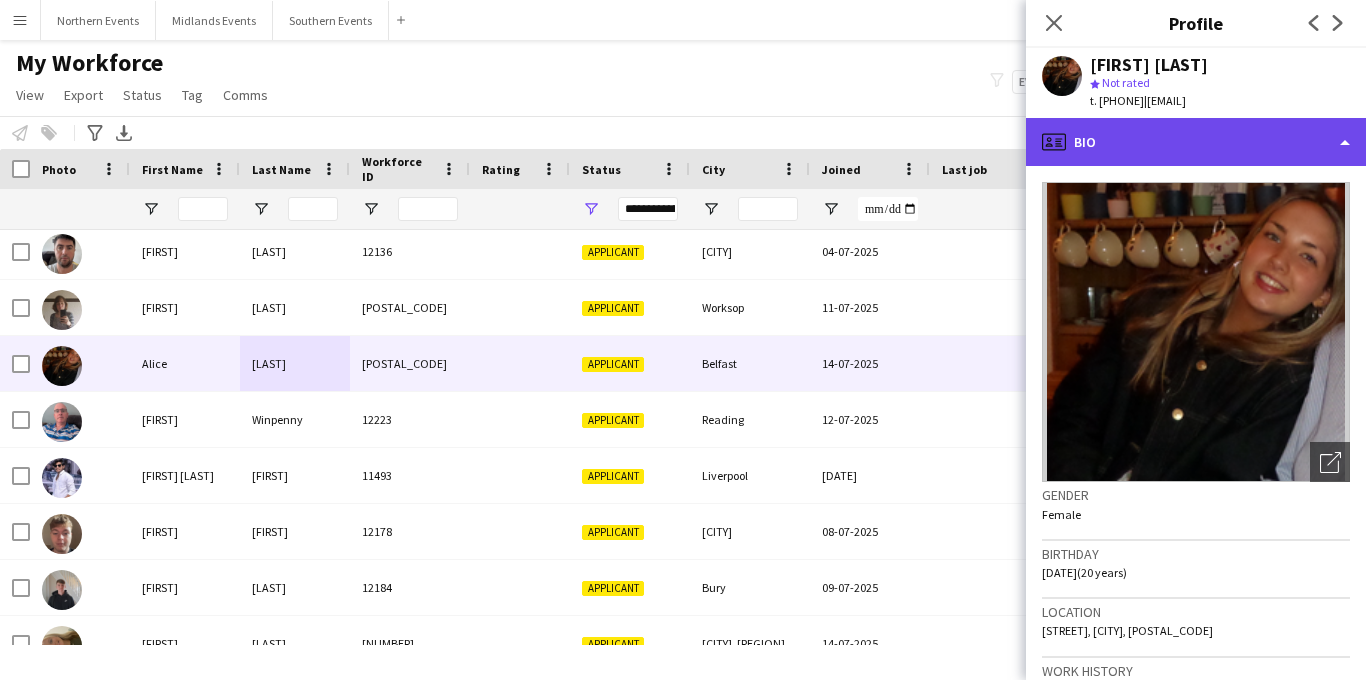 click on "profile
Bio" 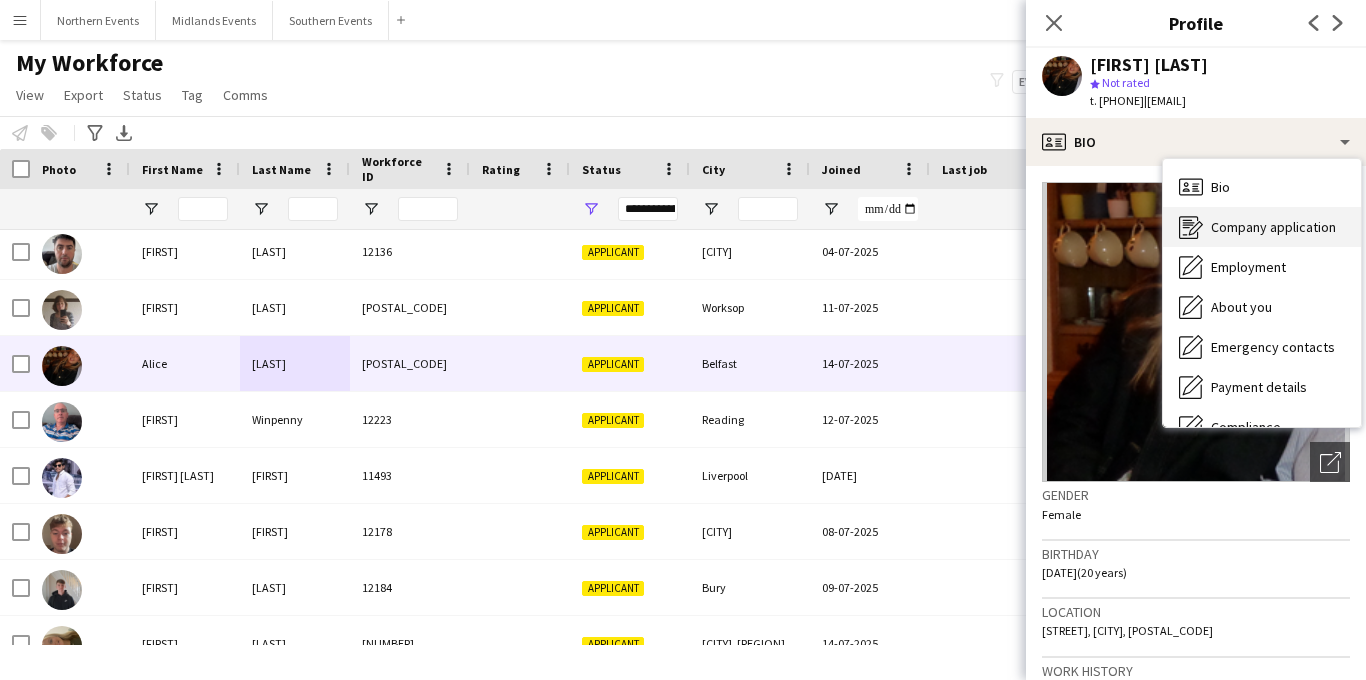 click on "Company application" at bounding box center [1273, 227] 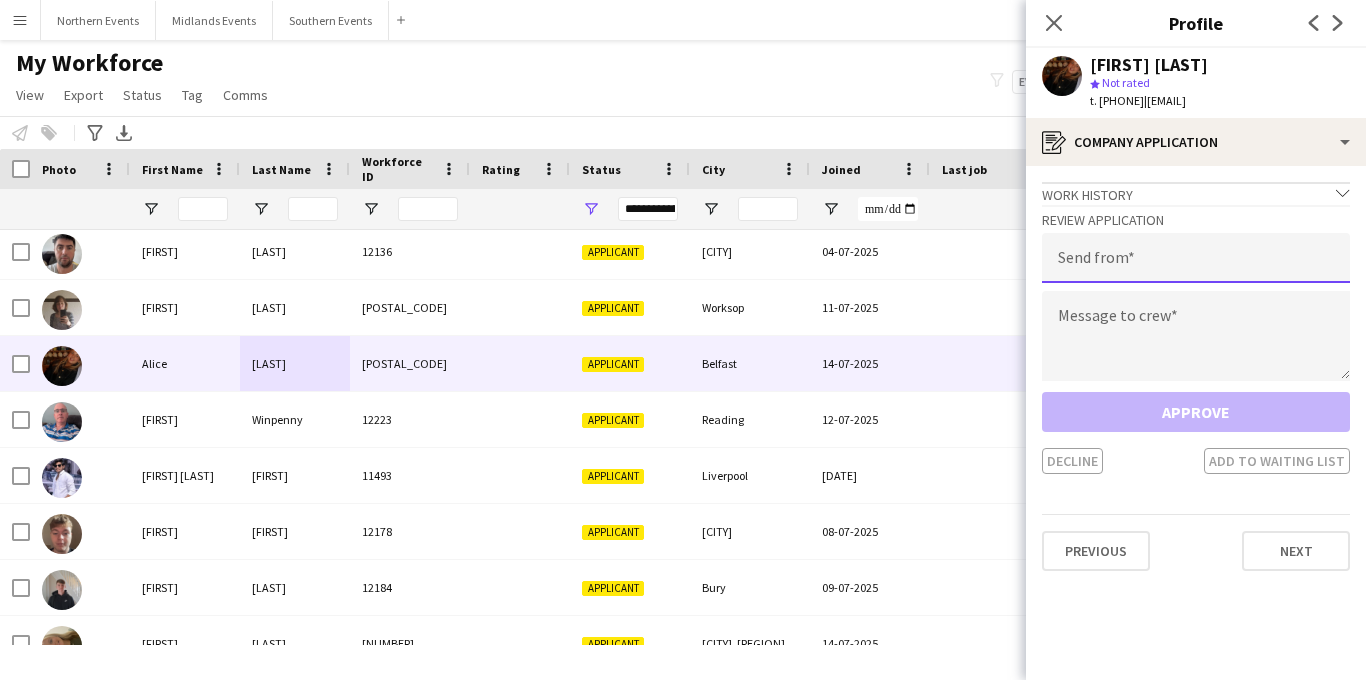 click 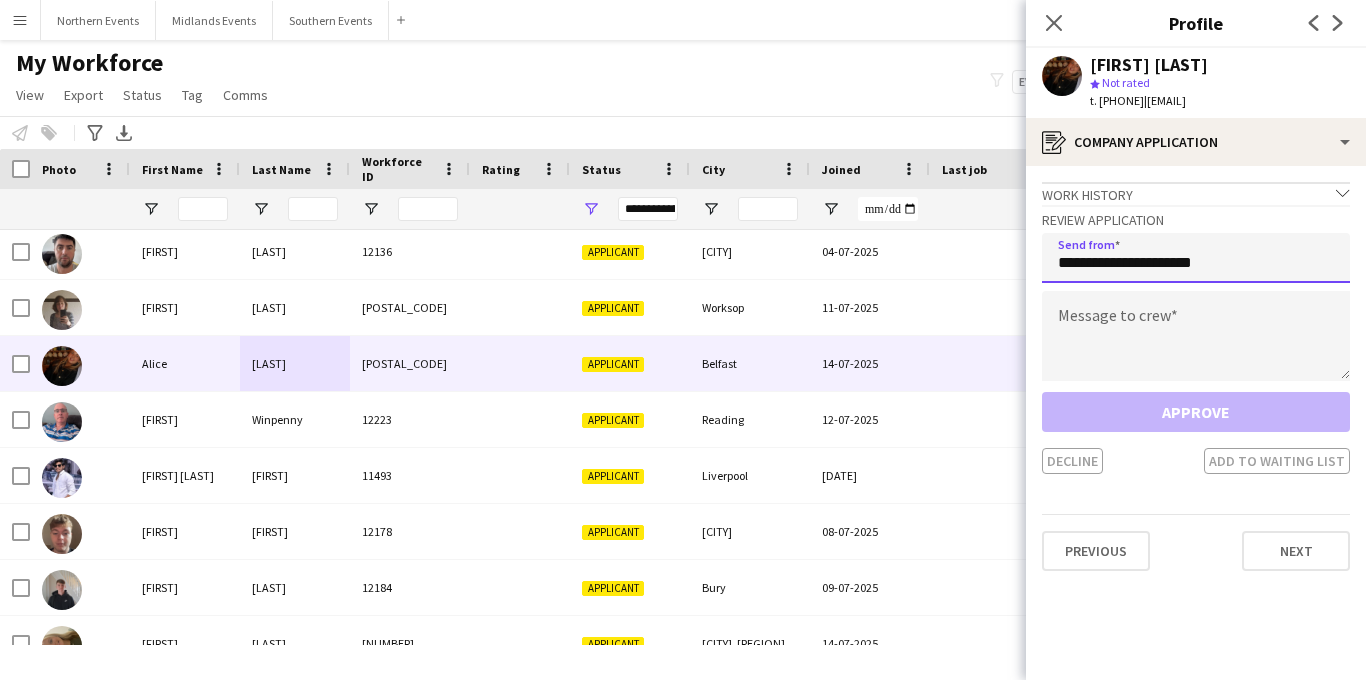 type on "**********" 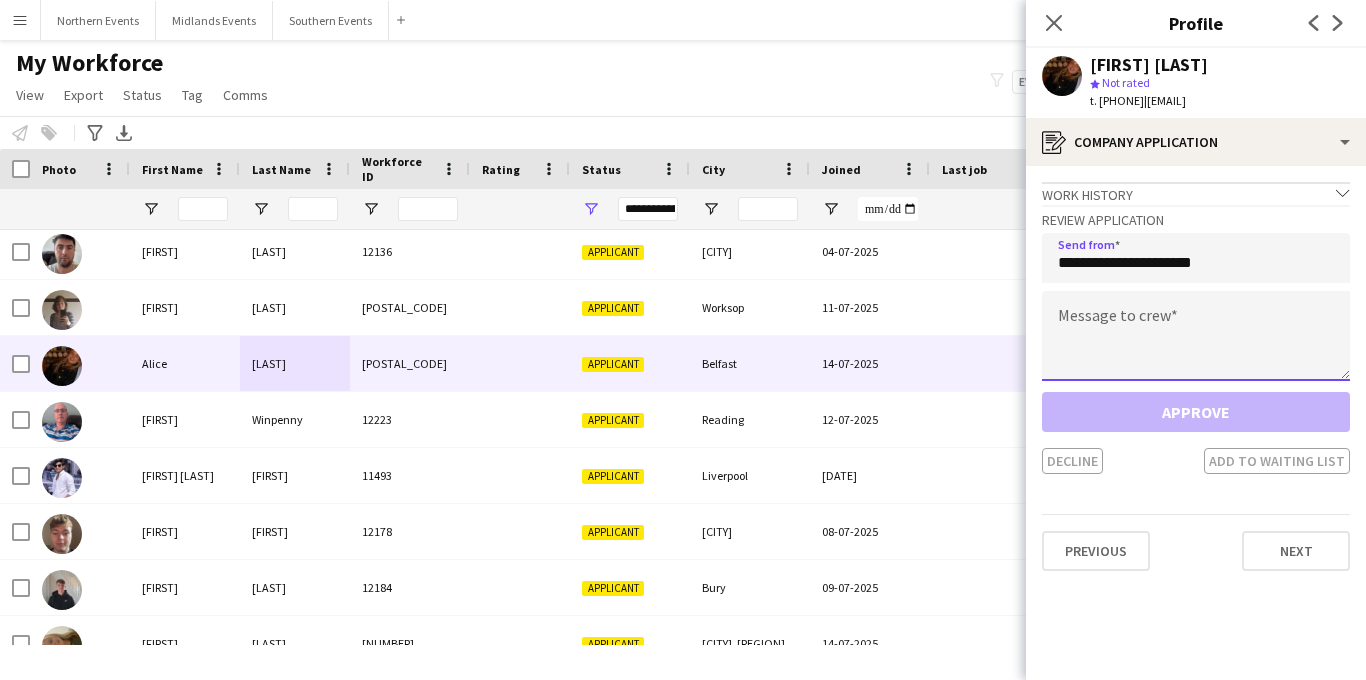 click 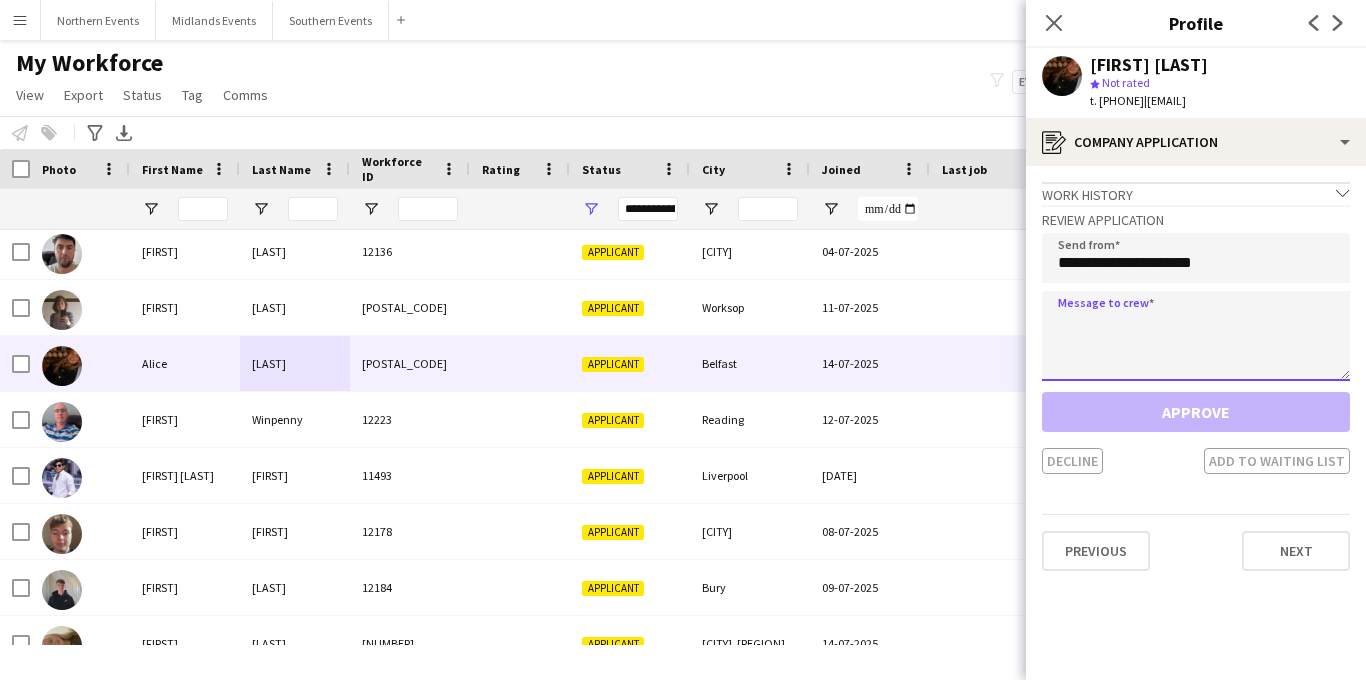 paste on "**********" 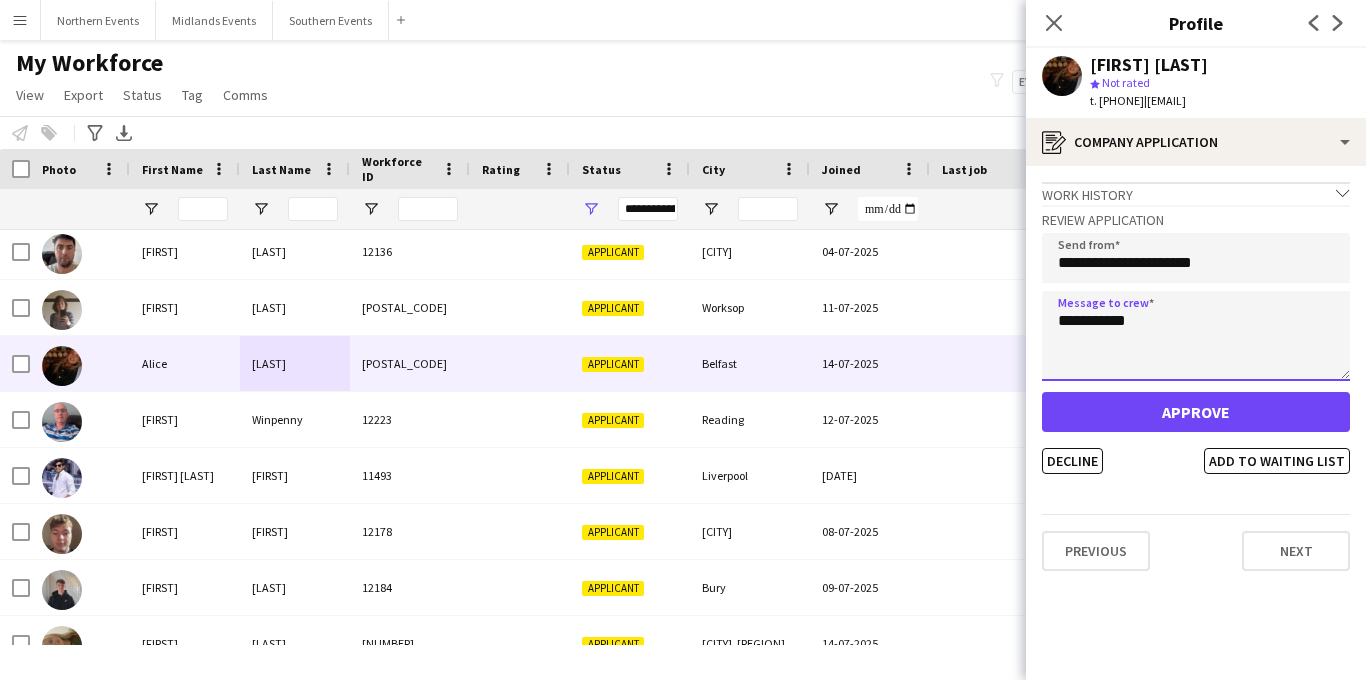 drag, startPoint x: 1152, startPoint y: 331, endPoint x: 1013, endPoint y: 322, distance: 139.29106 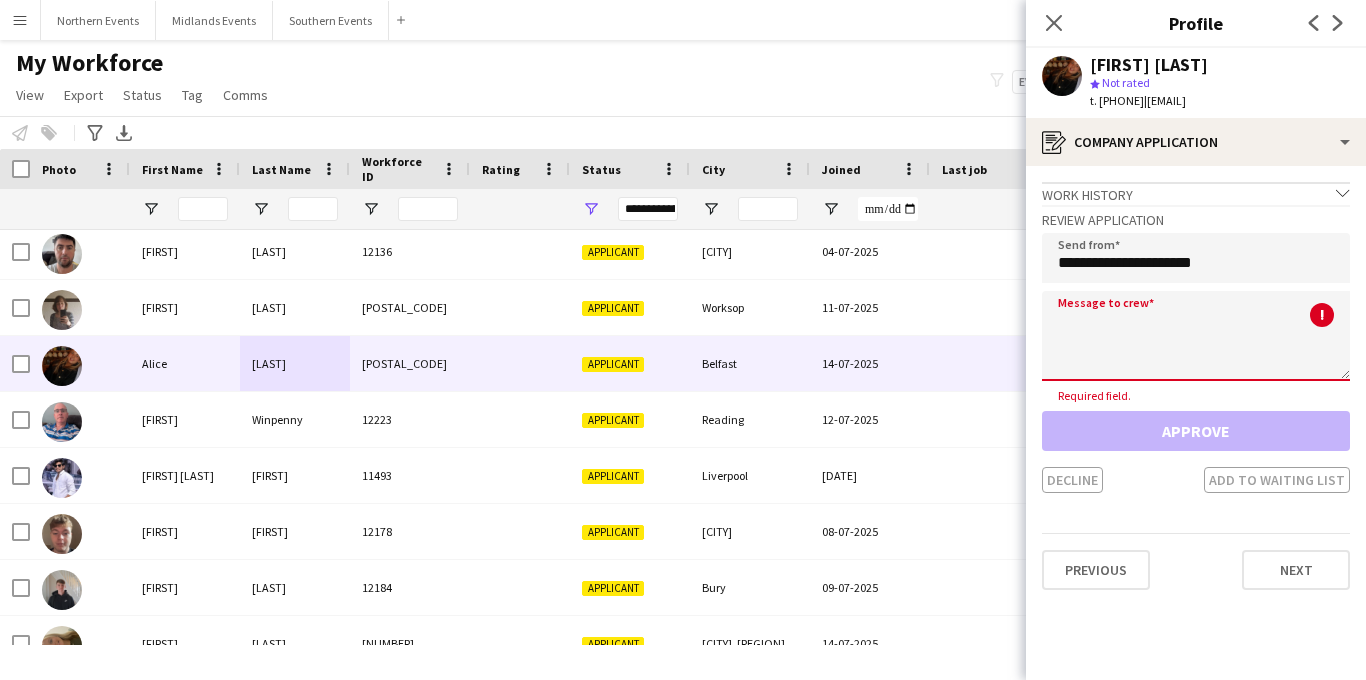 paste on "**********" 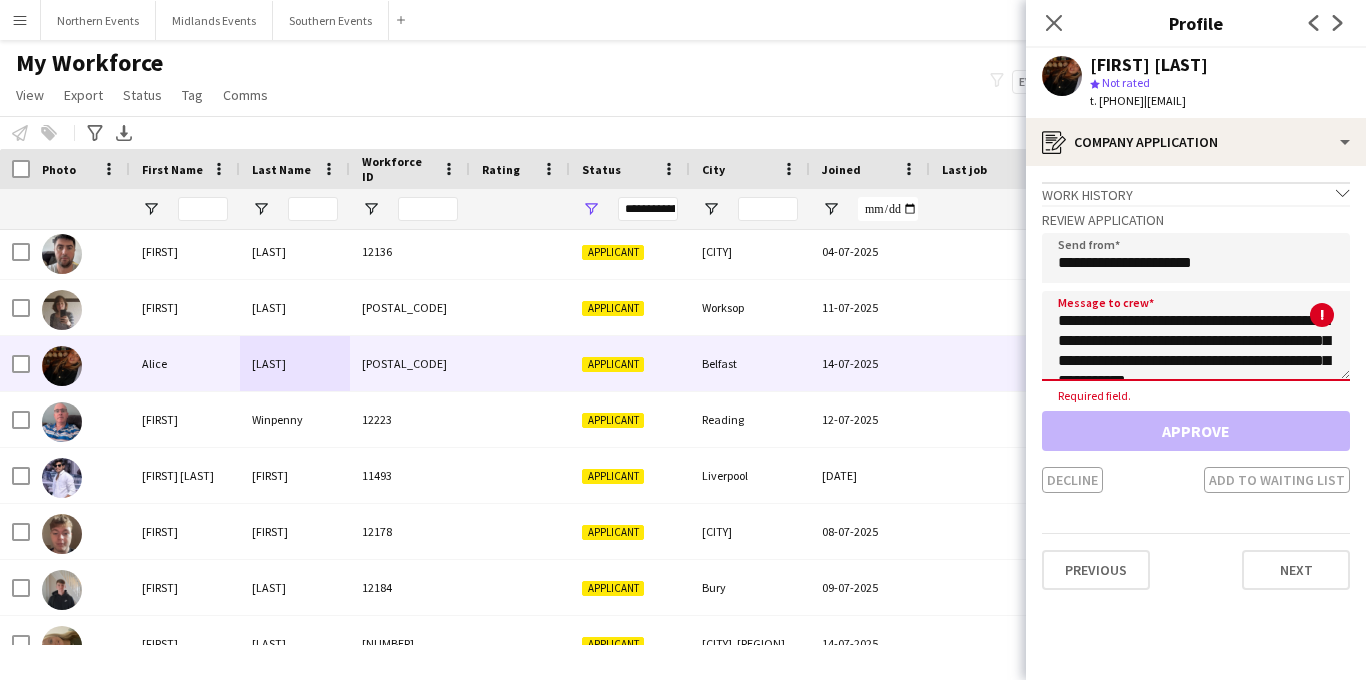 scroll, scrollTop: 372, scrollLeft: 0, axis: vertical 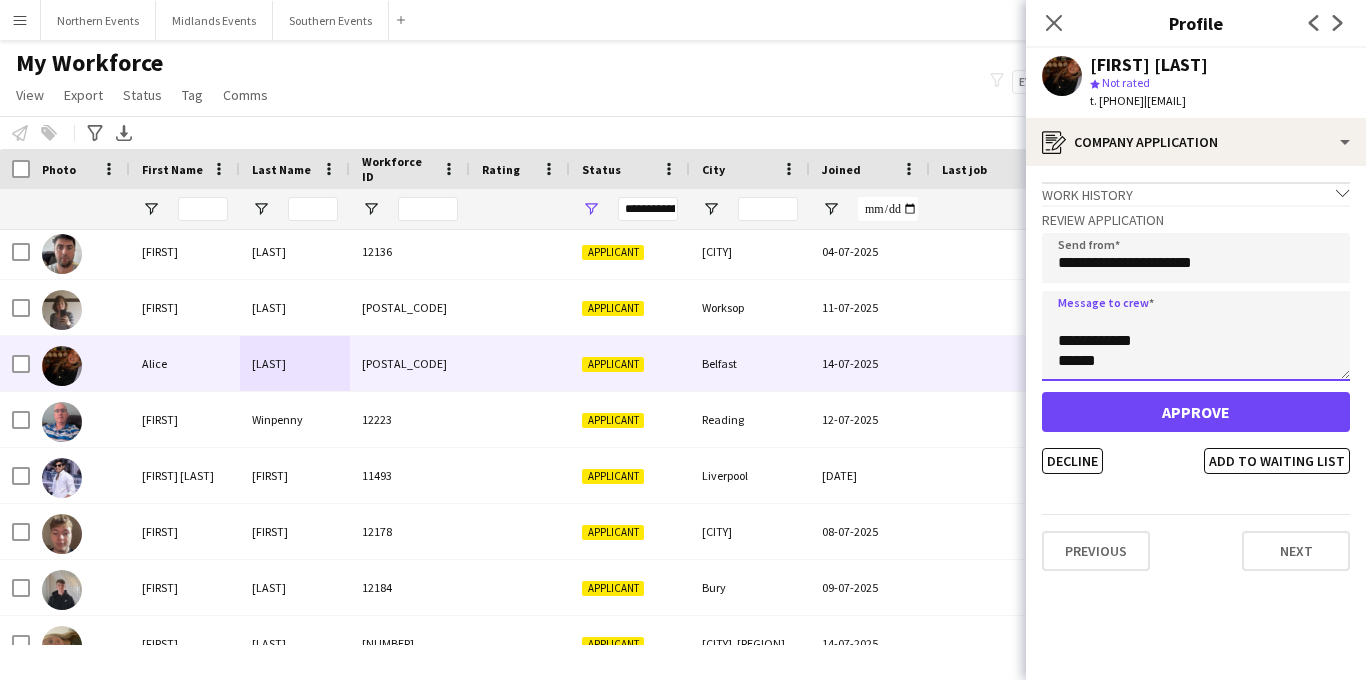 type on "**********" 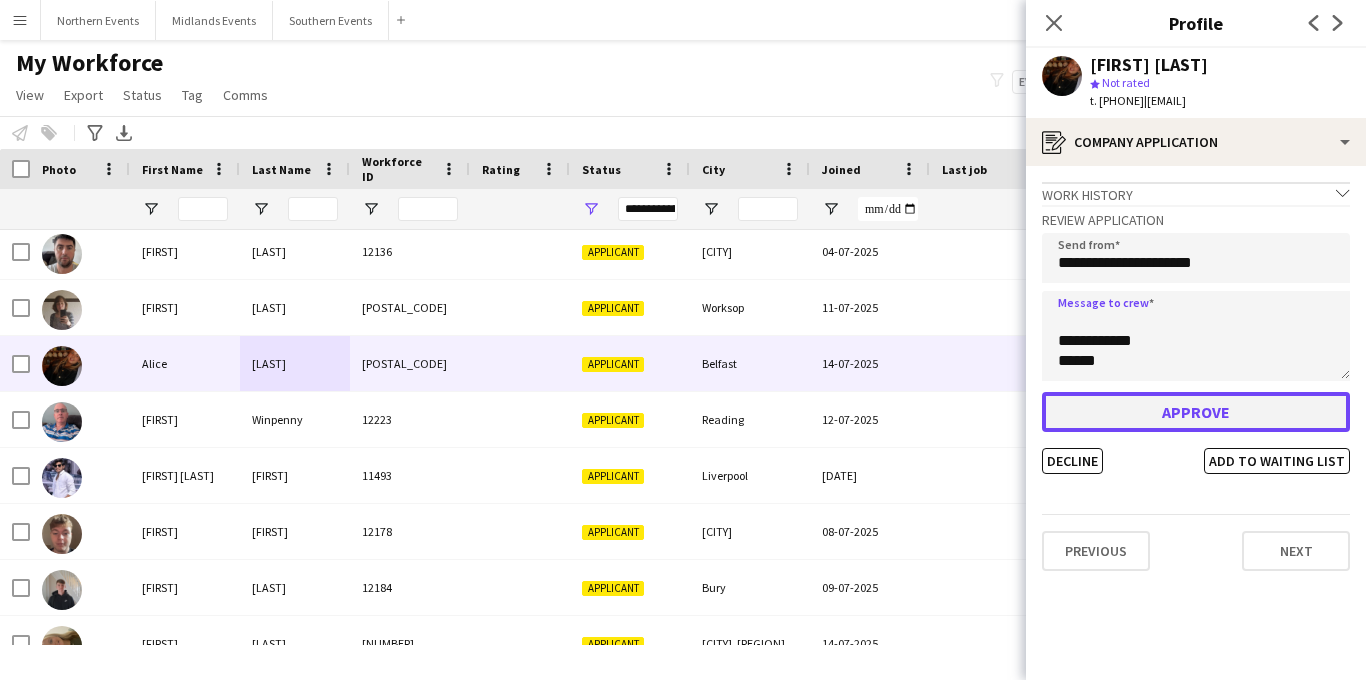 click on "Approve" 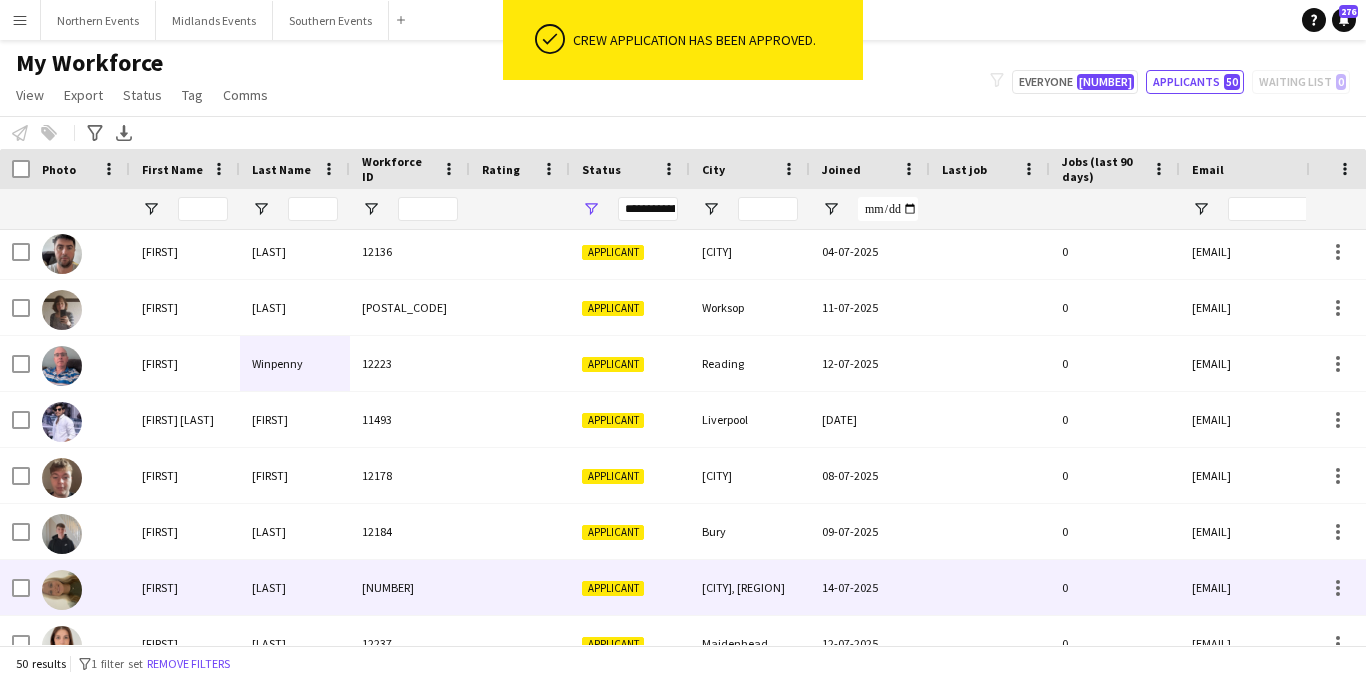 click on "[CITY], [REGION]" at bounding box center (750, 587) 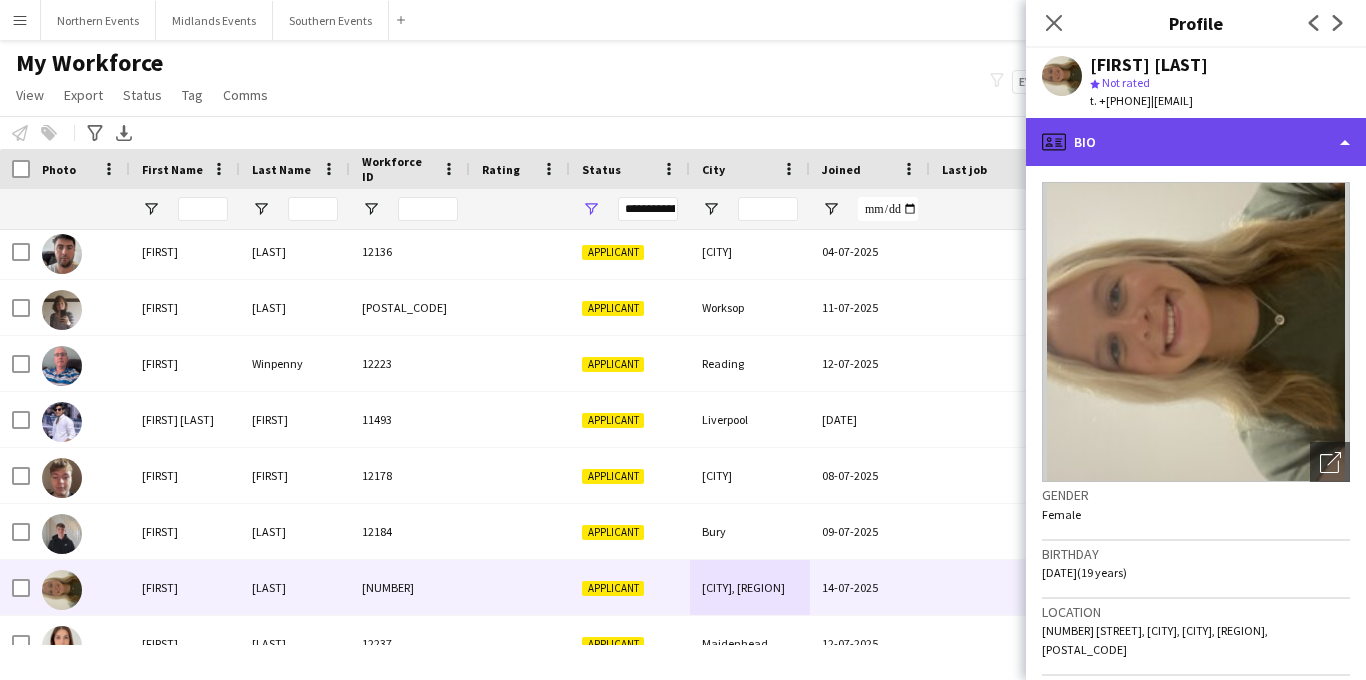 click on "profile
Bio" 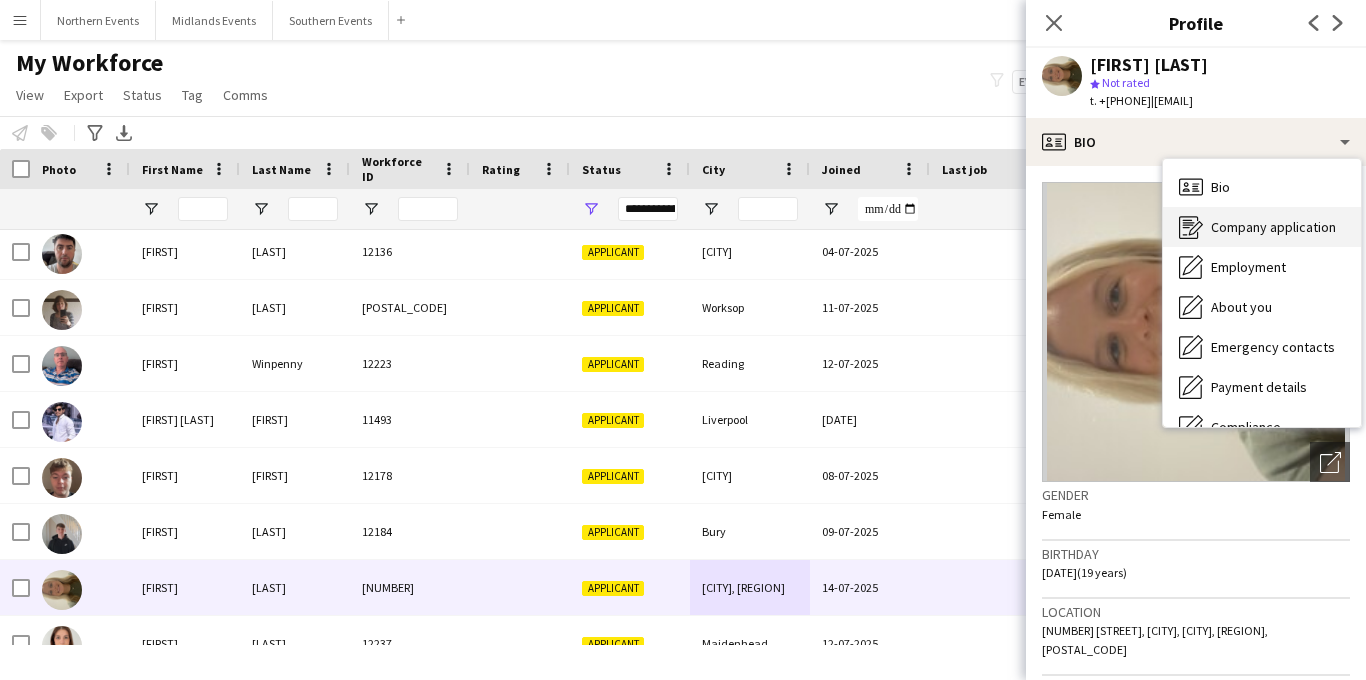 click on "Company application" at bounding box center (1273, 227) 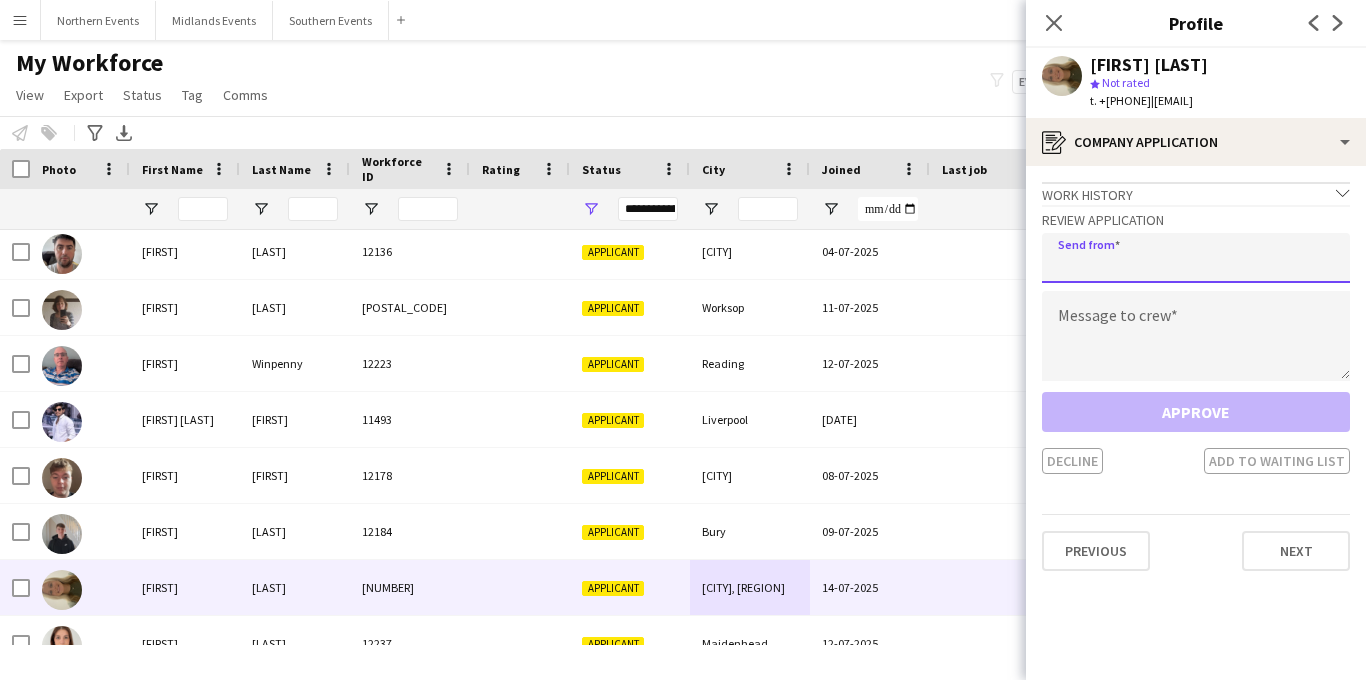 click 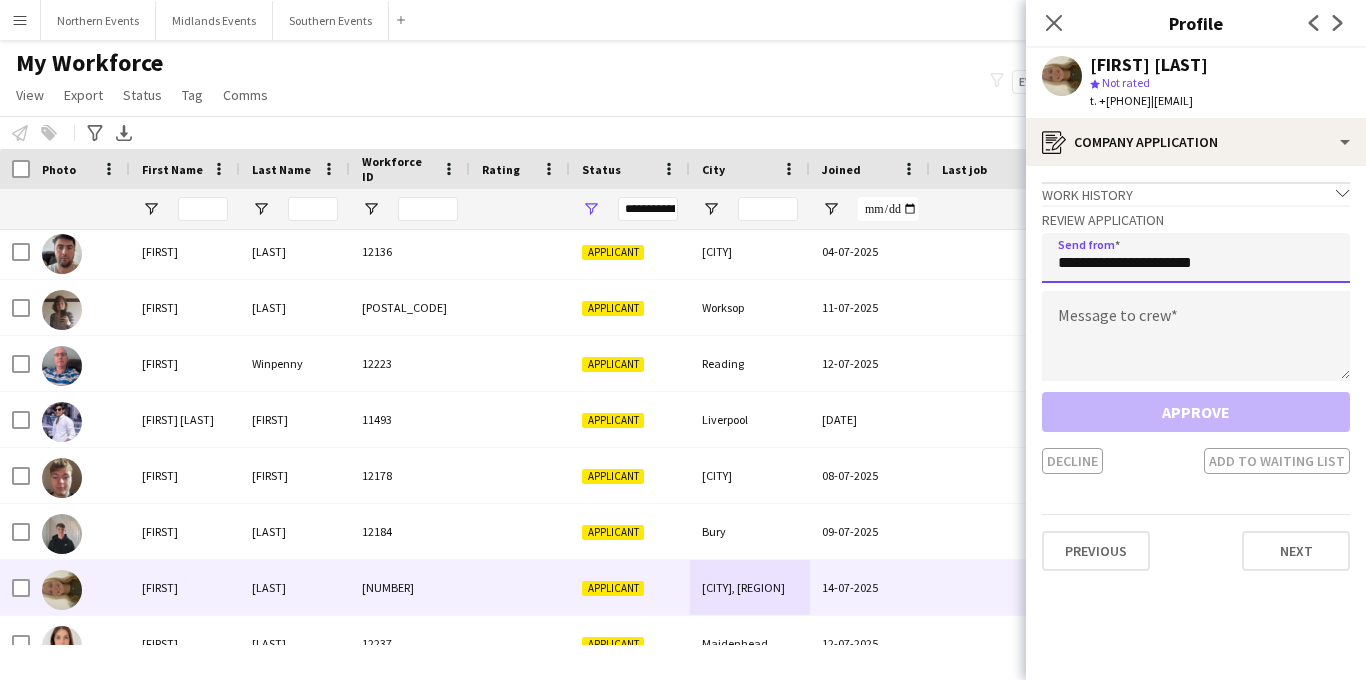type on "**********" 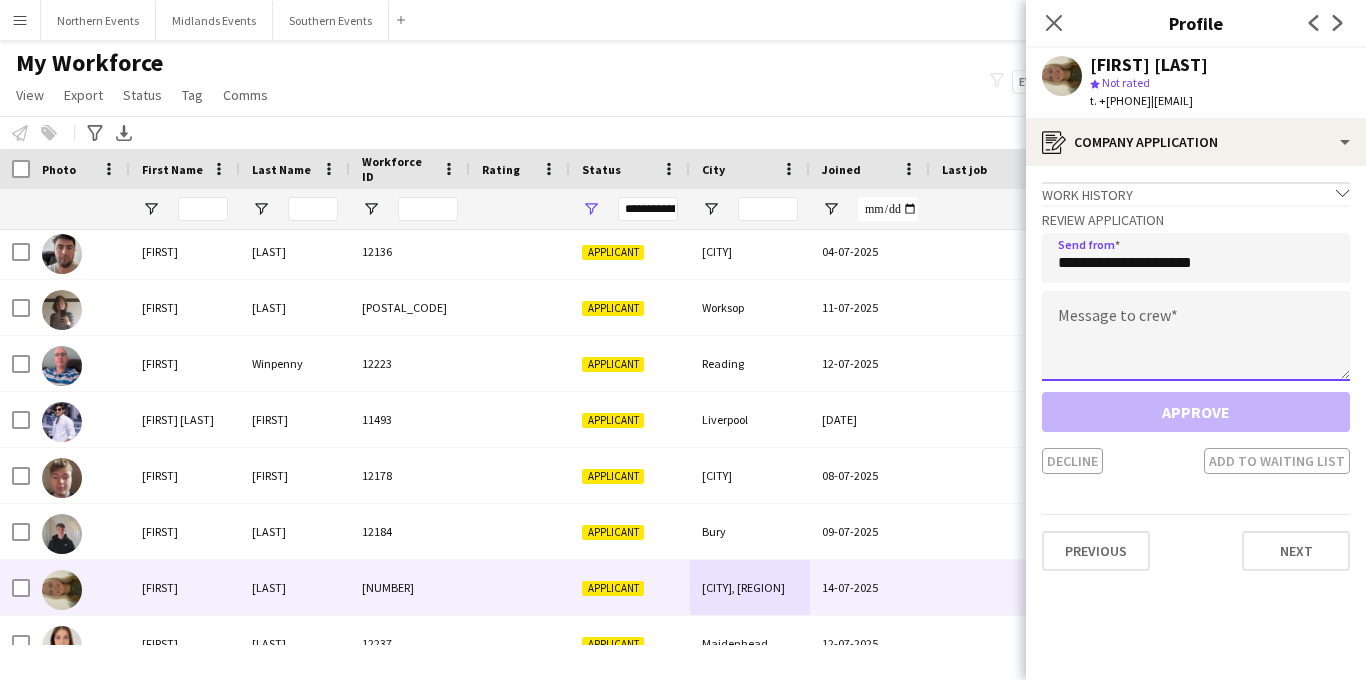 click 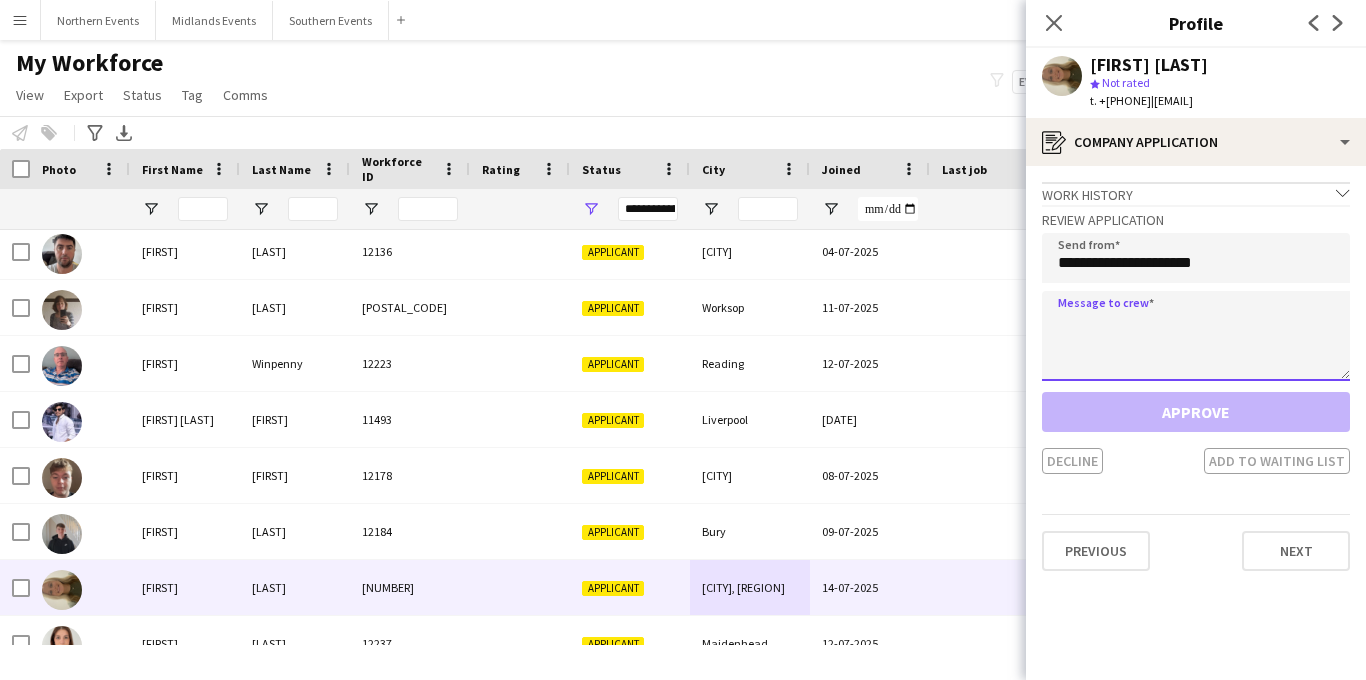 paste on "**********" 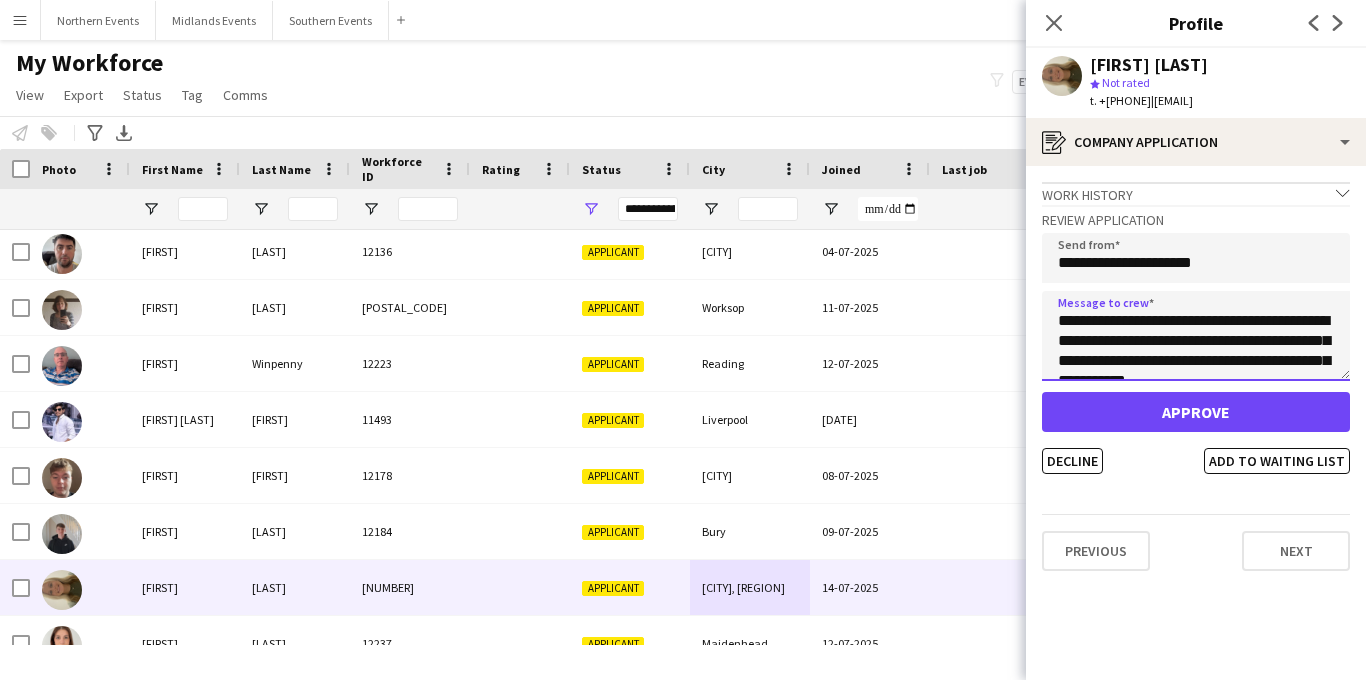 scroll, scrollTop: 372, scrollLeft: 0, axis: vertical 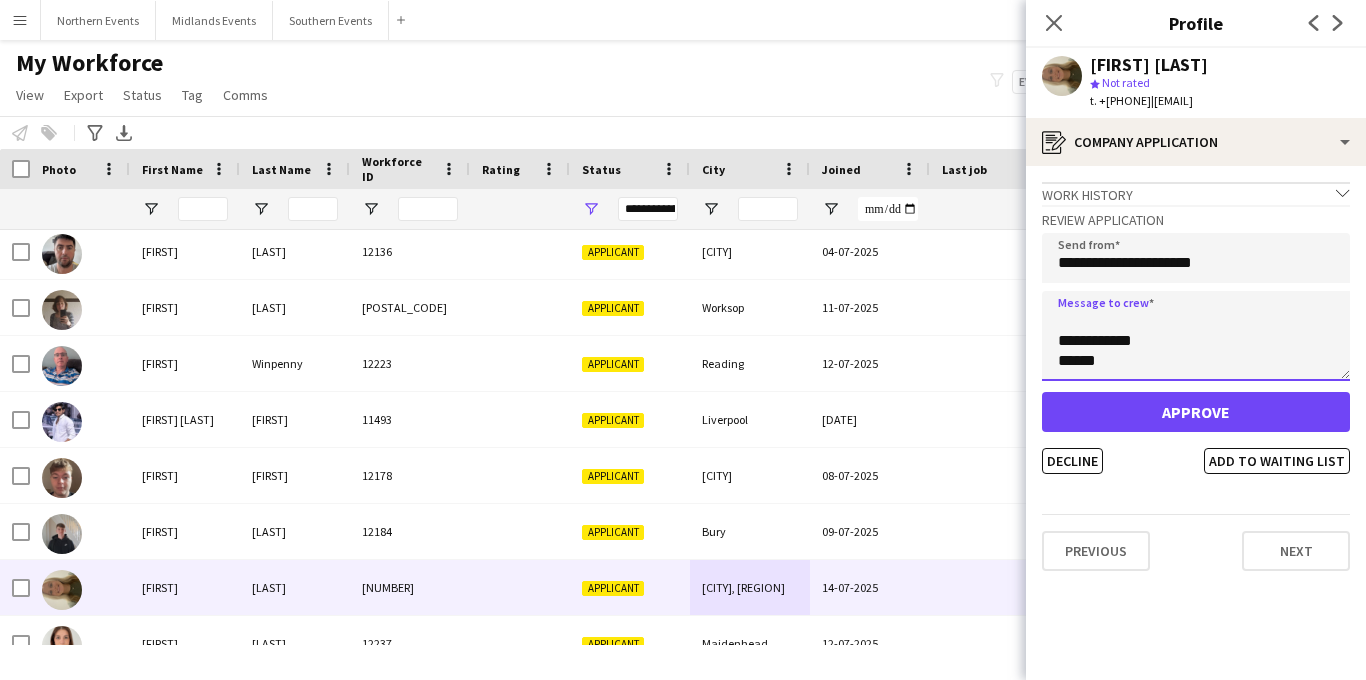 type on "**********" 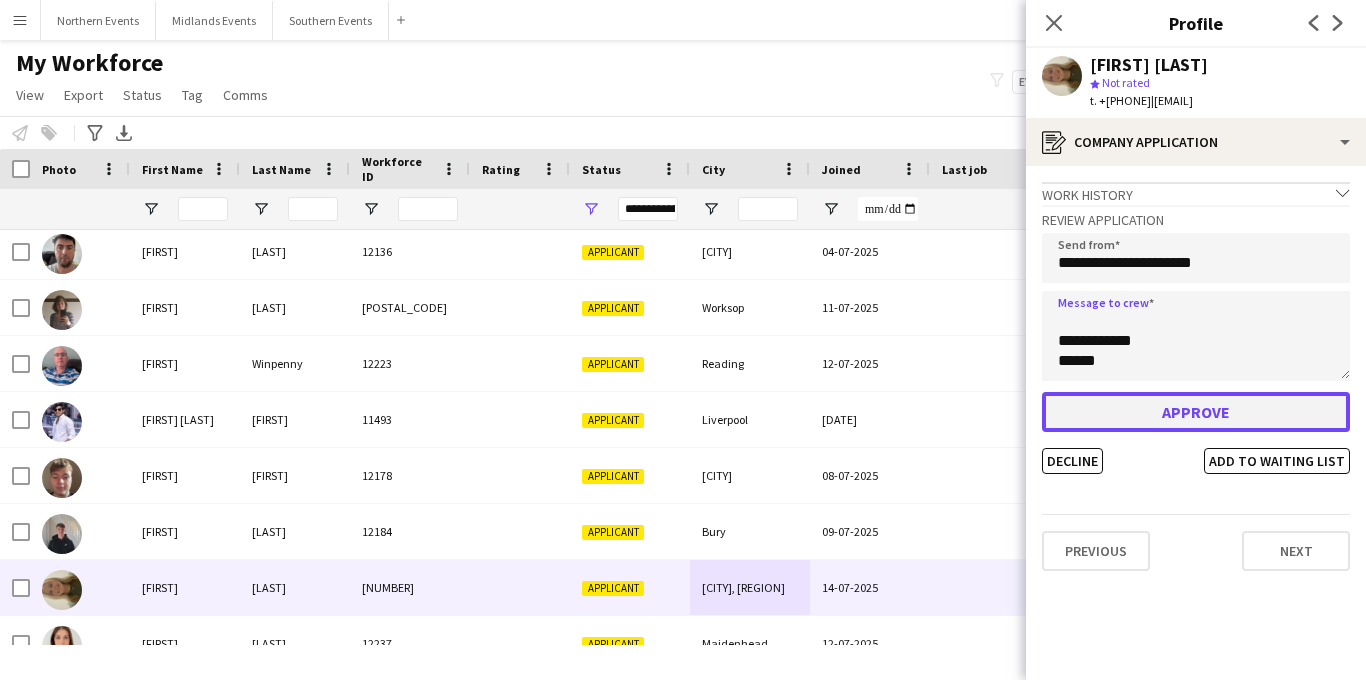 click on "Approve" 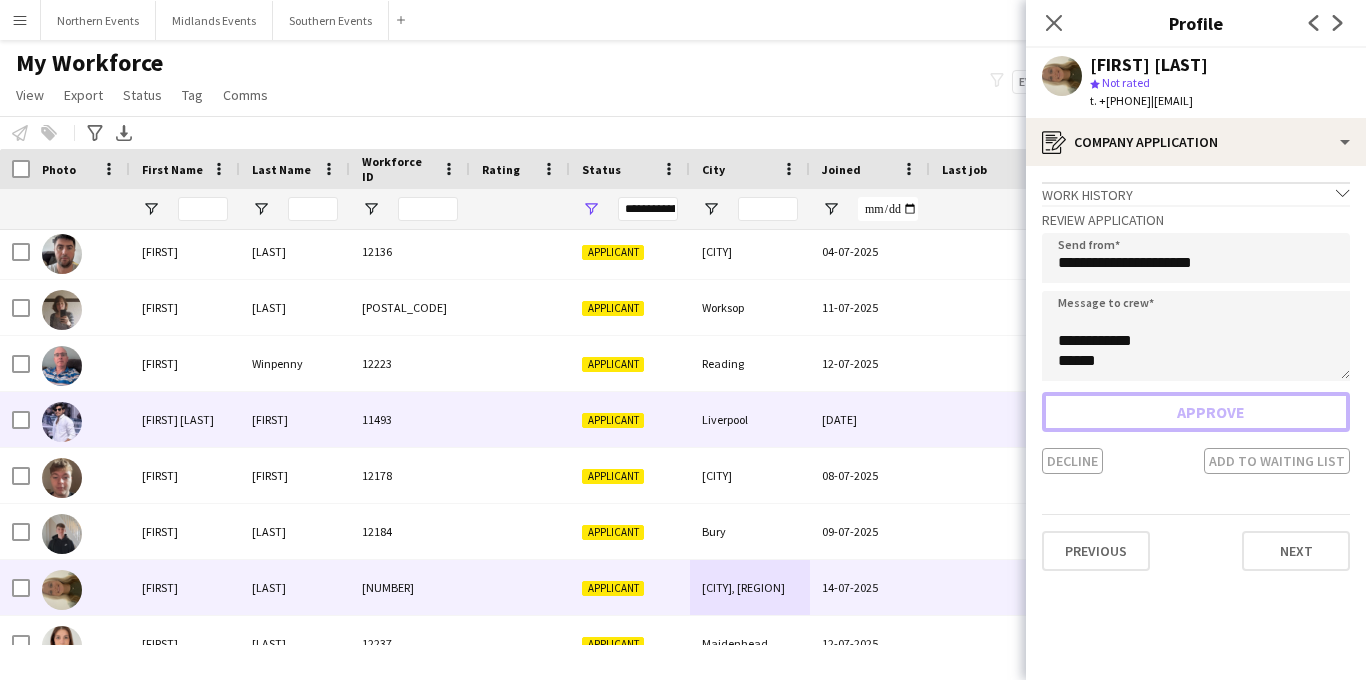 scroll, scrollTop: 238, scrollLeft: 0, axis: vertical 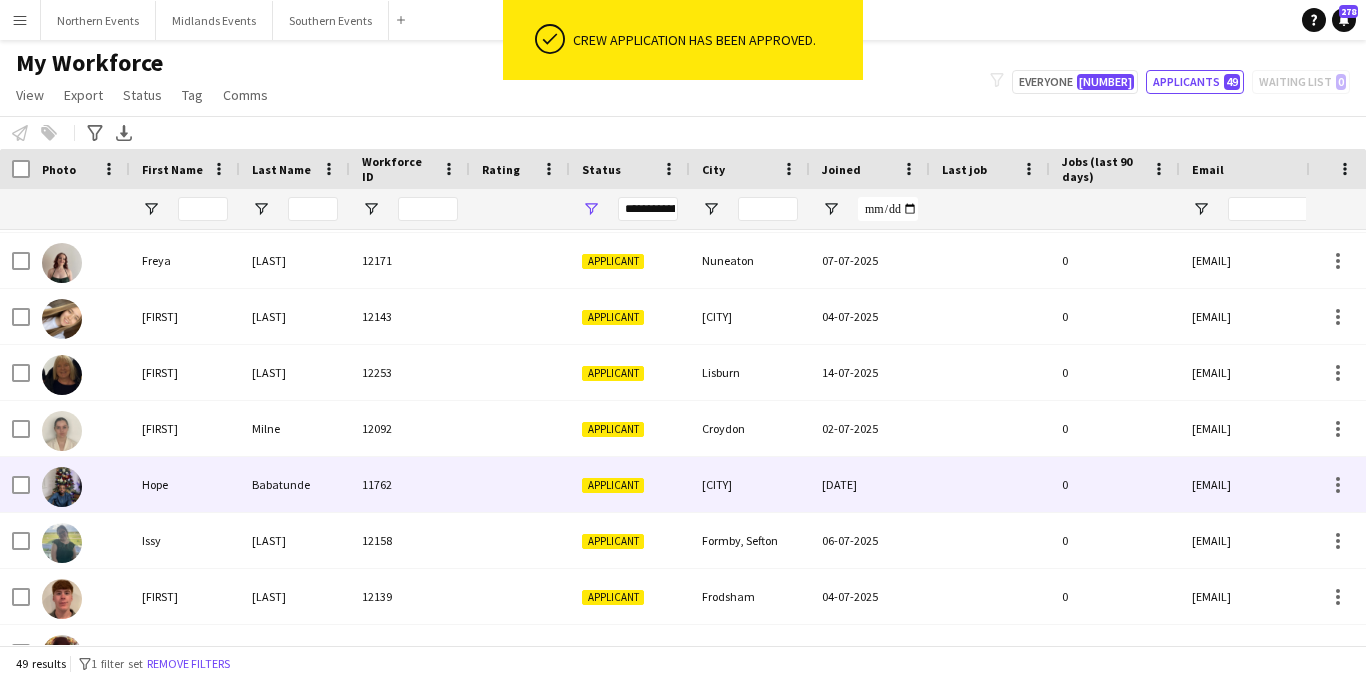 click on "Lisburn" at bounding box center (750, 372) 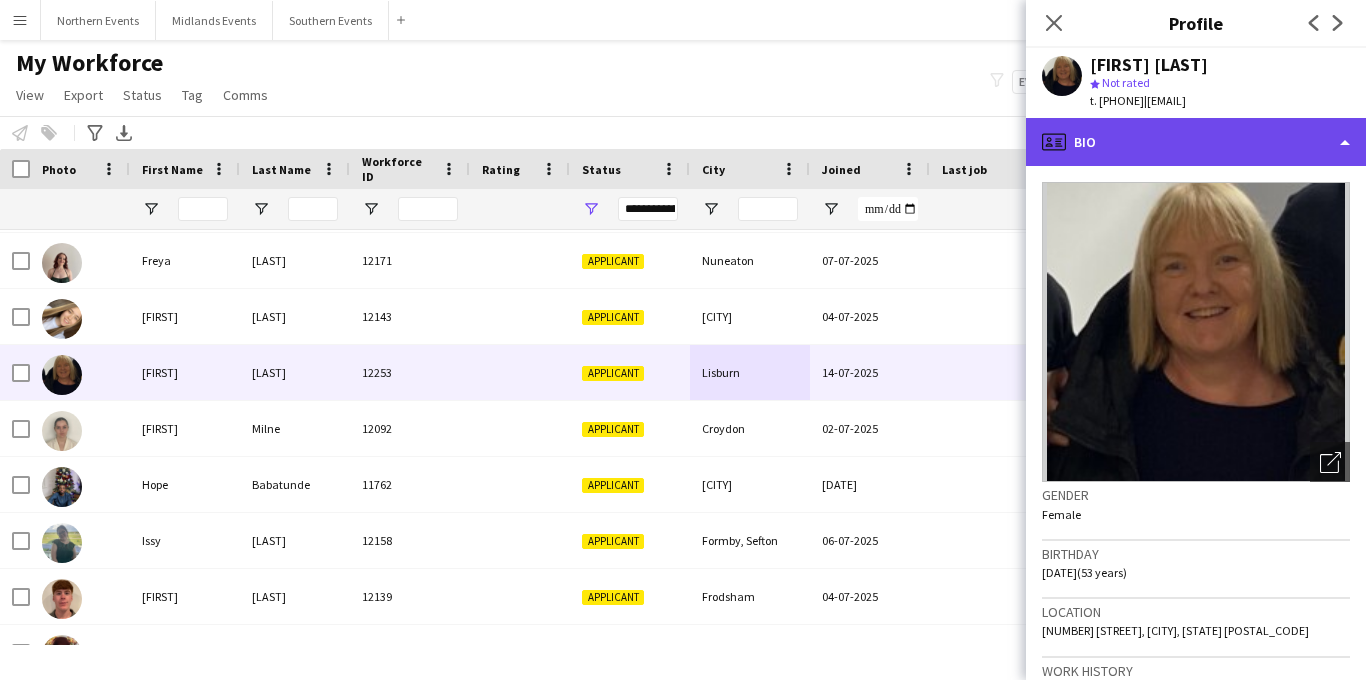 click on "profile
Bio" 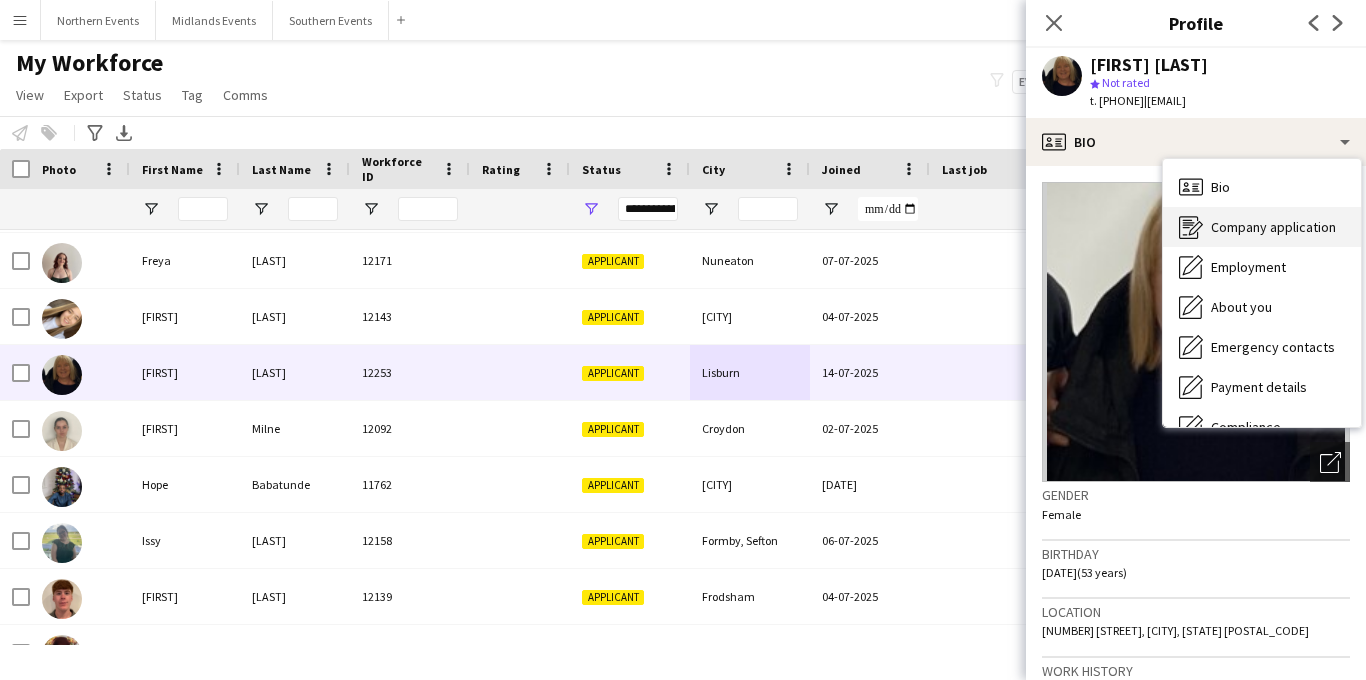 click on "Company application" at bounding box center [1273, 227] 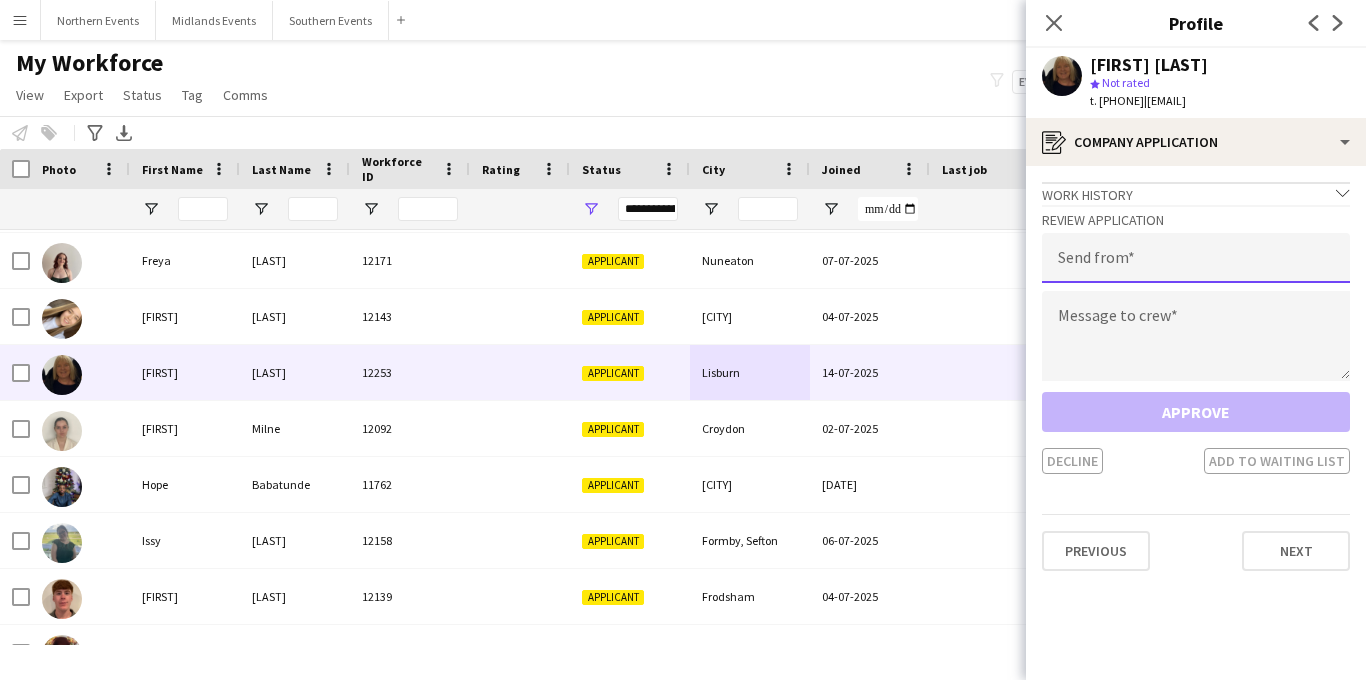 click 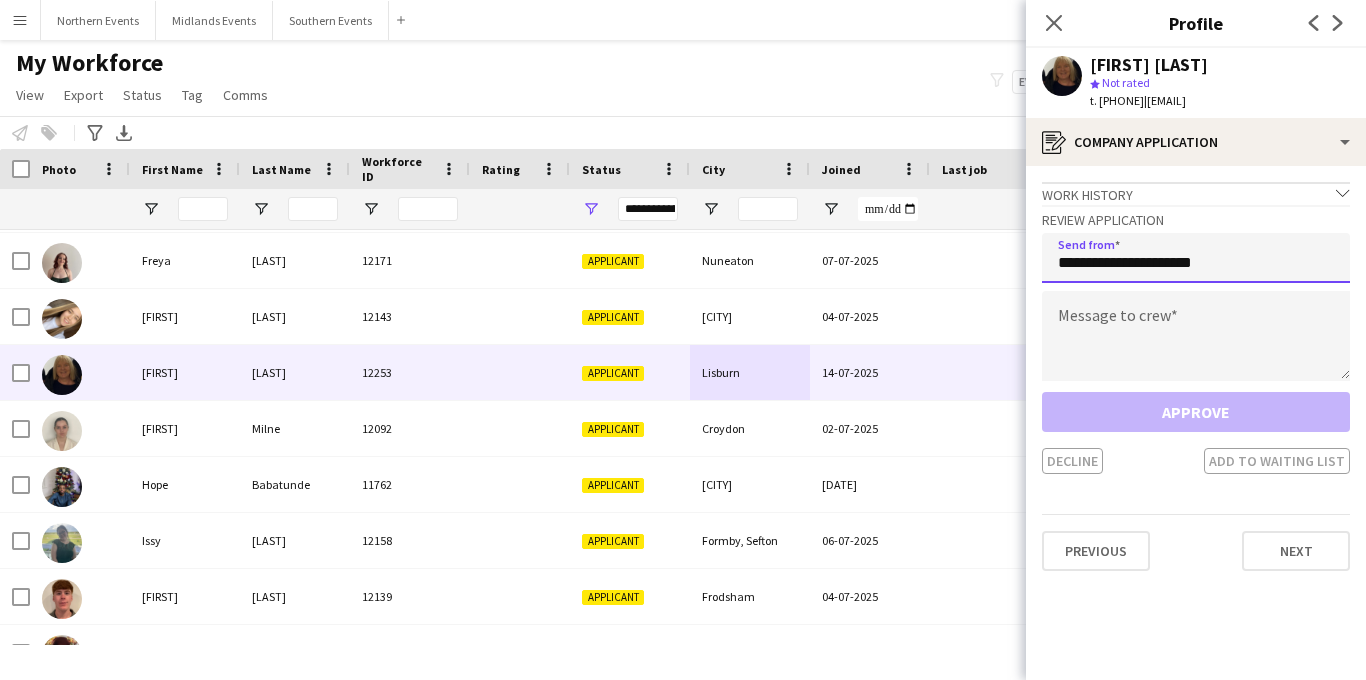 type on "**********" 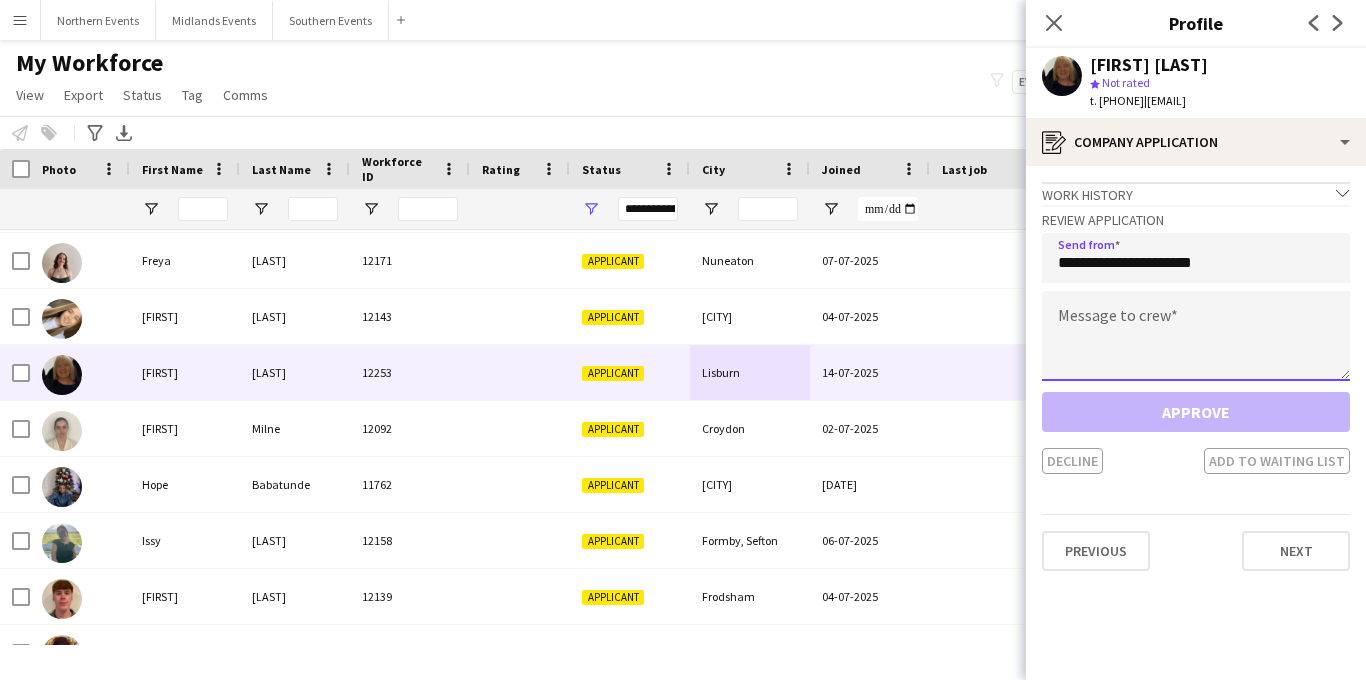 click 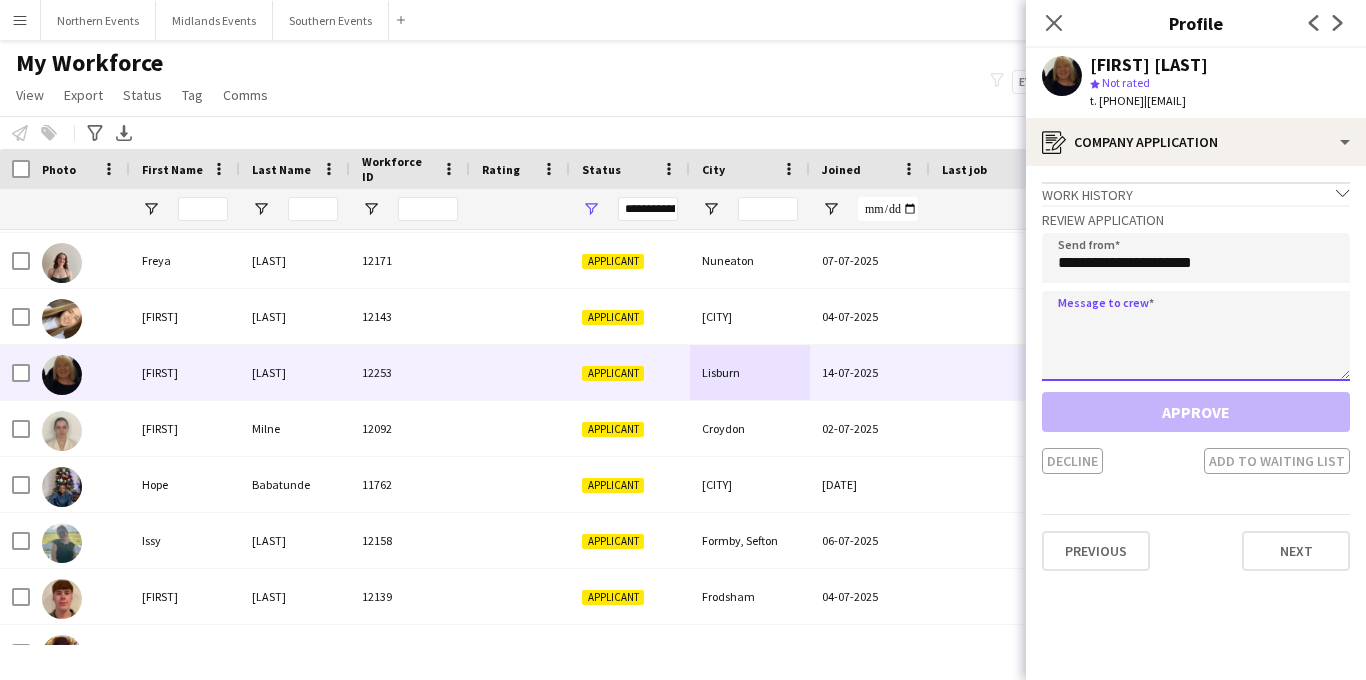 paste on "**********" 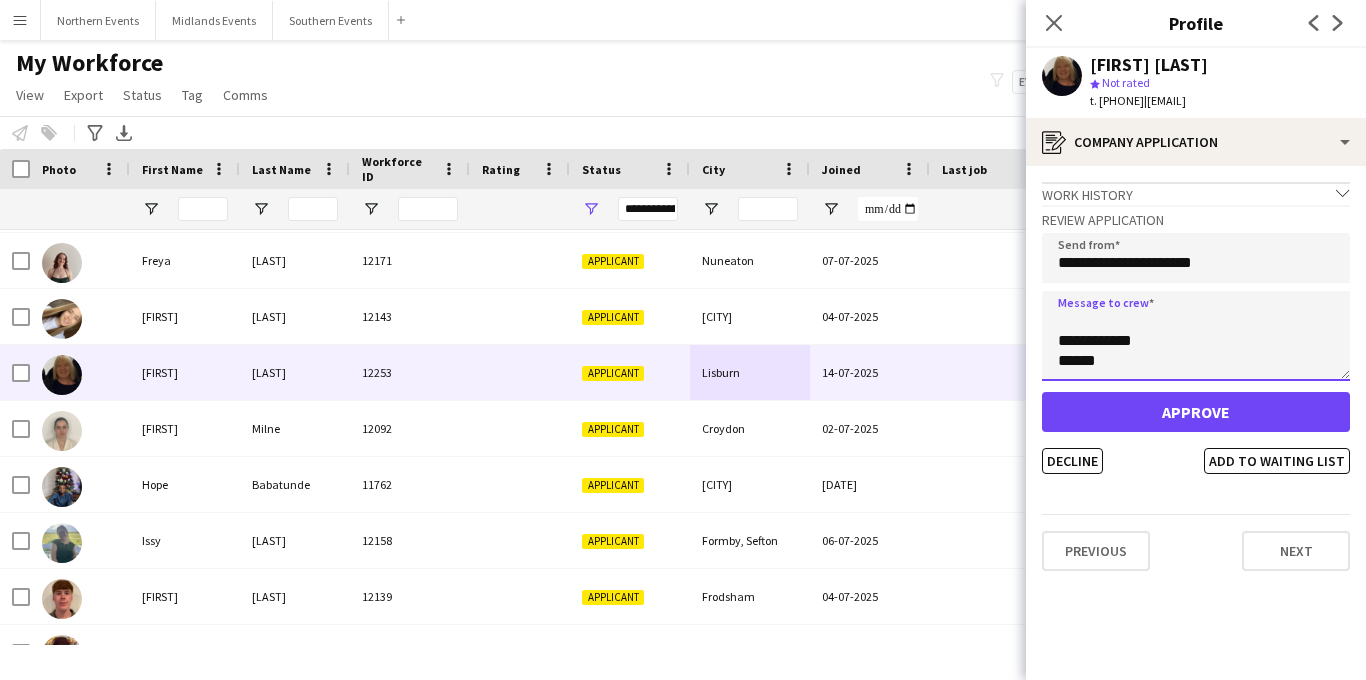 type on "**********" 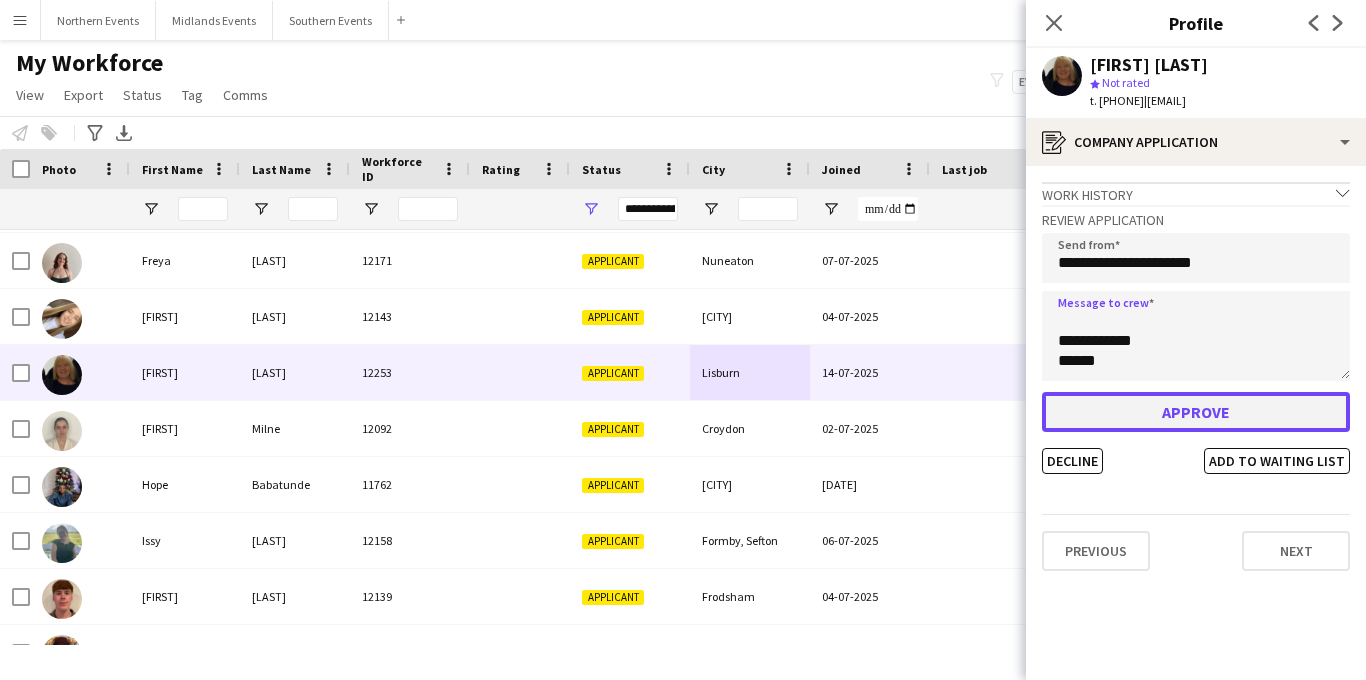 click on "Approve" 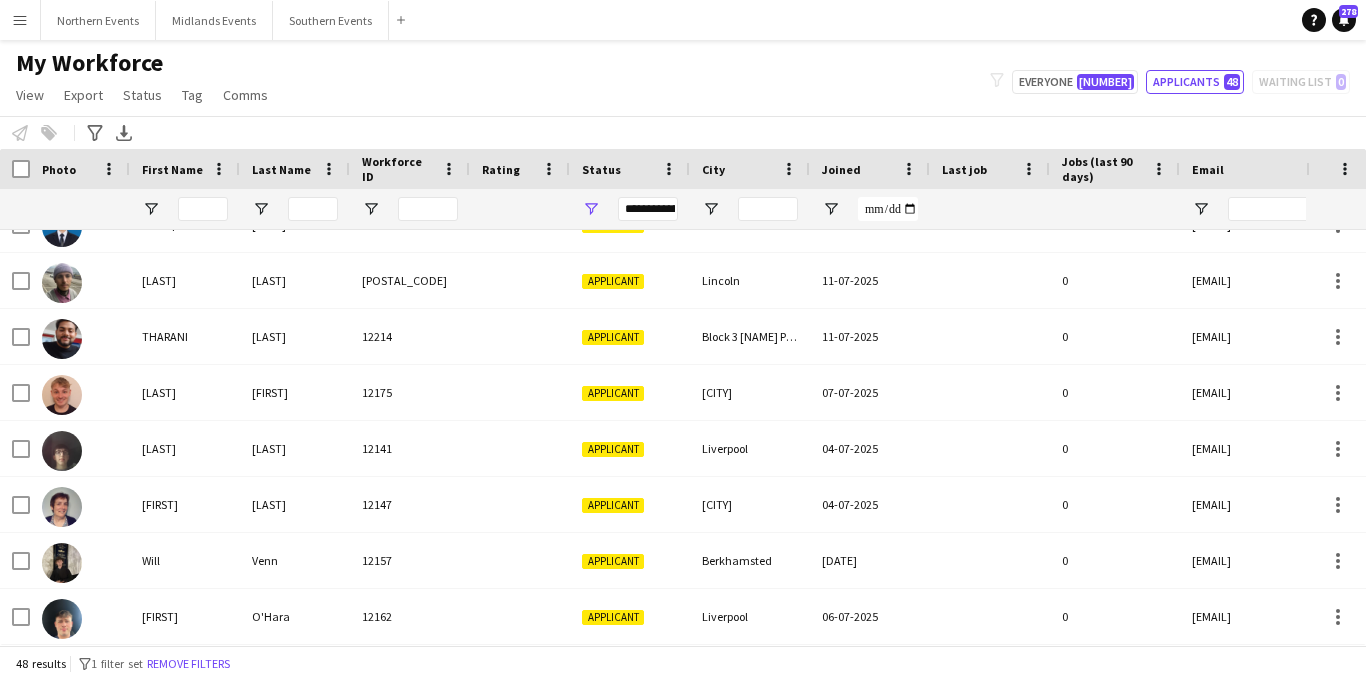click on "Menu" at bounding box center (20, 20) 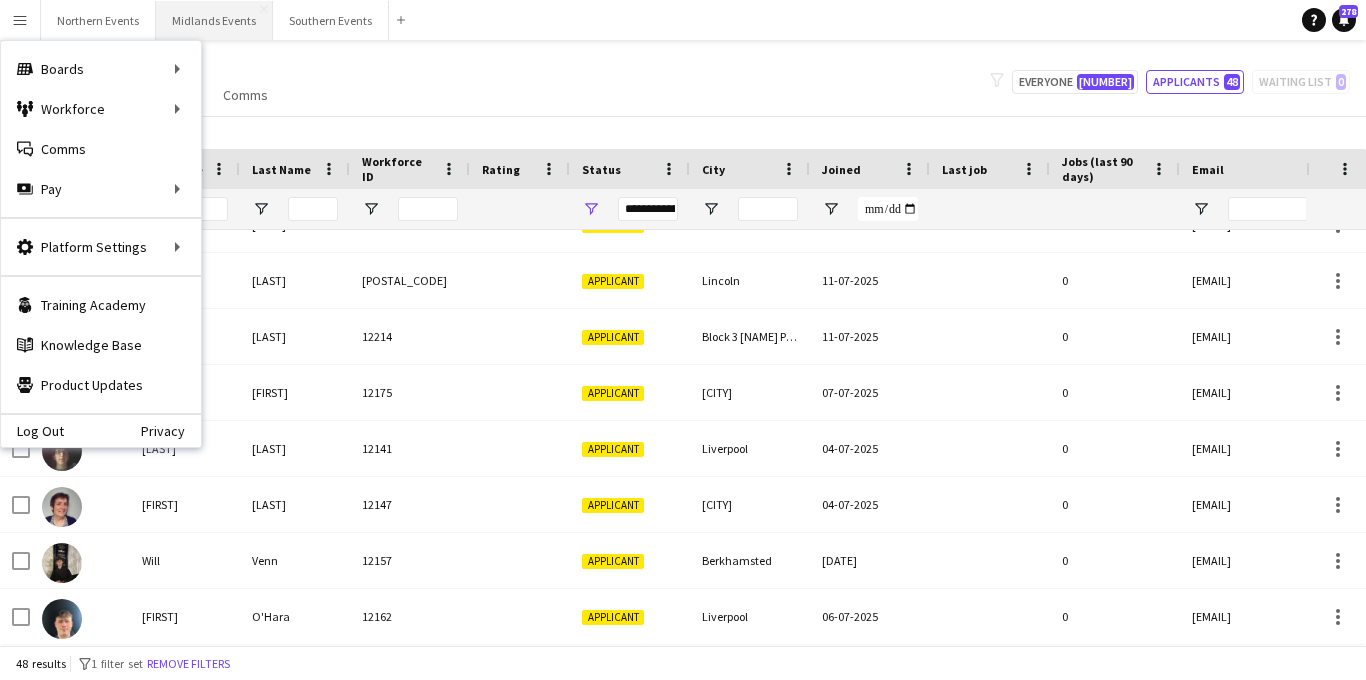 click on "Midlands Events
Close" at bounding box center (214, 20) 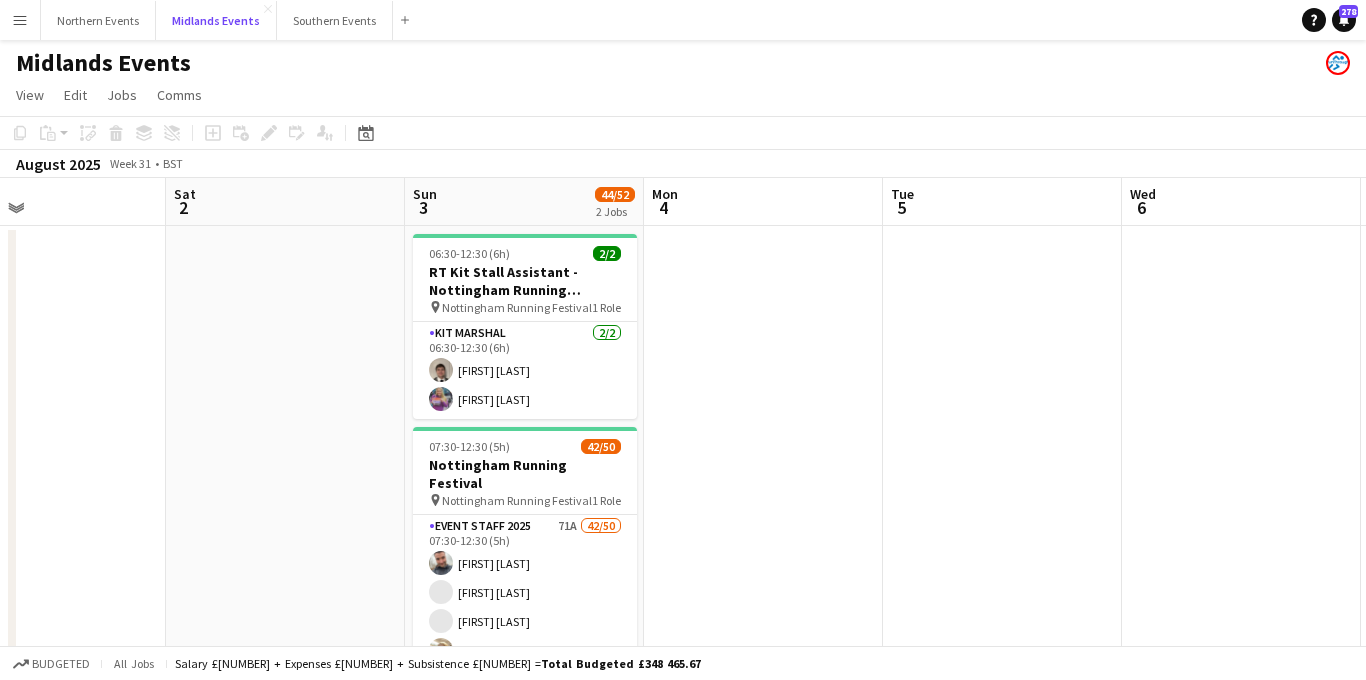 scroll, scrollTop: 0, scrollLeft: 851, axis: horizontal 